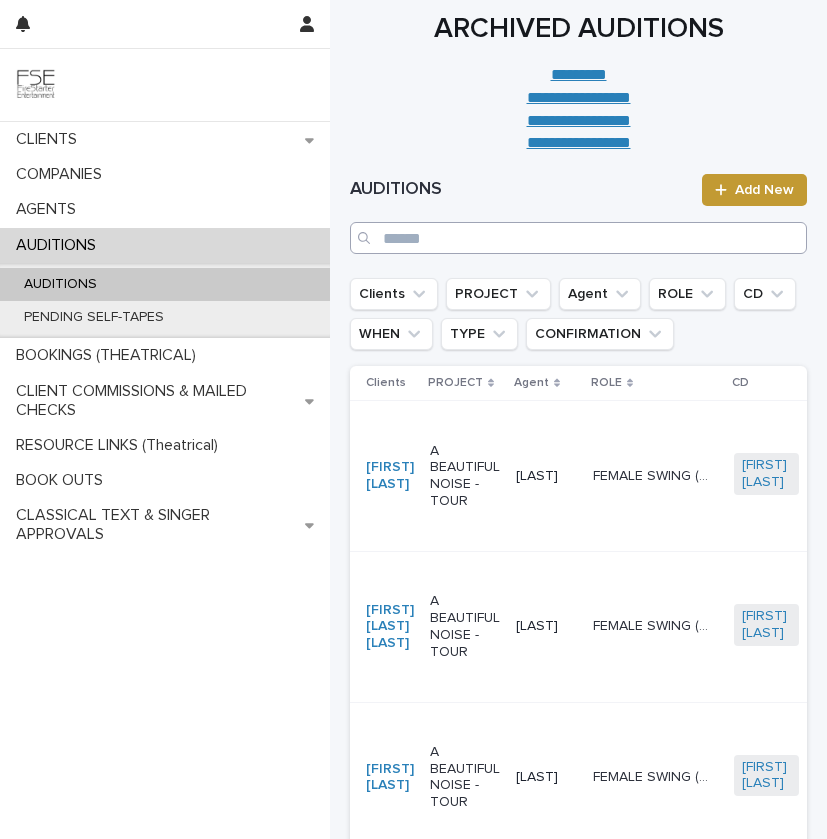 scroll, scrollTop: 0, scrollLeft: 0, axis: both 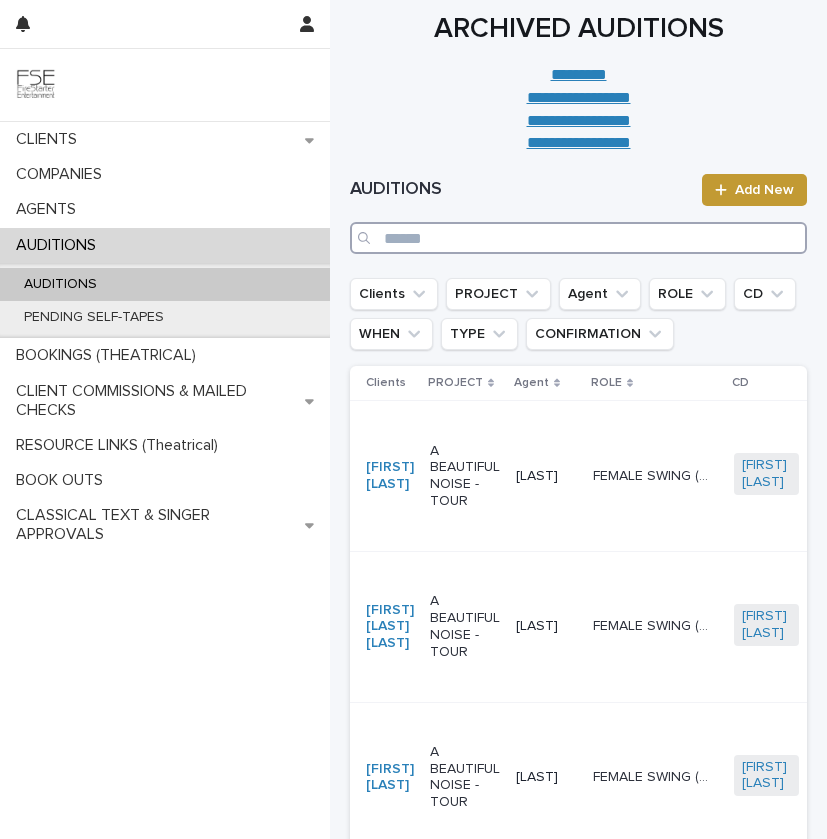click at bounding box center [578, 238] 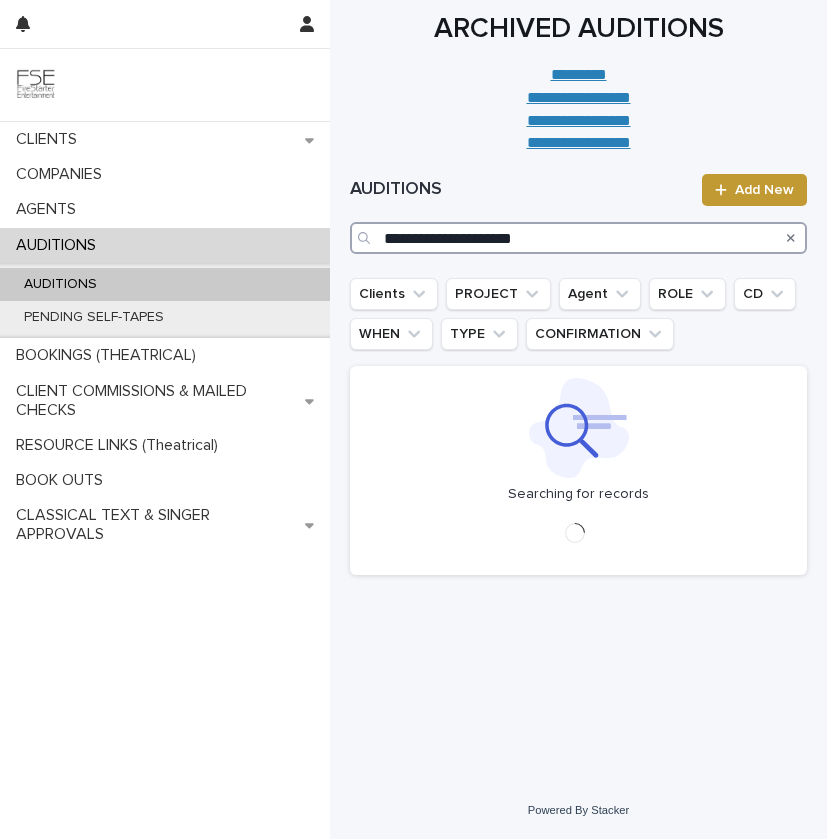 click on "**********" at bounding box center (578, 238) 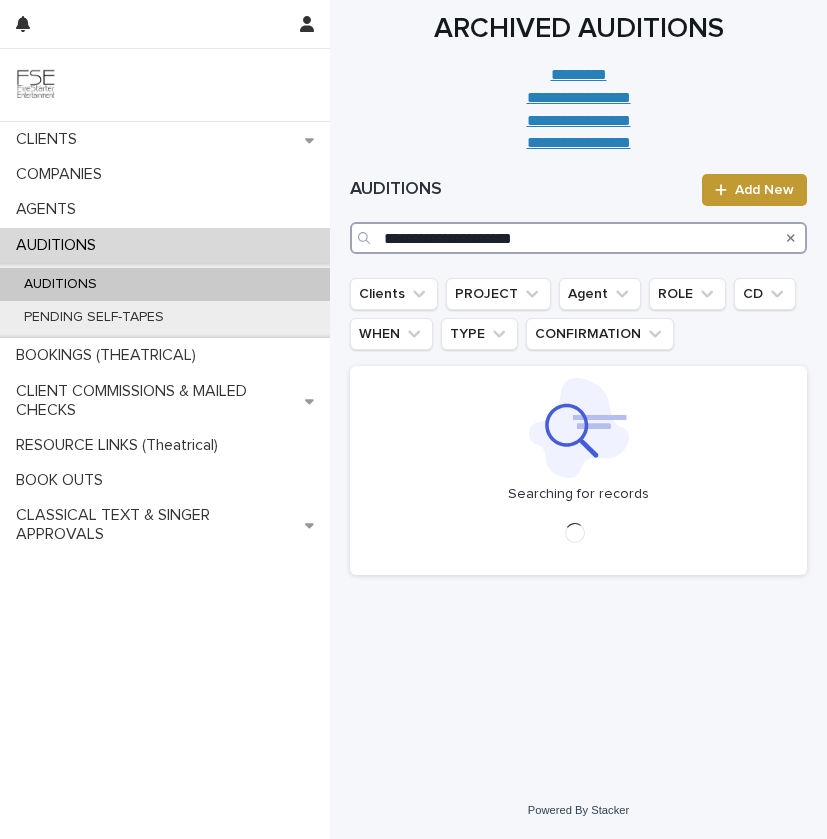 click on "**********" at bounding box center (578, 238) 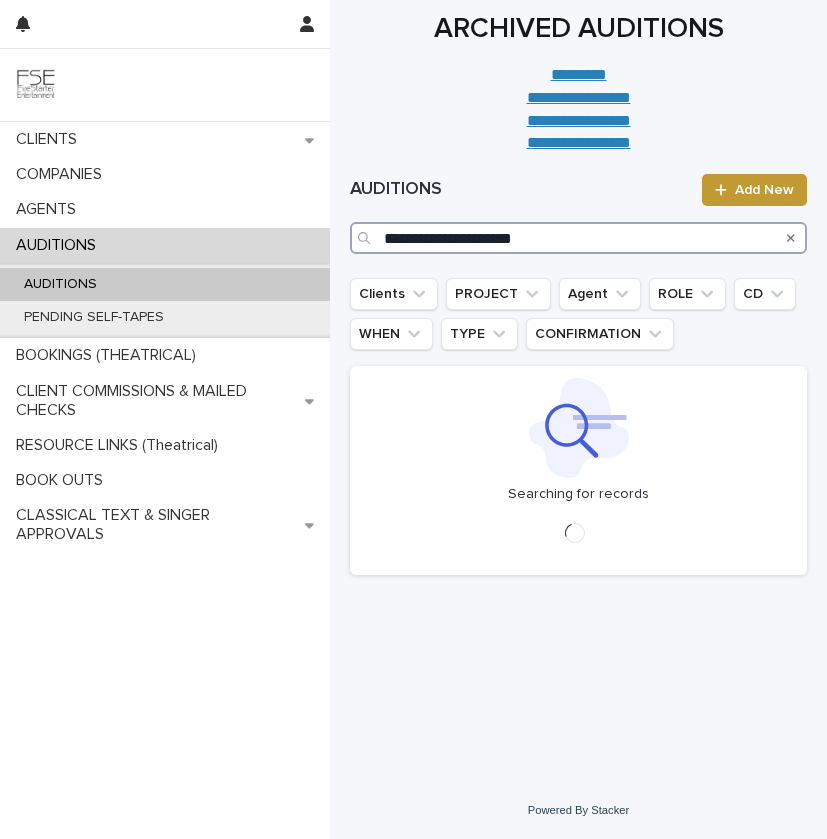 click on "**********" at bounding box center (578, 238) 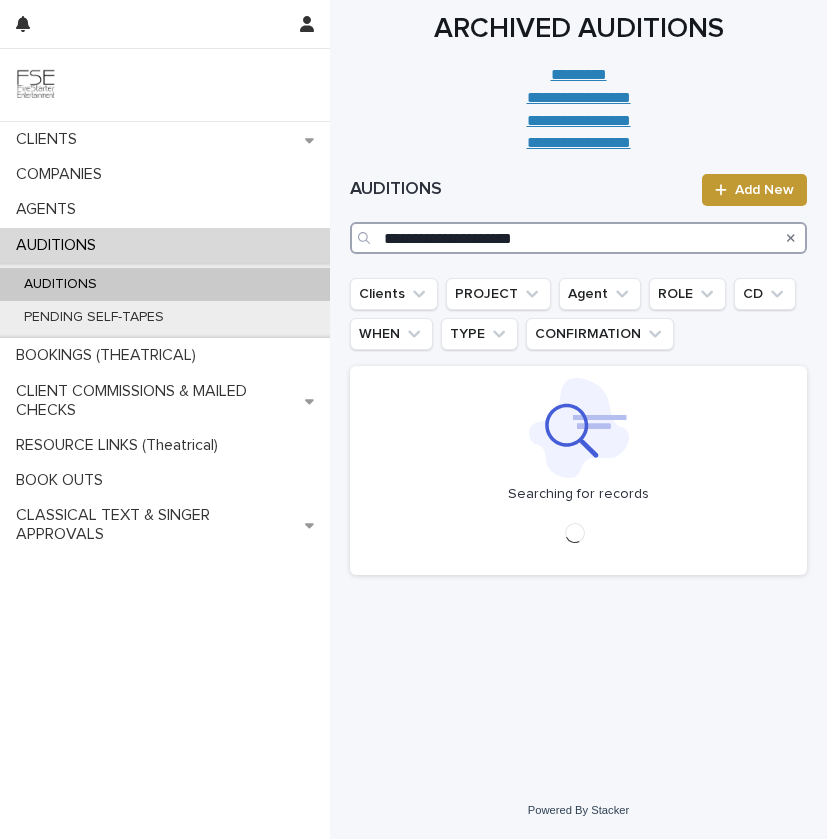 click on "**********" at bounding box center [578, 238] 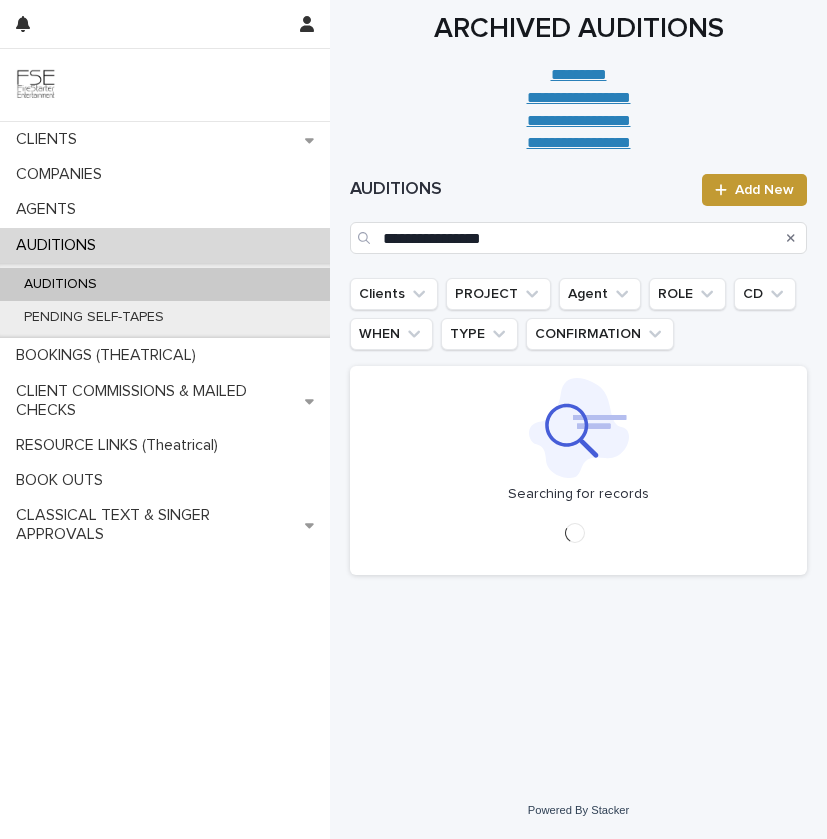 drag, startPoint x: 381, startPoint y: 244, endPoint x: 384, endPoint y: 255, distance: 11.401754 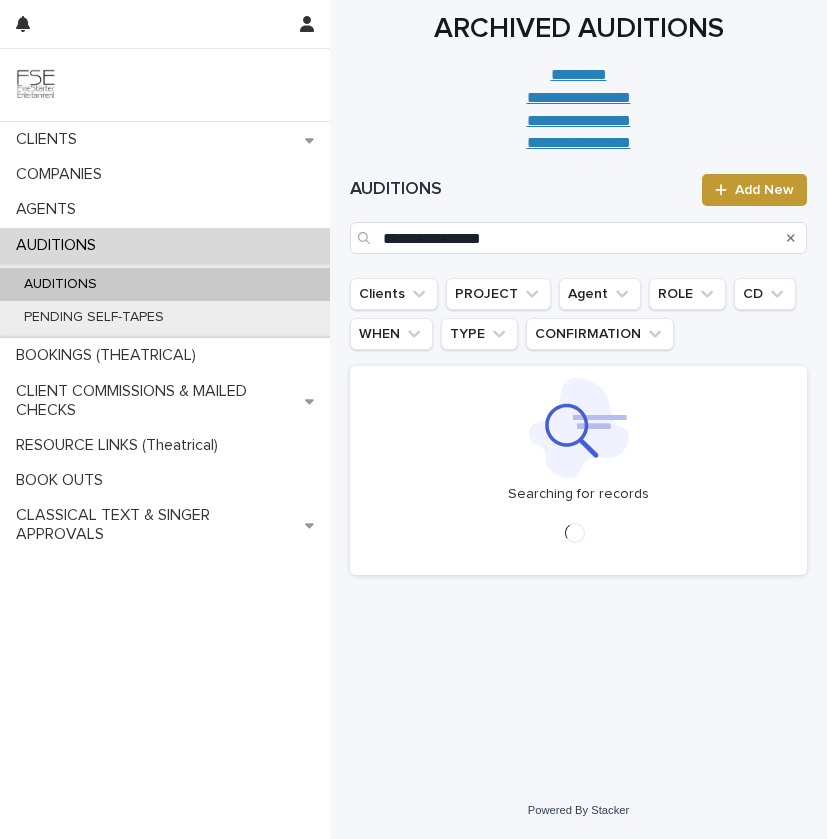 click at bounding box center [366, 238] 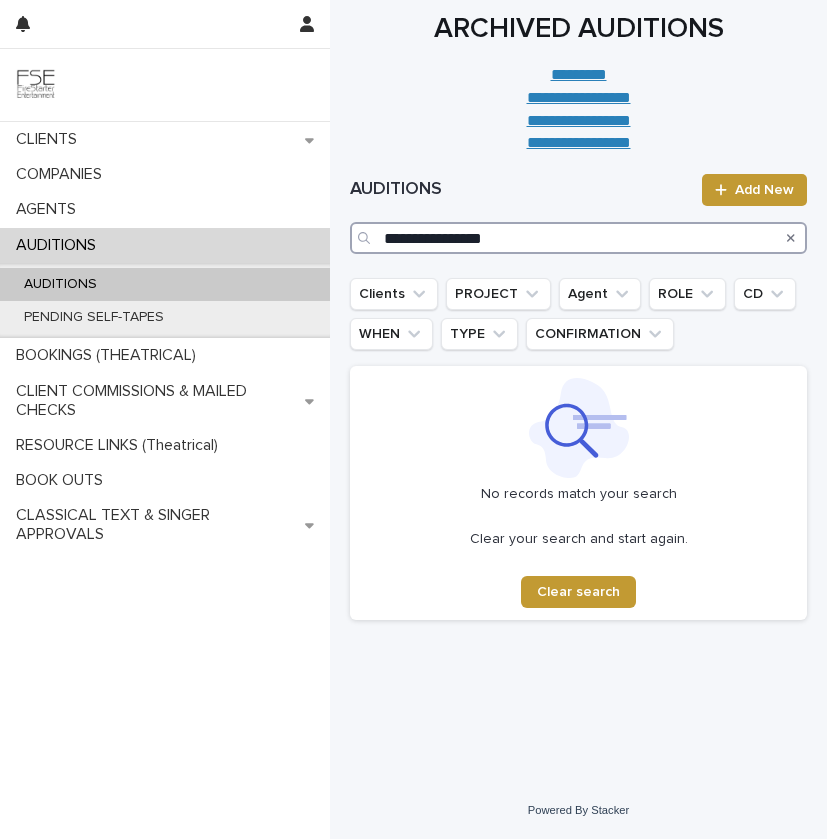 click on "**********" at bounding box center (578, 238) 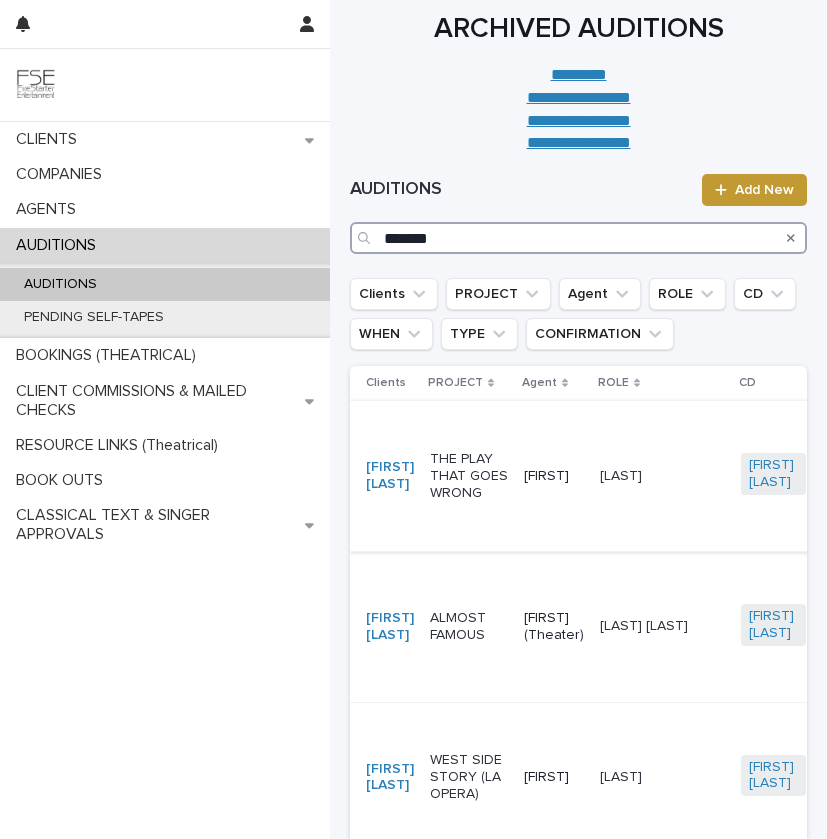 type on "*******" 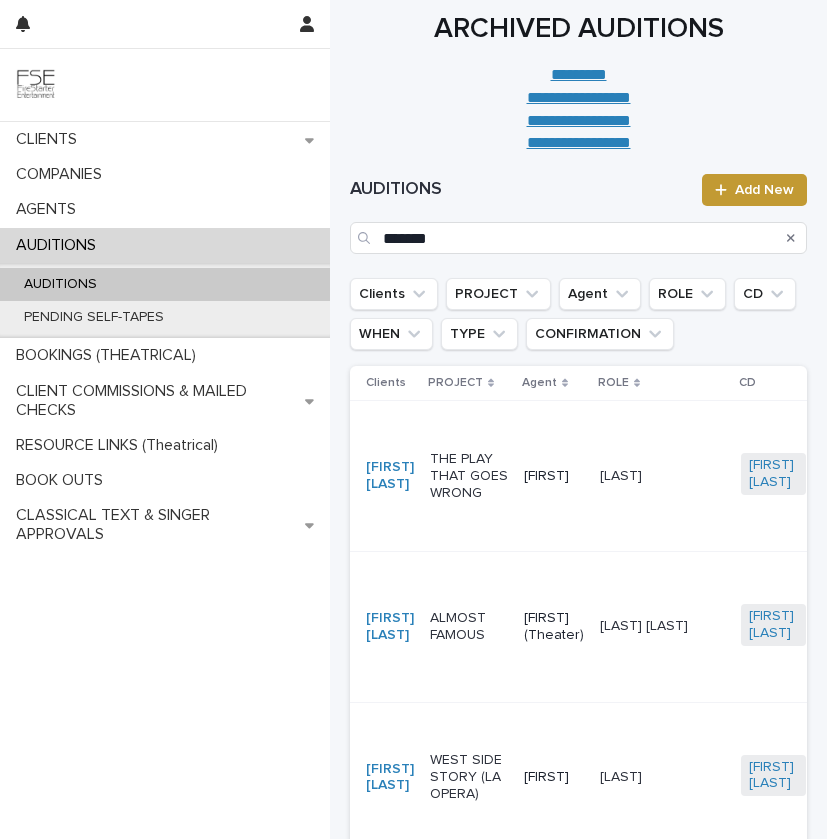 click on "THE PLAY THAT GOES WRONG" at bounding box center (469, 476) 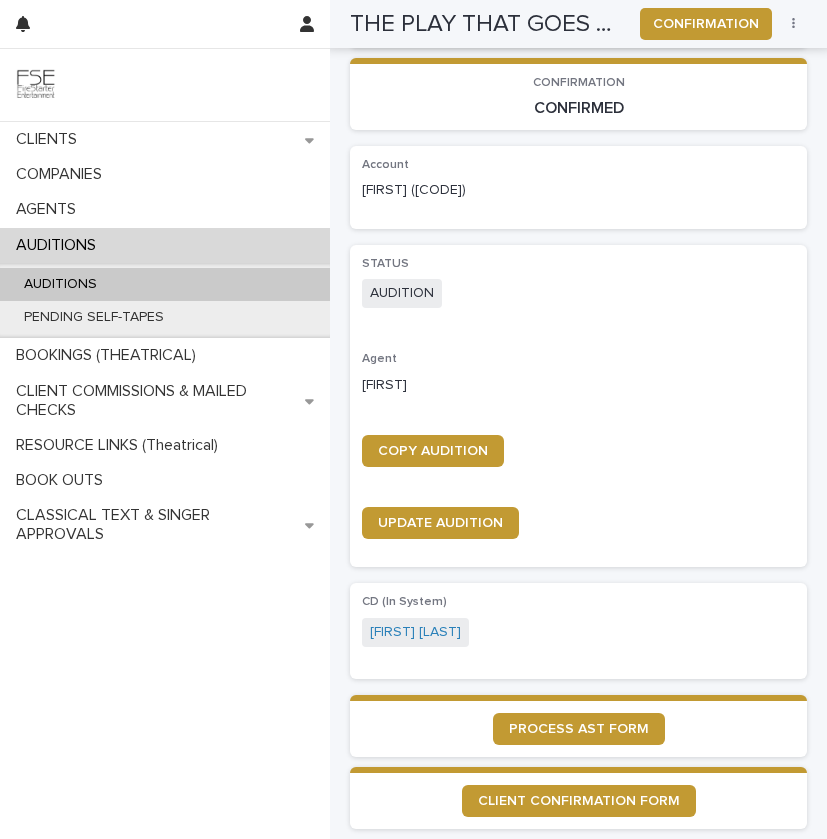 scroll, scrollTop: 432, scrollLeft: 0, axis: vertical 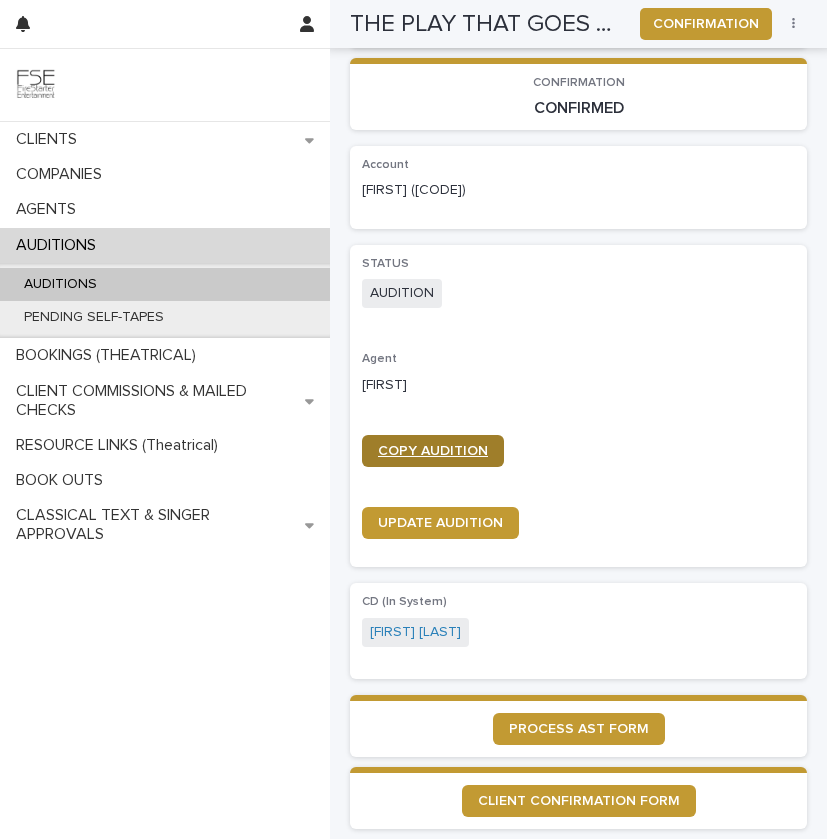 click on "COPY AUDITION" at bounding box center [433, 451] 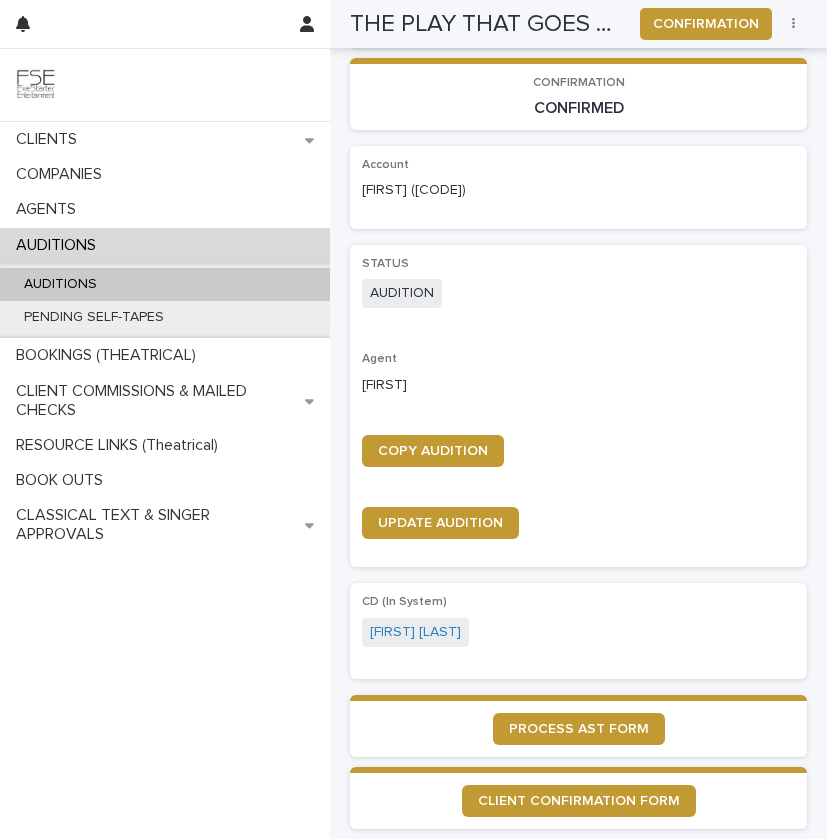 click on "AUDITIONS" at bounding box center [165, 284] 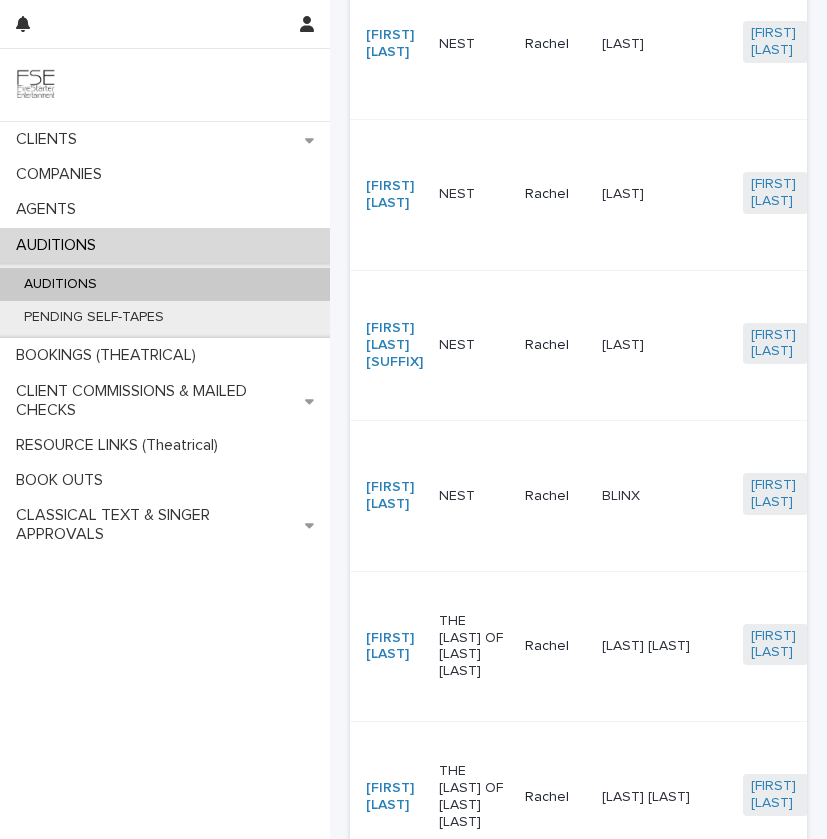 scroll, scrollTop: 0, scrollLeft: 0, axis: both 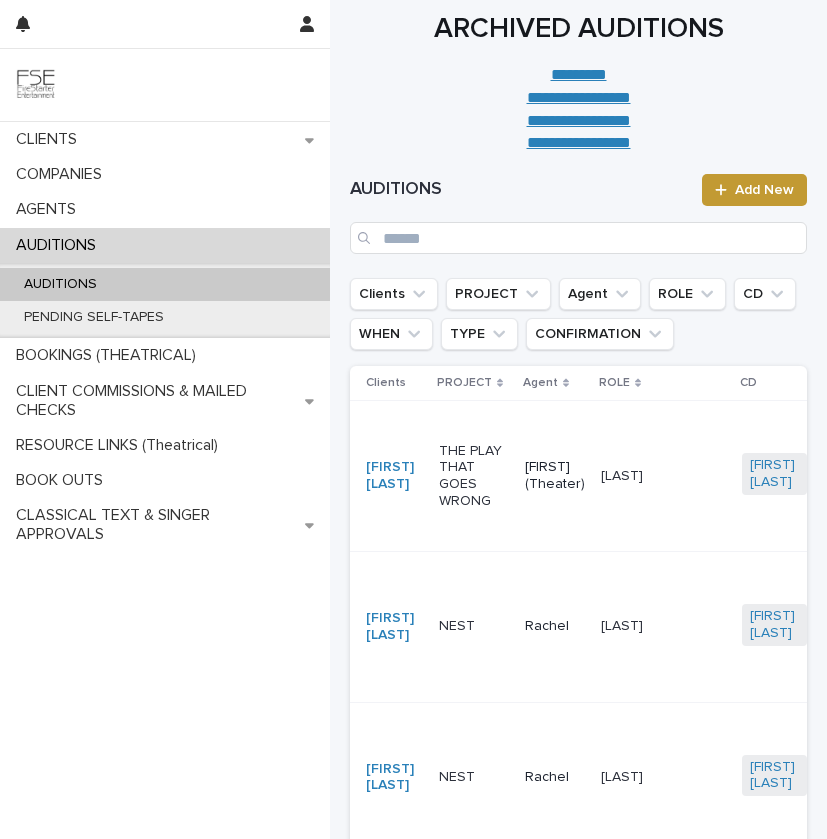 click on "THE PLAY THAT GOES WRONG" at bounding box center [474, 476] 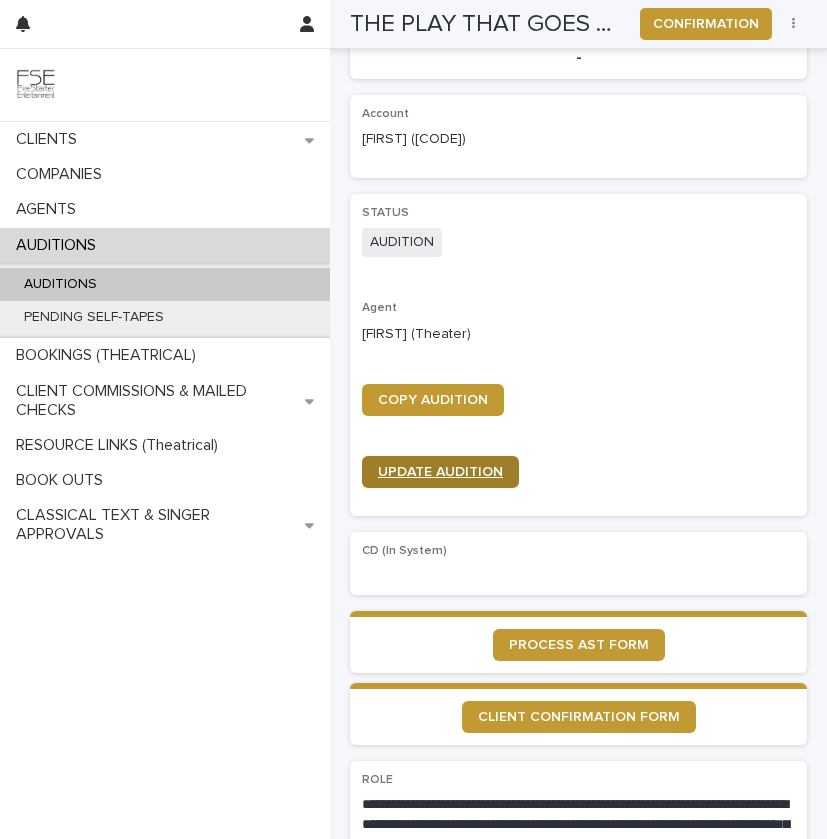 click on "UPDATE AUDITION" at bounding box center (578, 480) 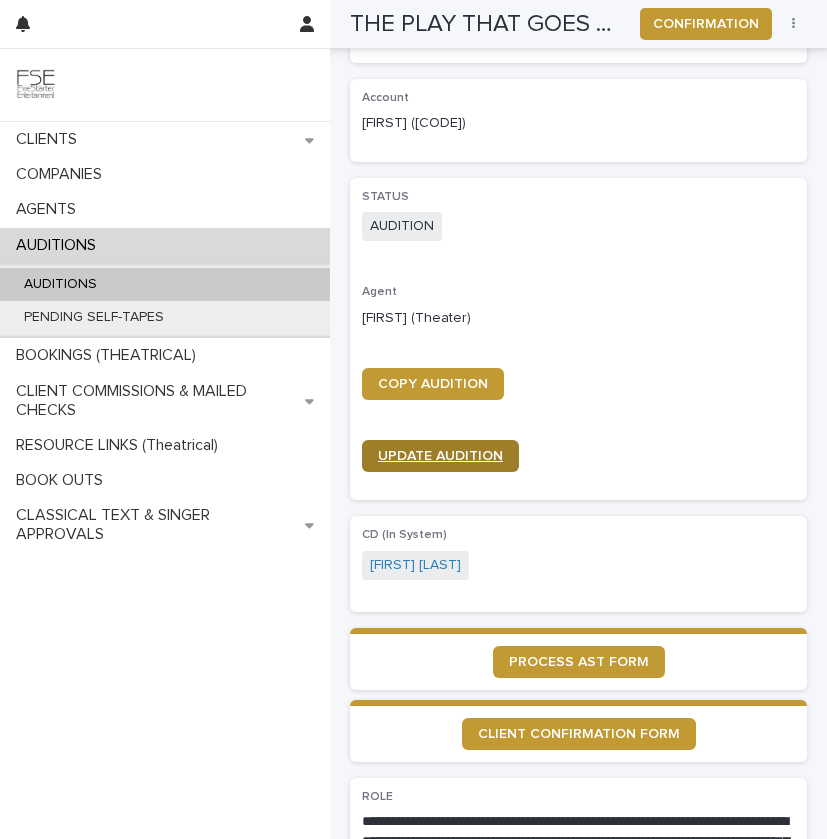 click on "UPDATE AUDITION" at bounding box center [440, 456] 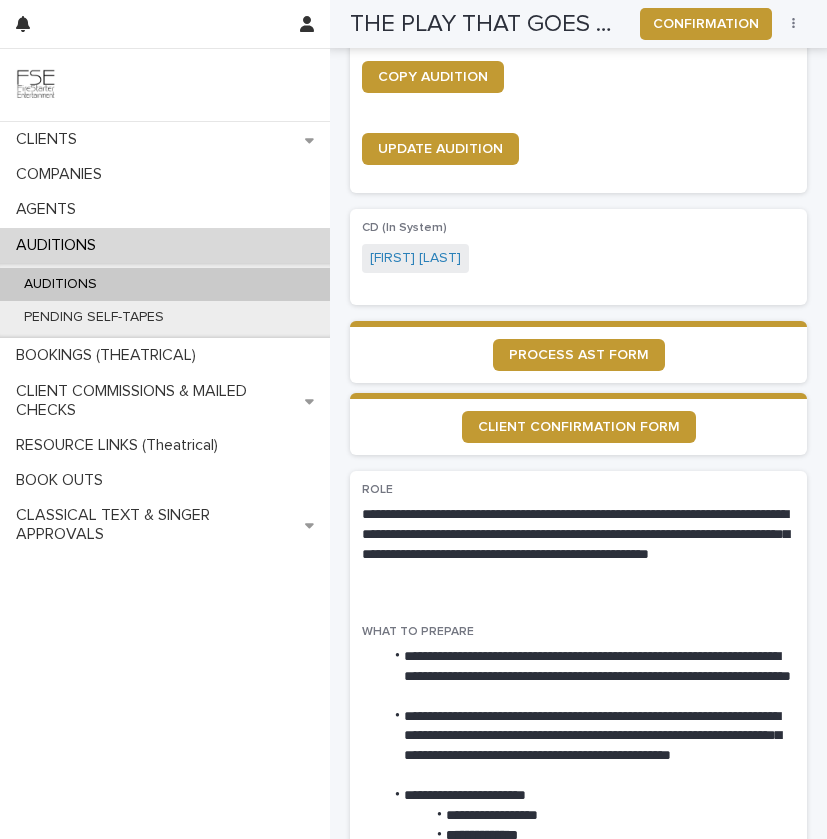 scroll, scrollTop: 0, scrollLeft: 0, axis: both 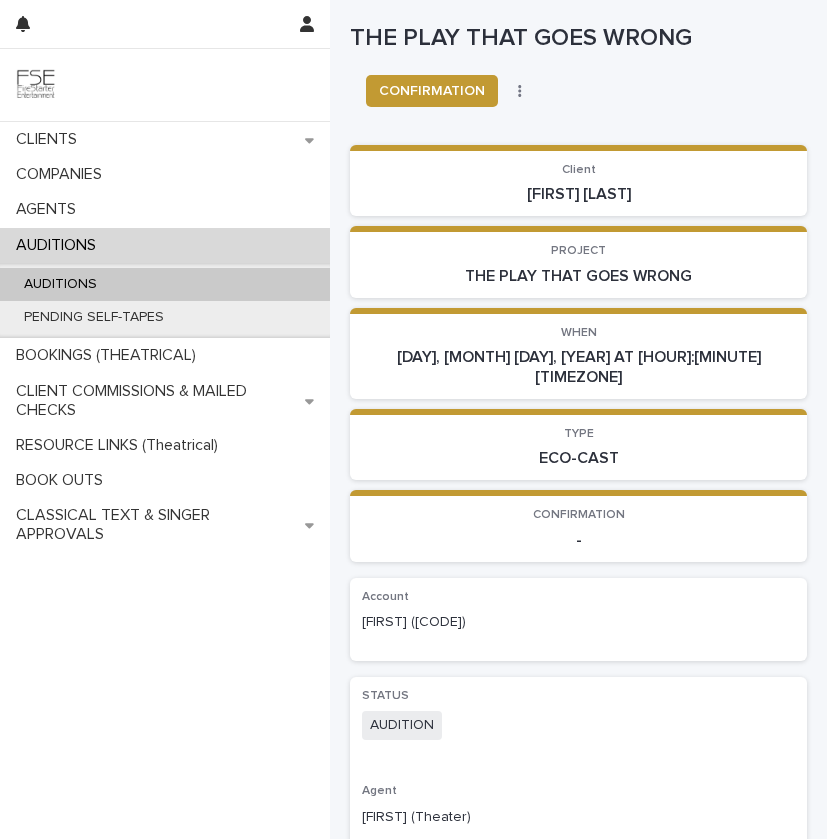 click on "AUDITIONS" at bounding box center (165, 284) 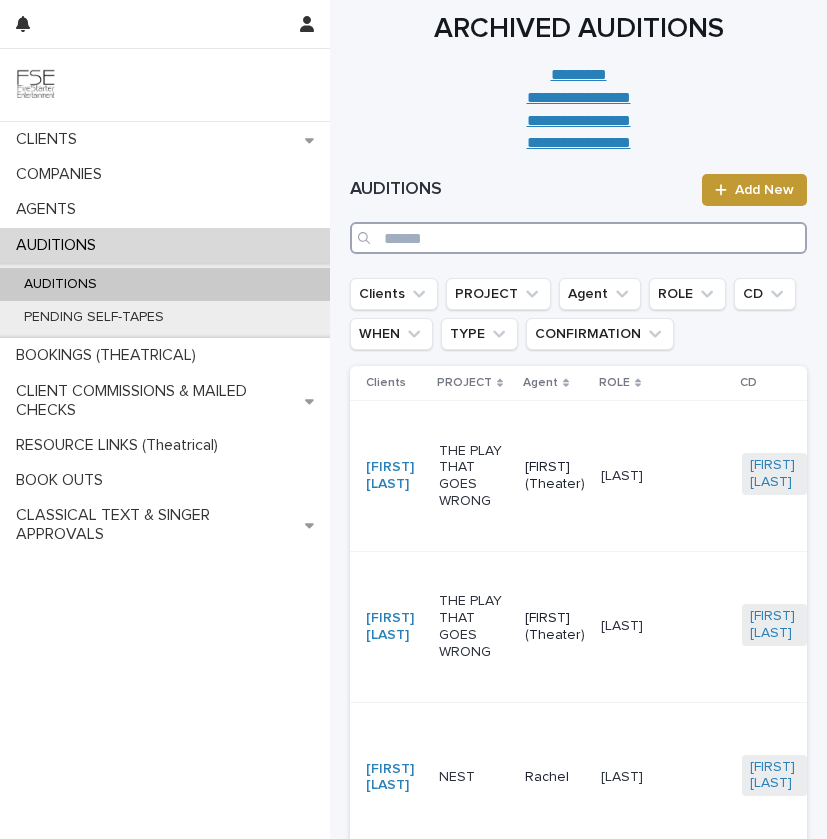 click at bounding box center (578, 238) 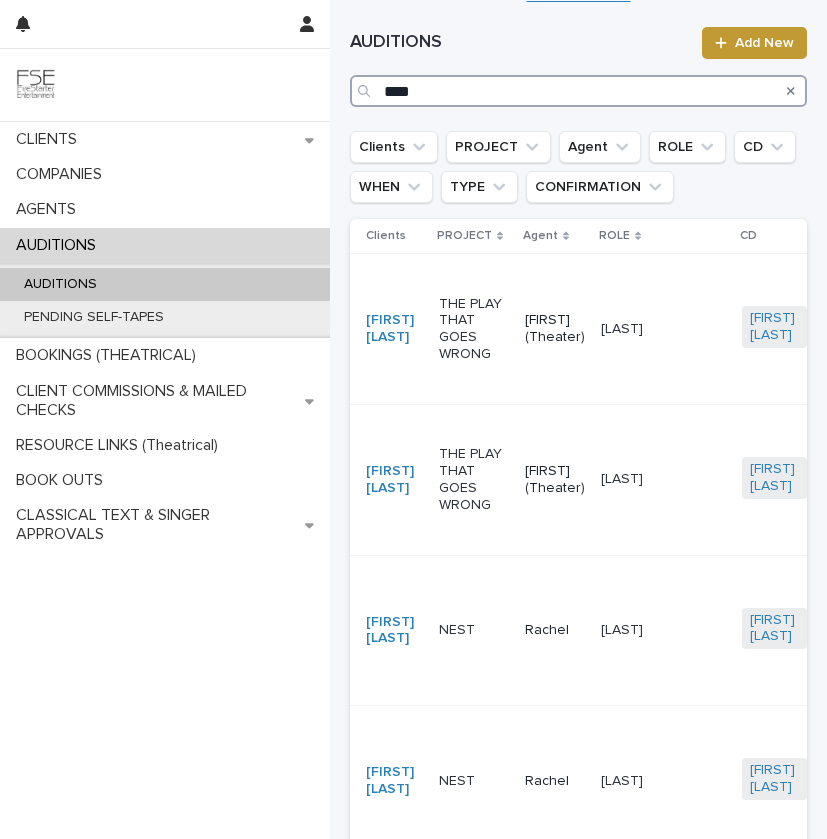 scroll, scrollTop: 155, scrollLeft: 0, axis: vertical 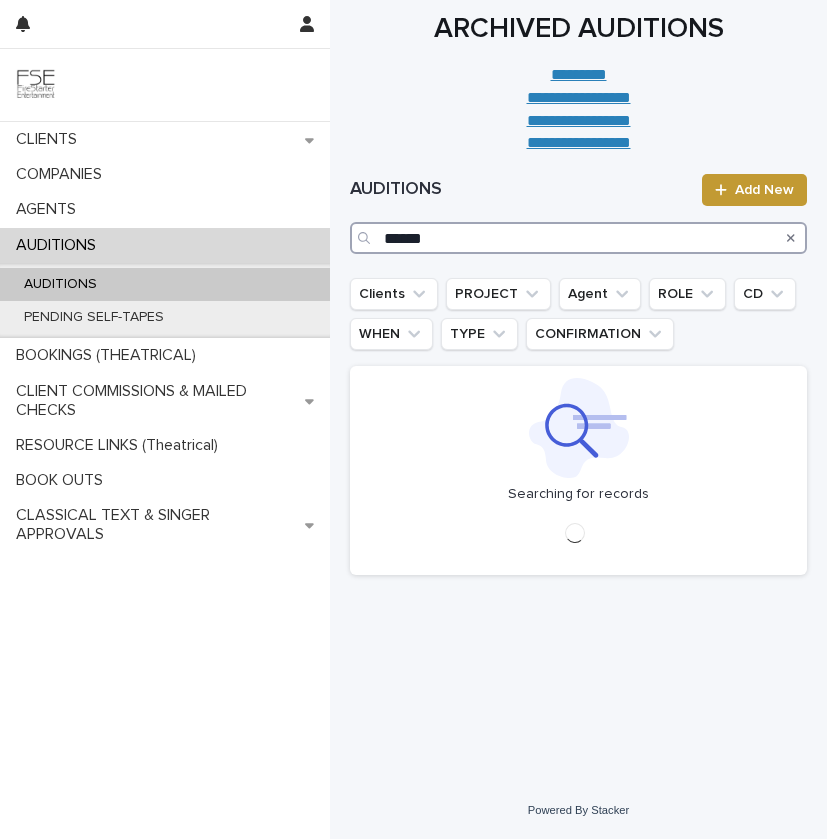 type on "******" 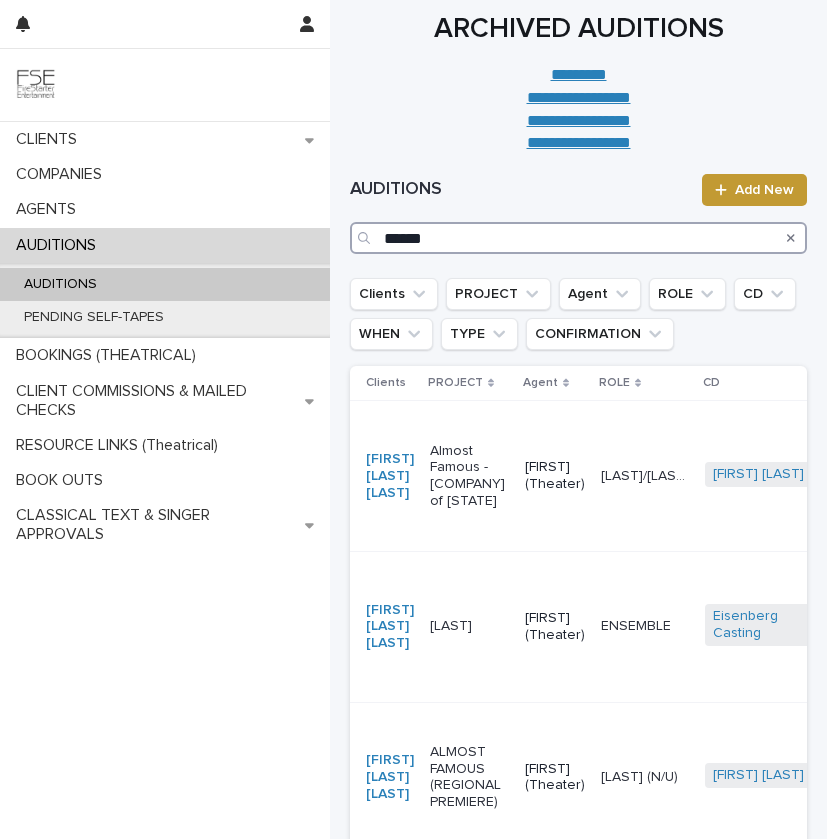 click on "******" at bounding box center [578, 238] 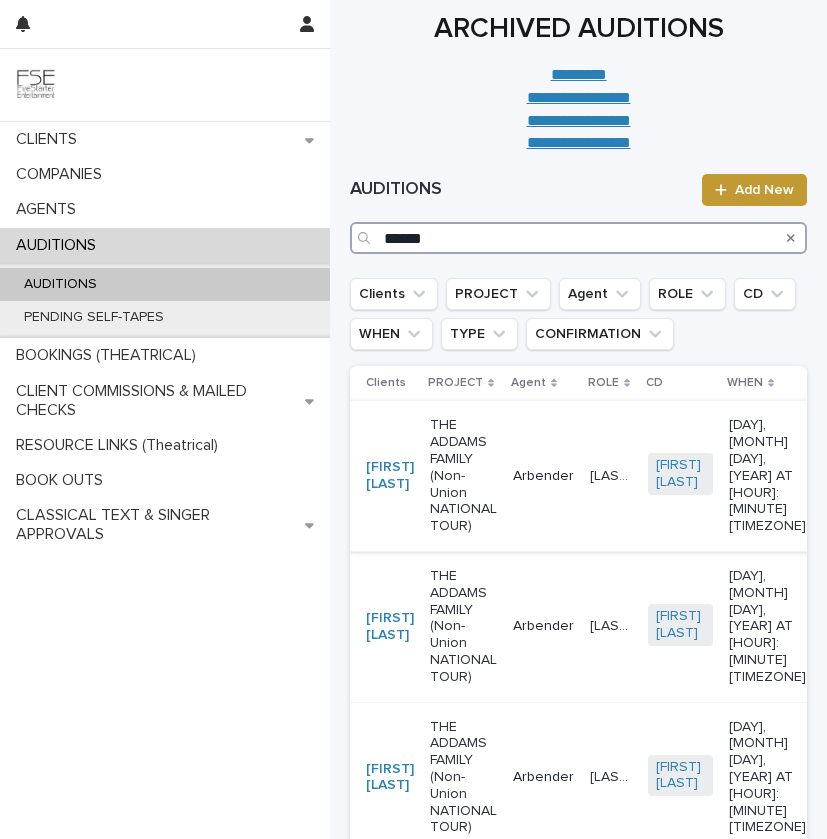 type on "******" 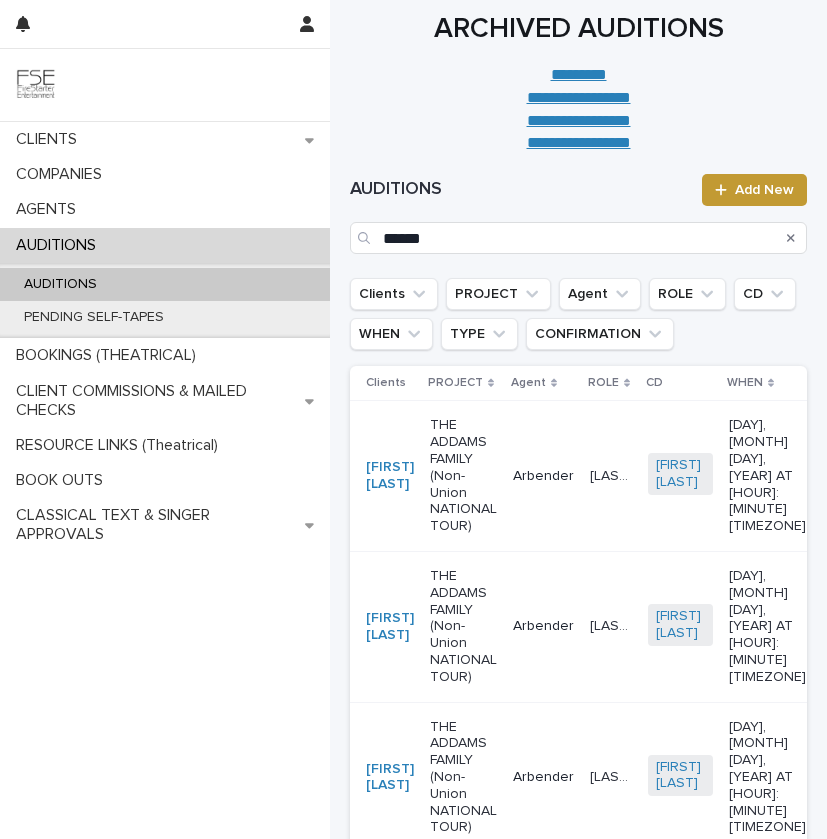 click on "THE ADDAMS FAMILY (Non-Union NATIONAL TOUR)" at bounding box center [463, 476] 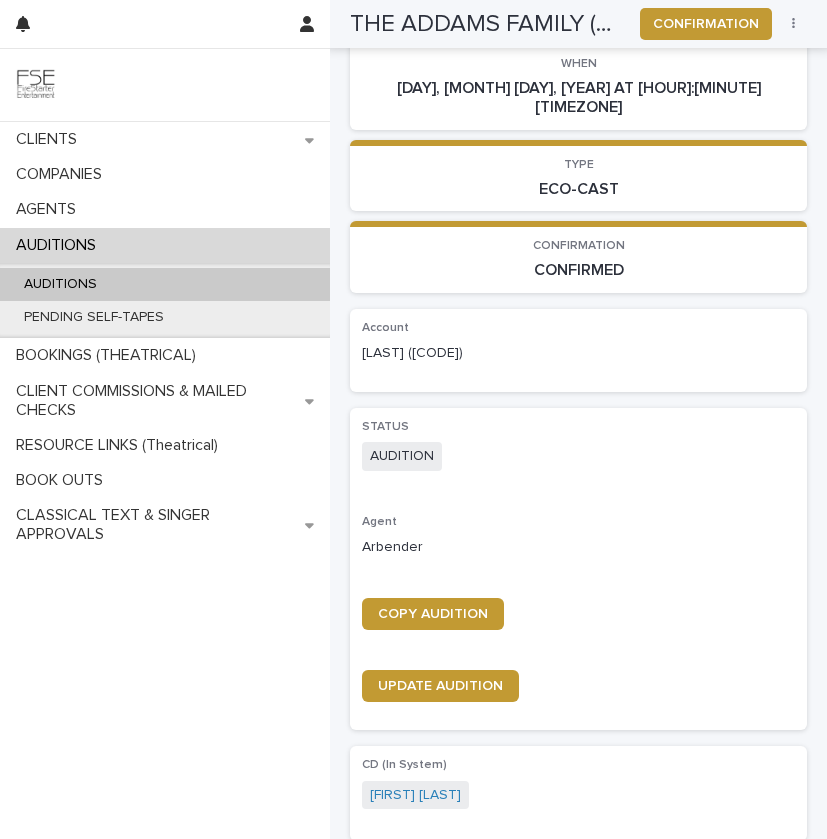 scroll, scrollTop: 299, scrollLeft: 0, axis: vertical 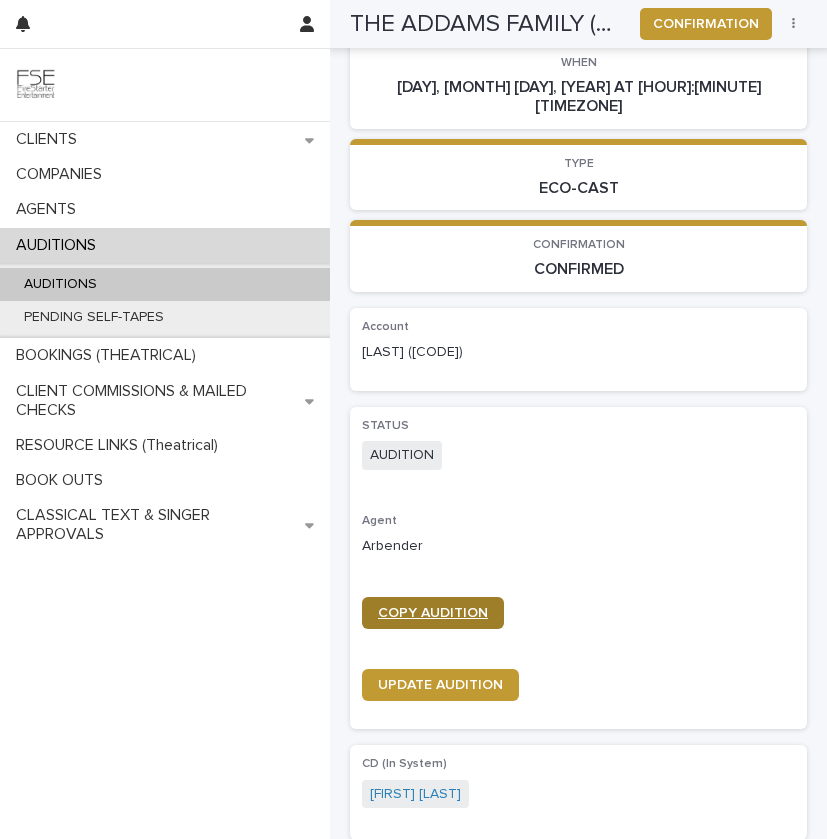 click on "COPY AUDITION" at bounding box center (433, 613) 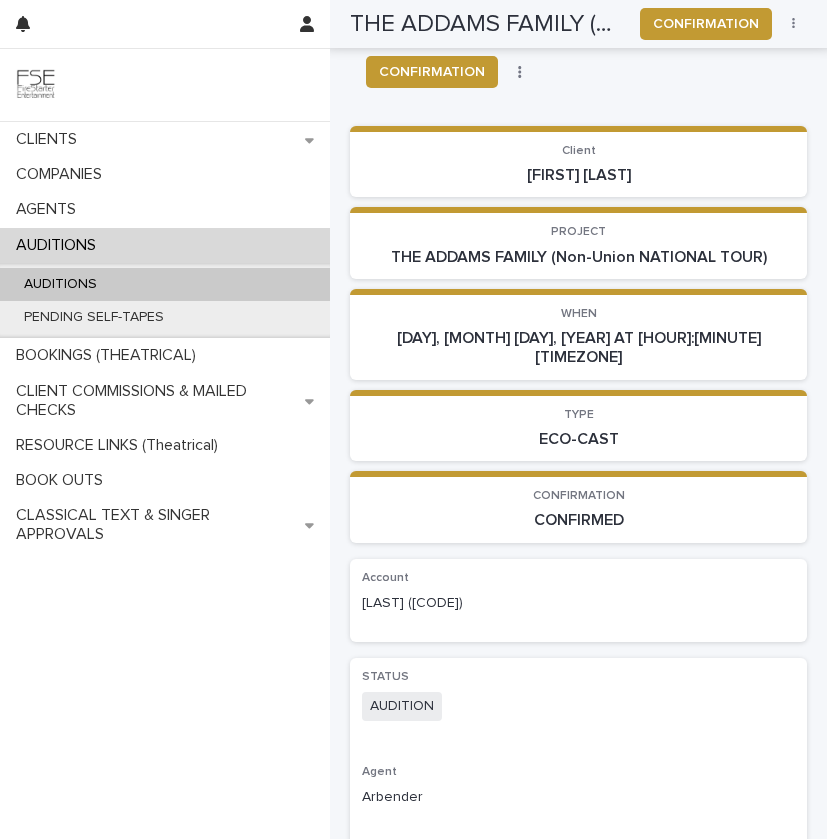 scroll, scrollTop: 0, scrollLeft: 0, axis: both 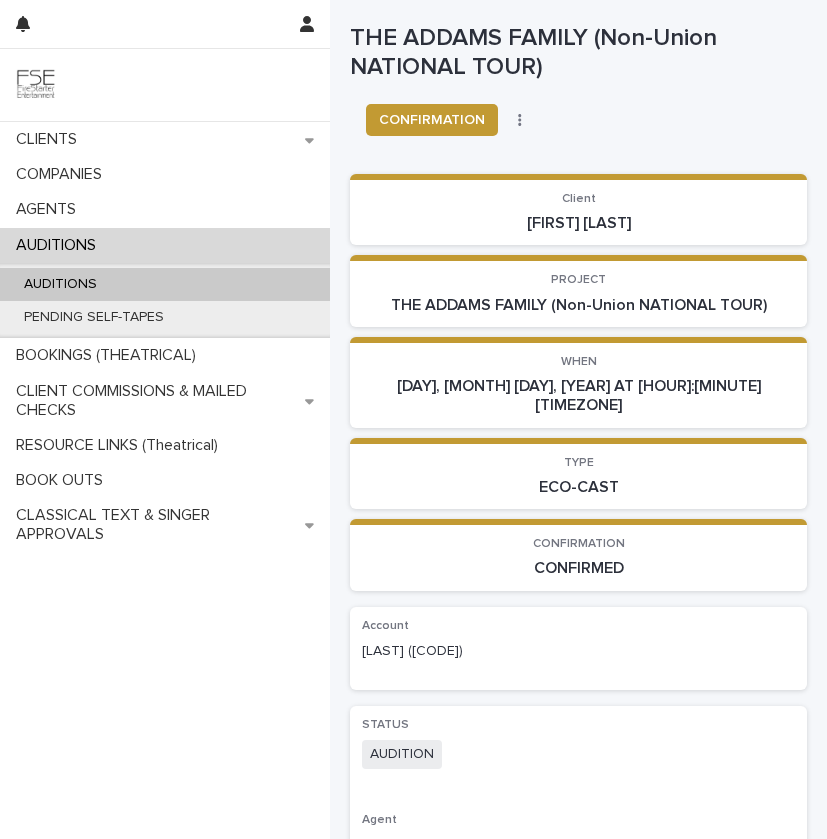 click on "AUDITIONS" at bounding box center [165, 284] 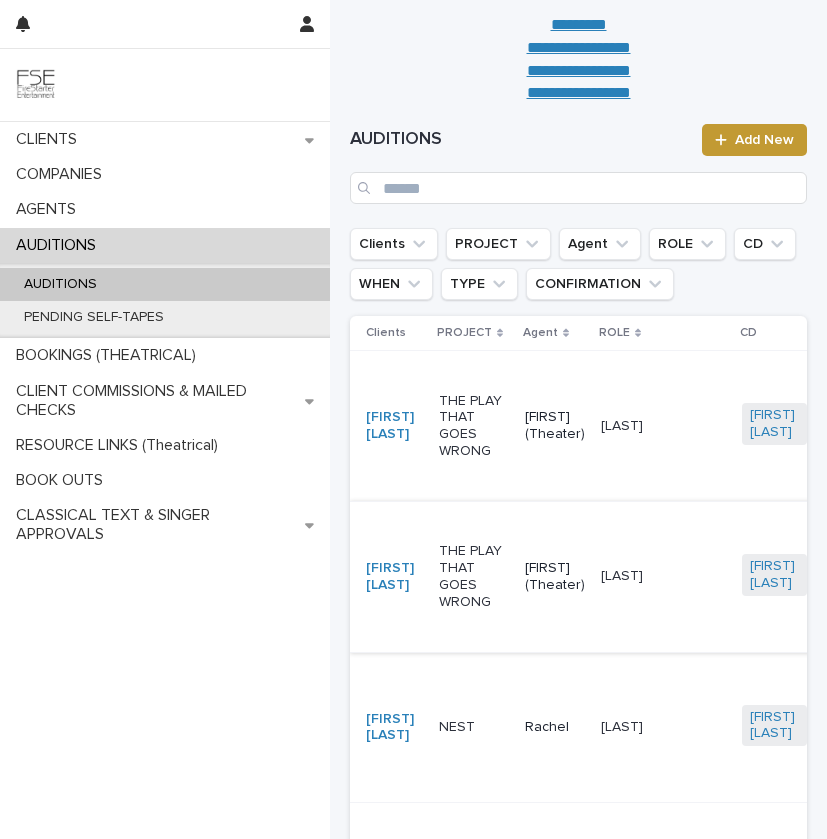 scroll, scrollTop: 111, scrollLeft: 0, axis: vertical 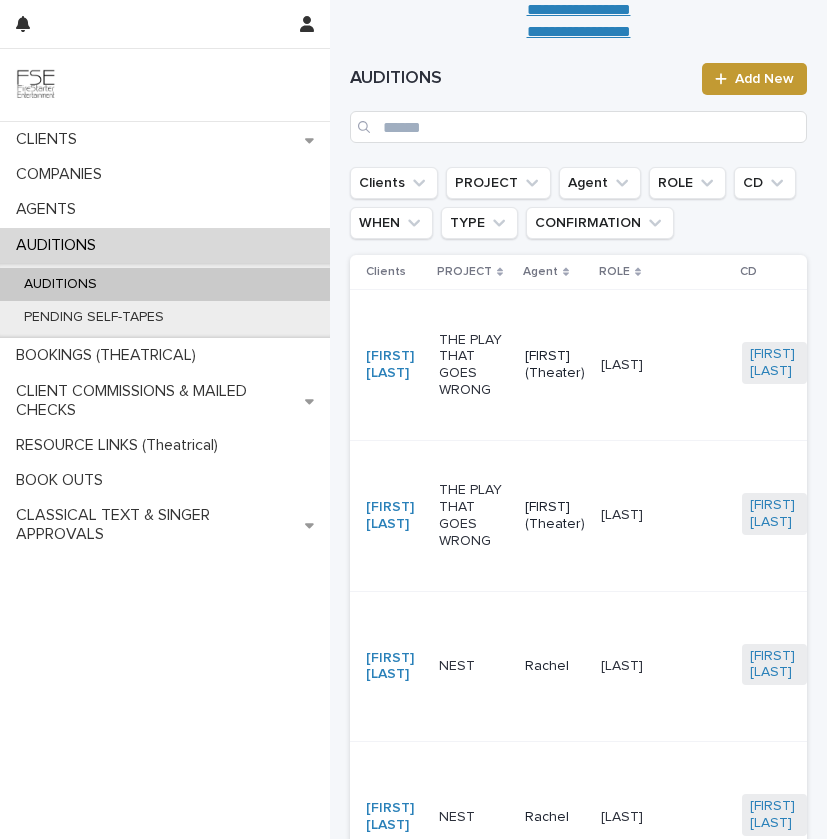 click on "NEST" at bounding box center [474, 666] 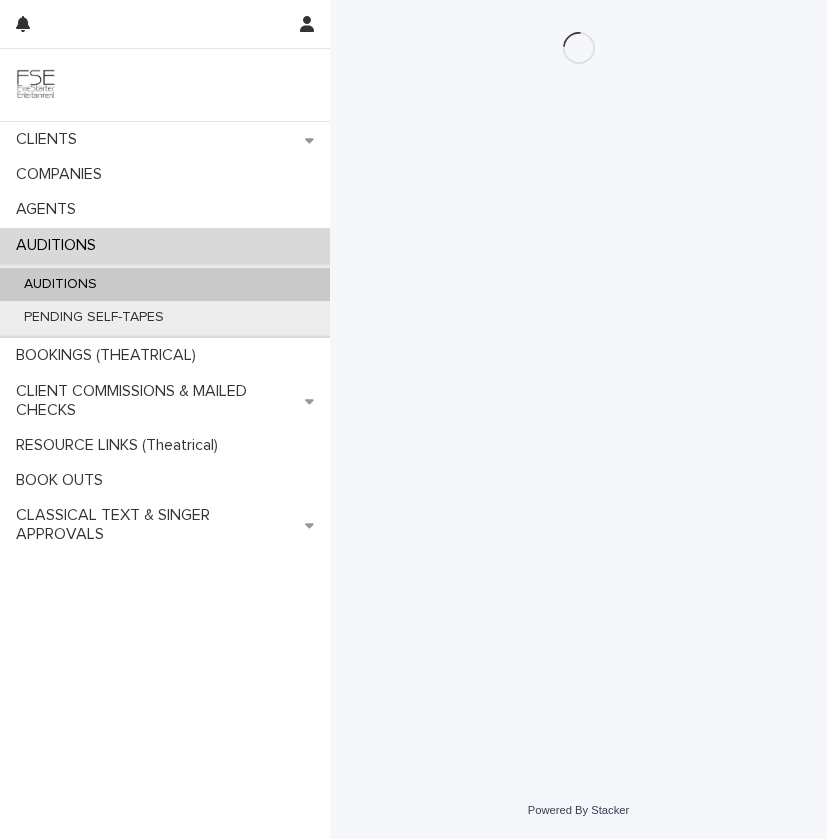 scroll, scrollTop: 0, scrollLeft: 0, axis: both 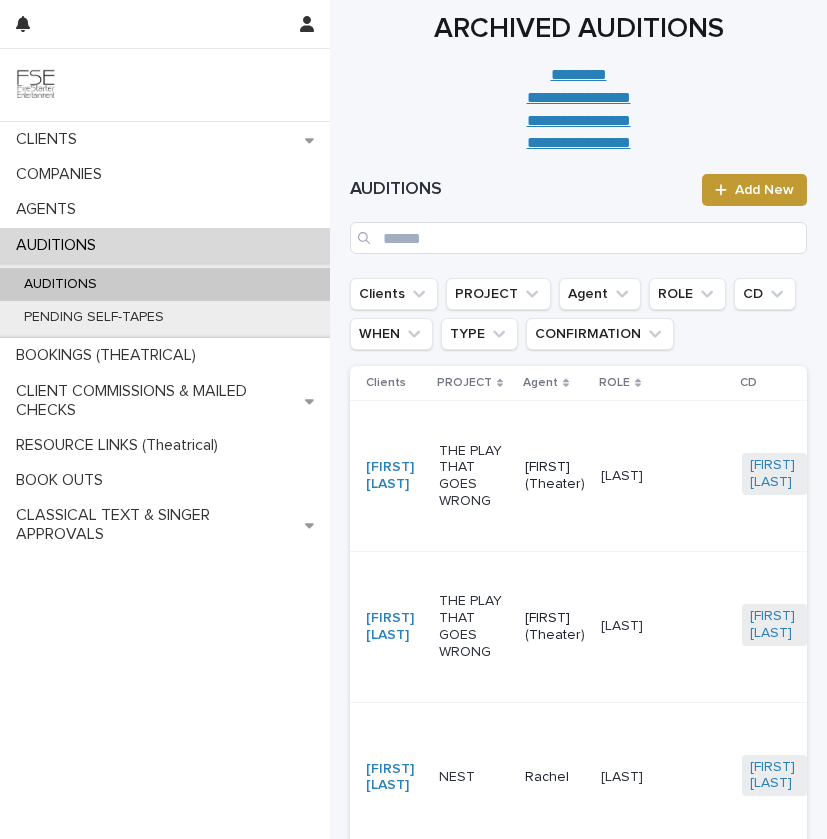 click on "THE PLAY THAT GOES WRONG" at bounding box center [474, 476] 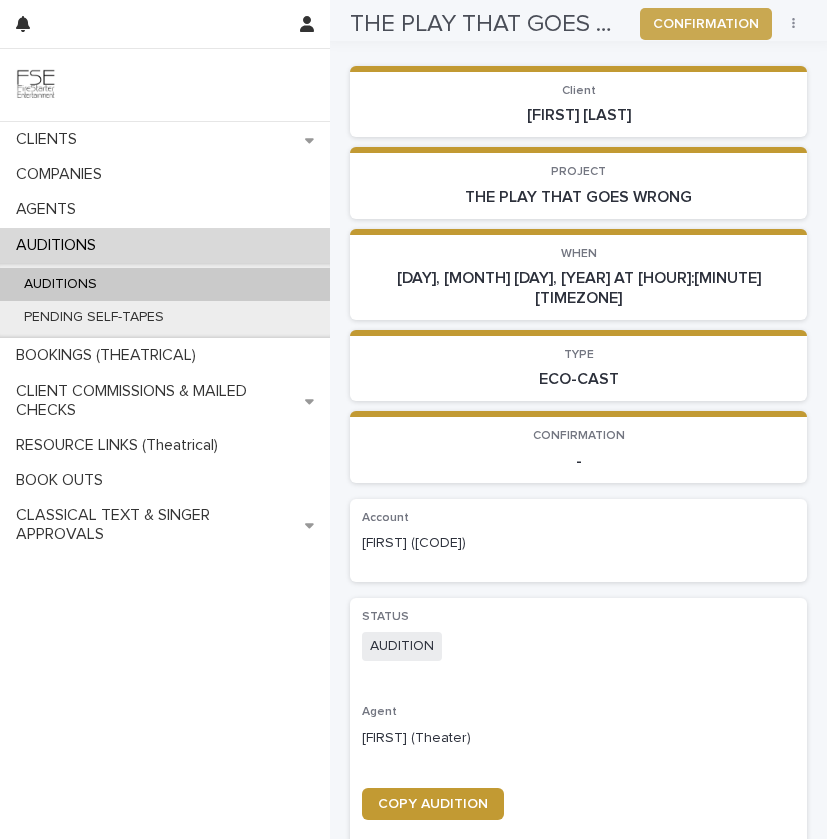 scroll, scrollTop: 0, scrollLeft: 0, axis: both 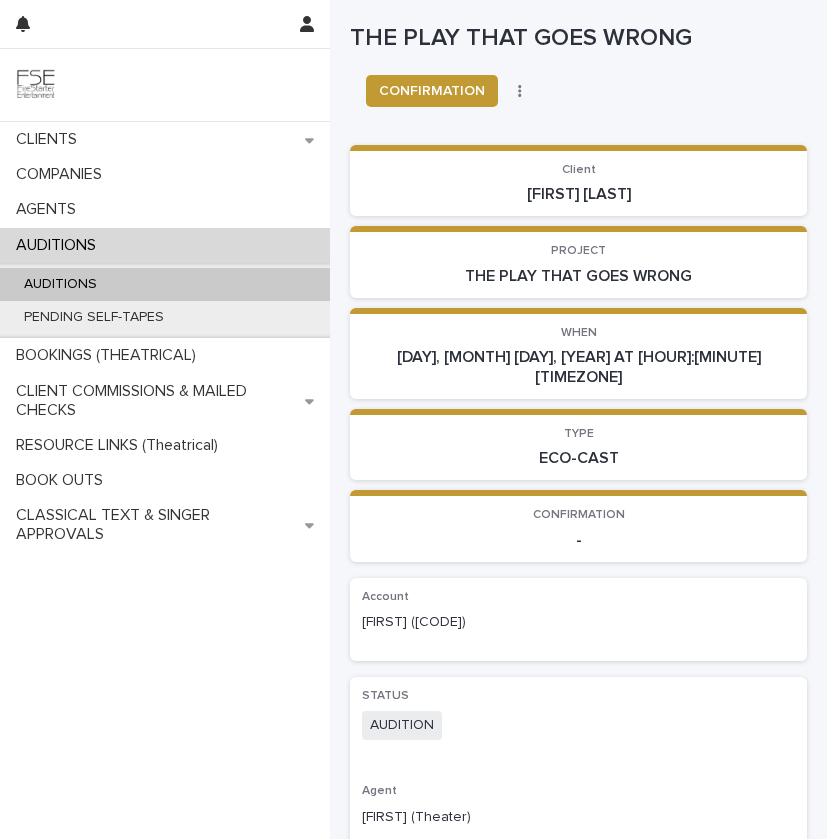 click on "AUDITIONS" at bounding box center [165, 284] 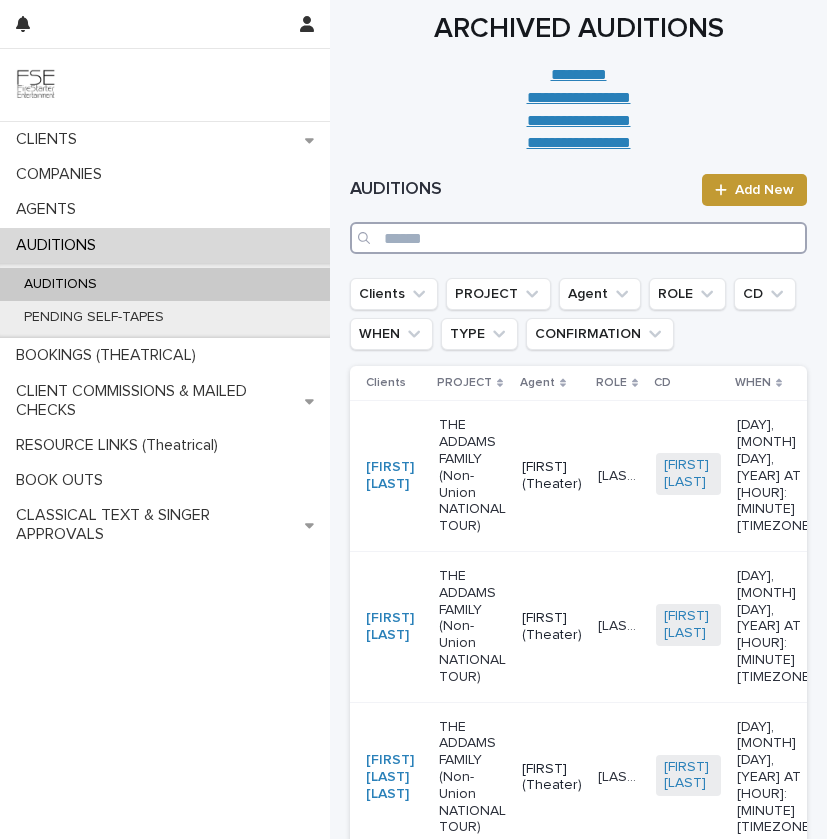 click at bounding box center [578, 238] 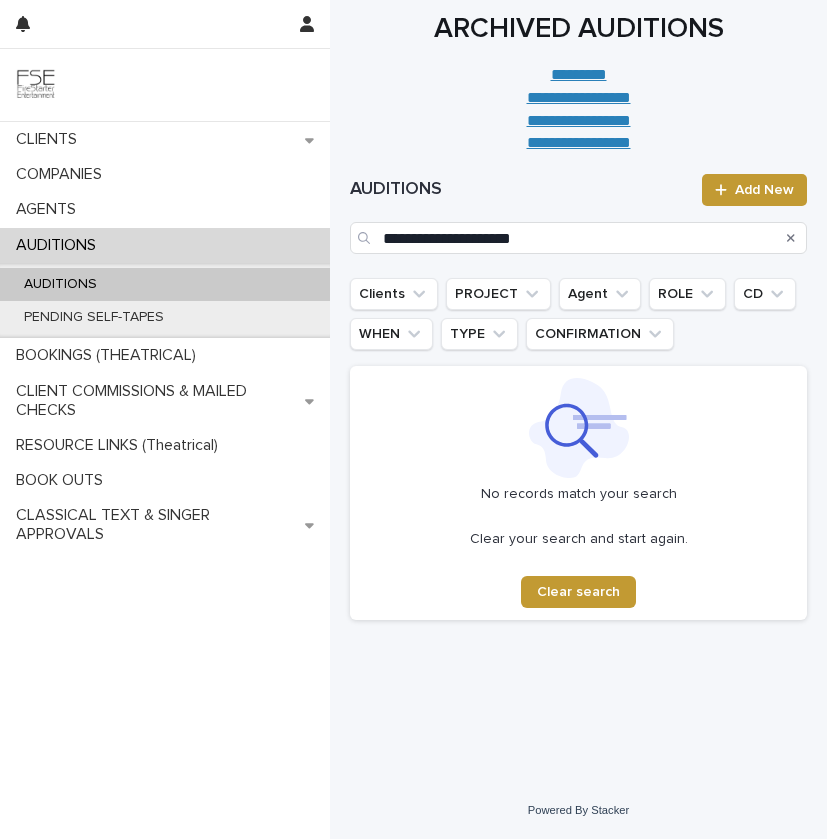 click on "**********" at bounding box center [578, 214] 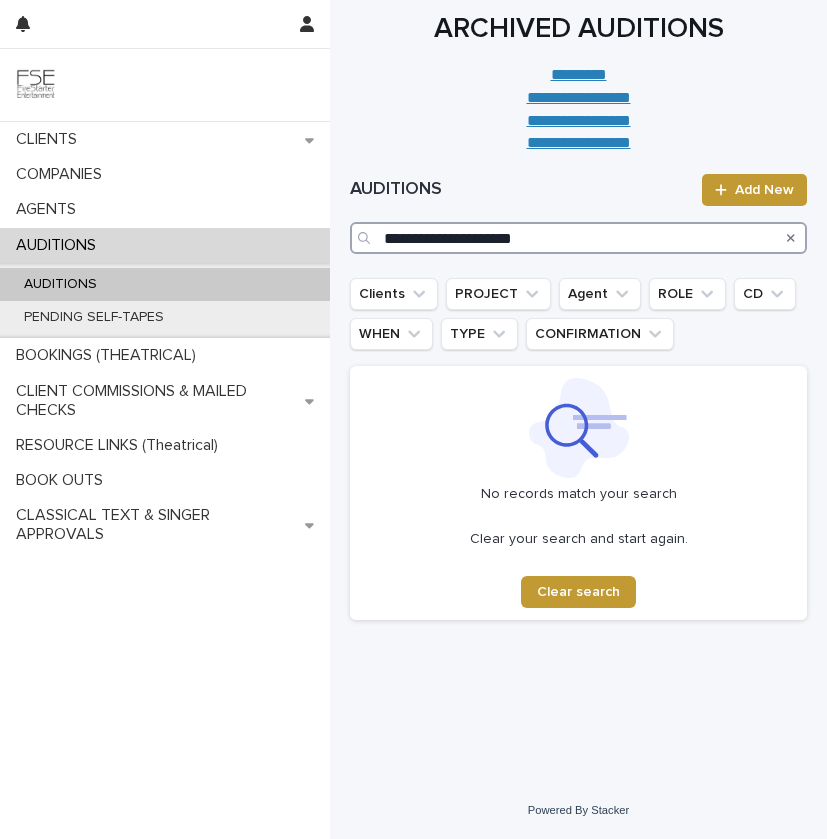 click on "**********" at bounding box center [578, 238] 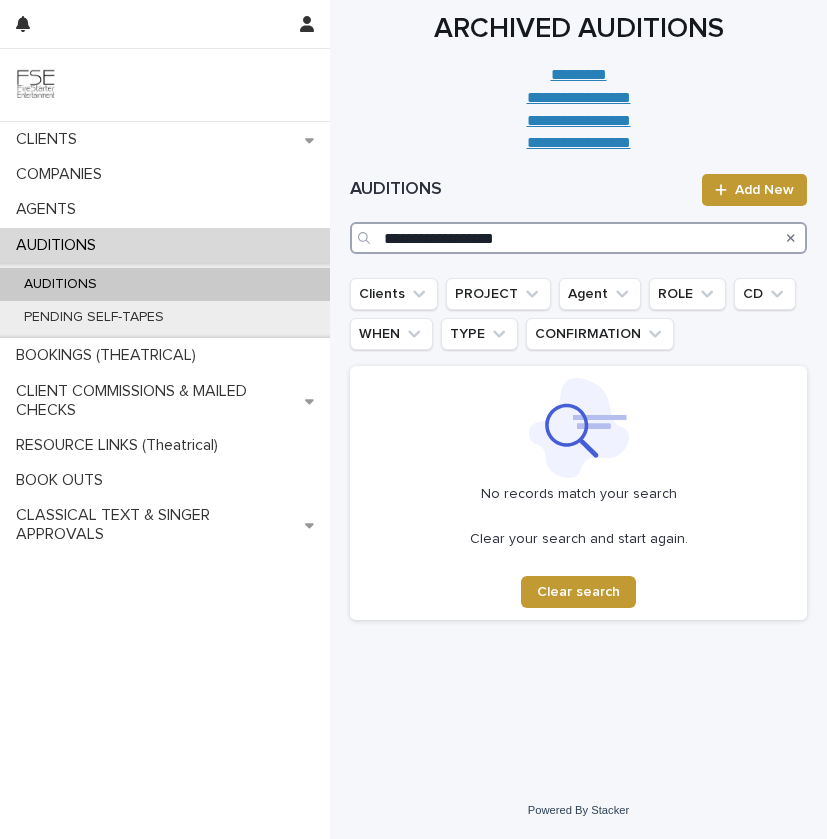 drag, startPoint x: 383, startPoint y: 234, endPoint x: 391, endPoint y: 260, distance: 27.202942 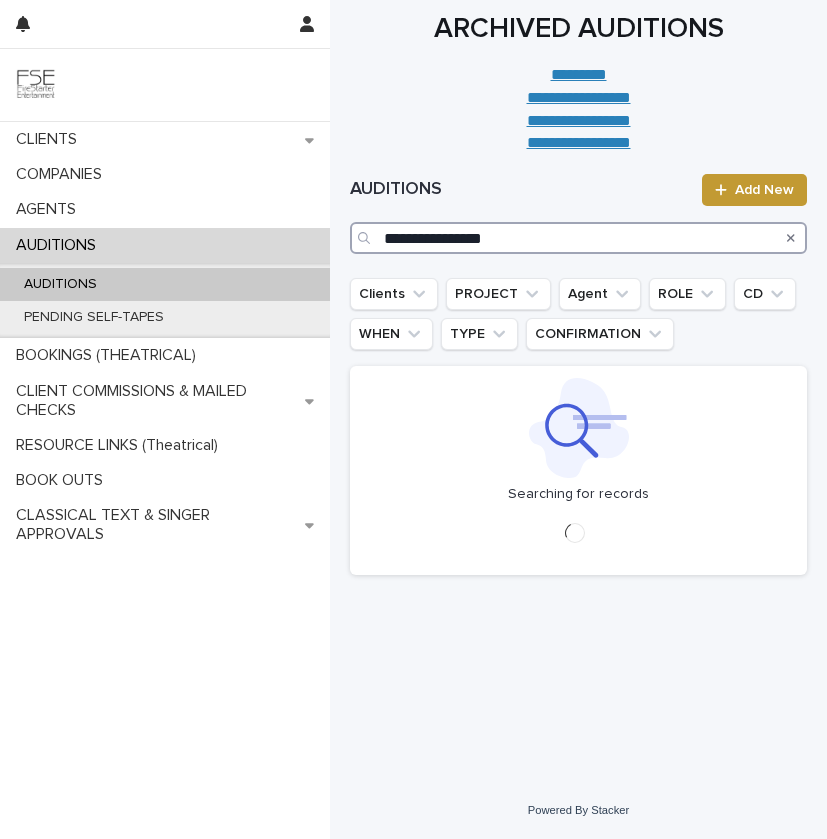 click on "**********" at bounding box center [578, 238] 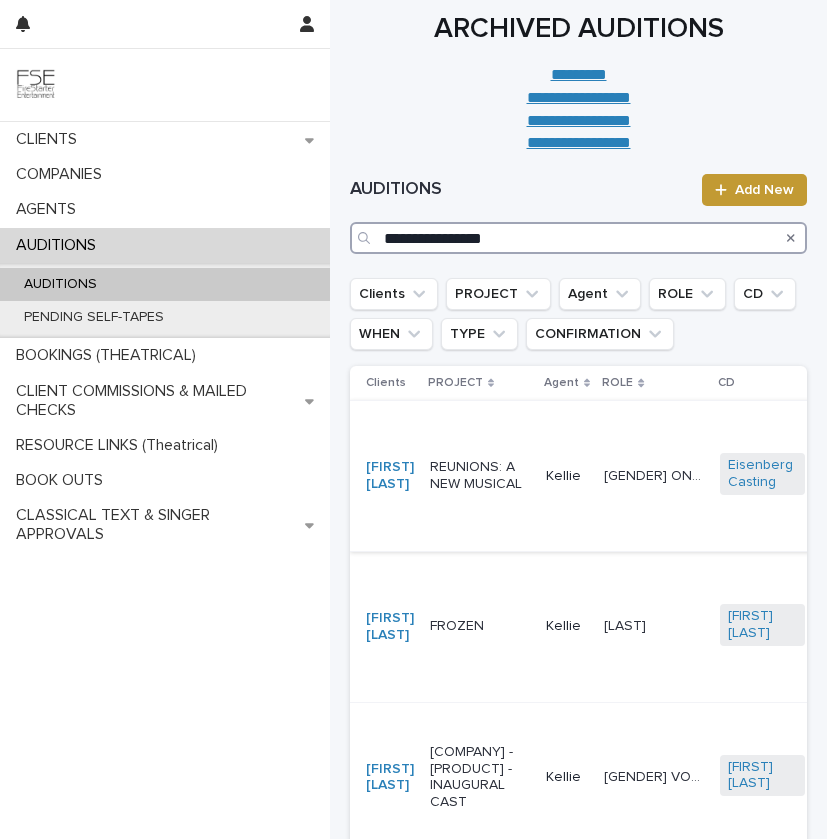 type on "**********" 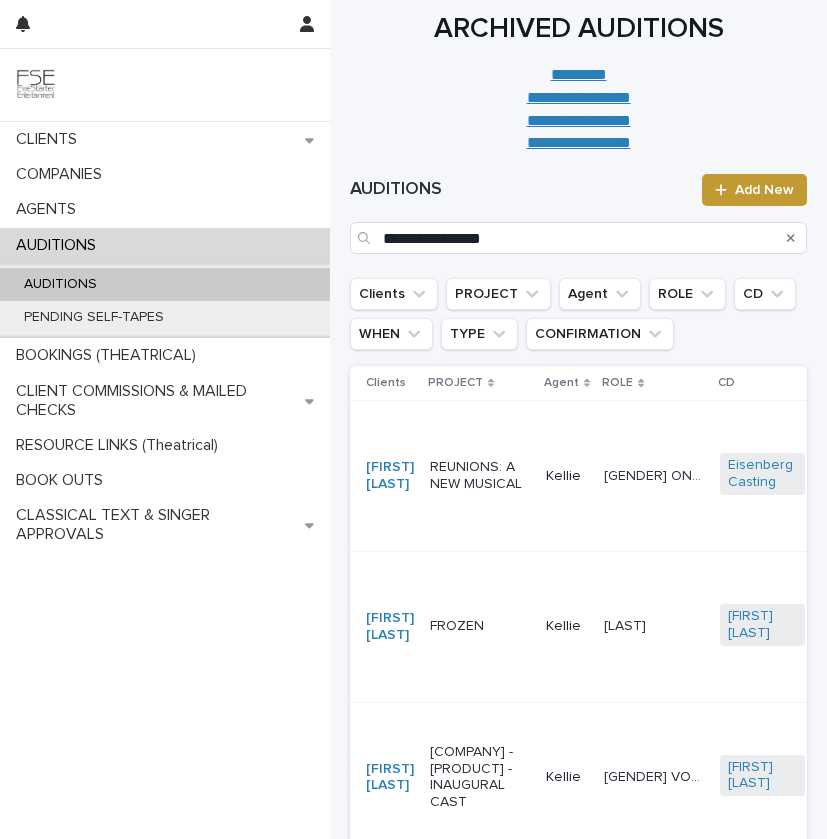 click on "REUNIONS: A NEW MUSICAL" at bounding box center [480, 476] 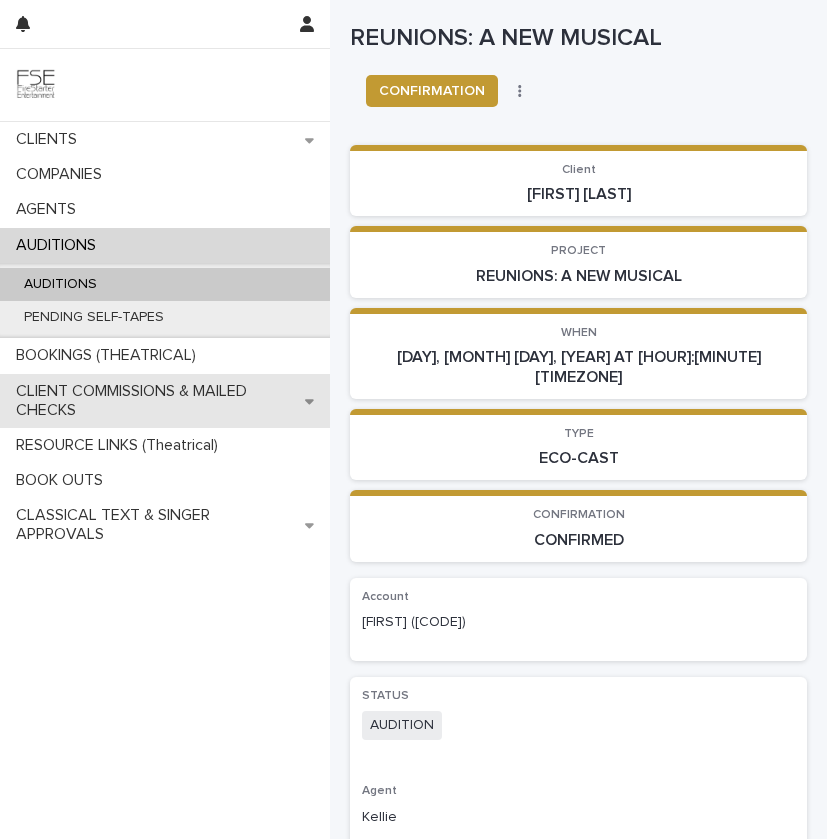 scroll, scrollTop: 373, scrollLeft: 0, axis: vertical 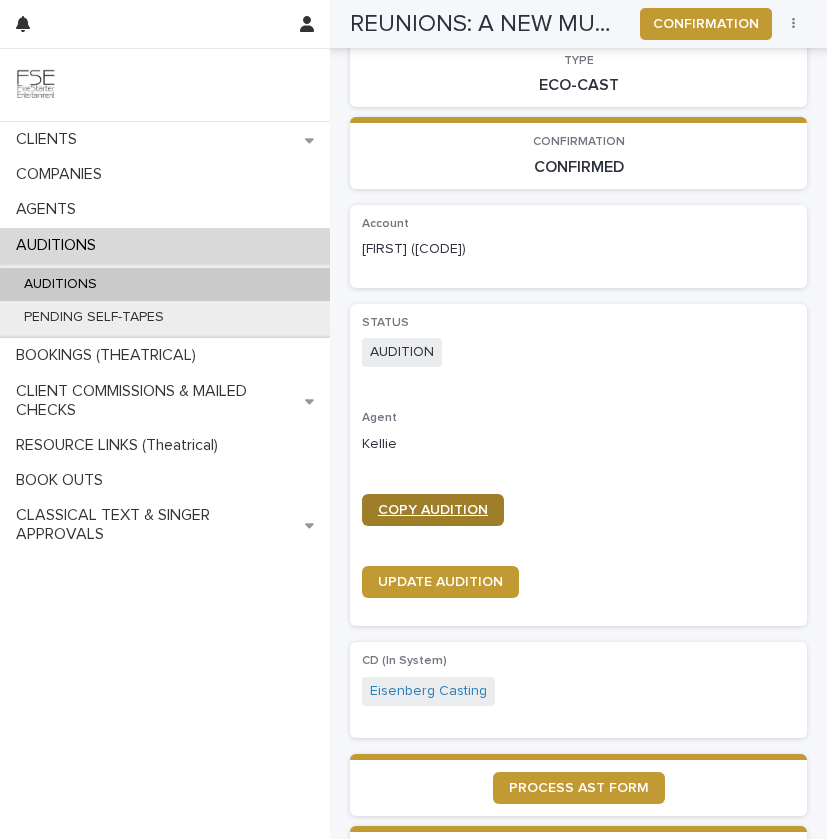 click on "COPY AUDITION" at bounding box center [433, 510] 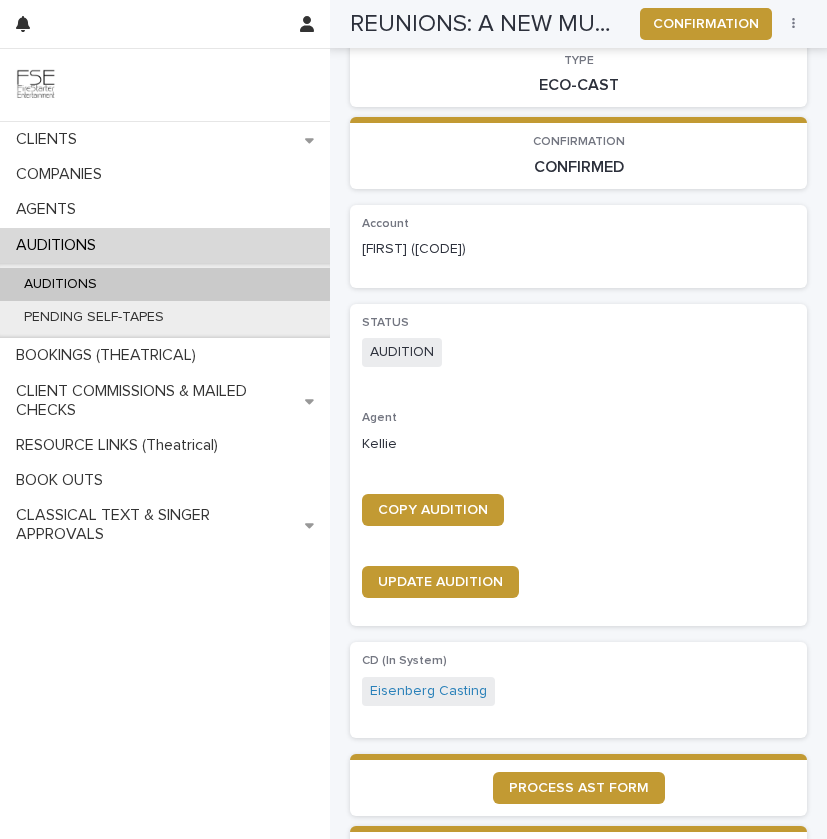 scroll, scrollTop: 0, scrollLeft: 0, axis: both 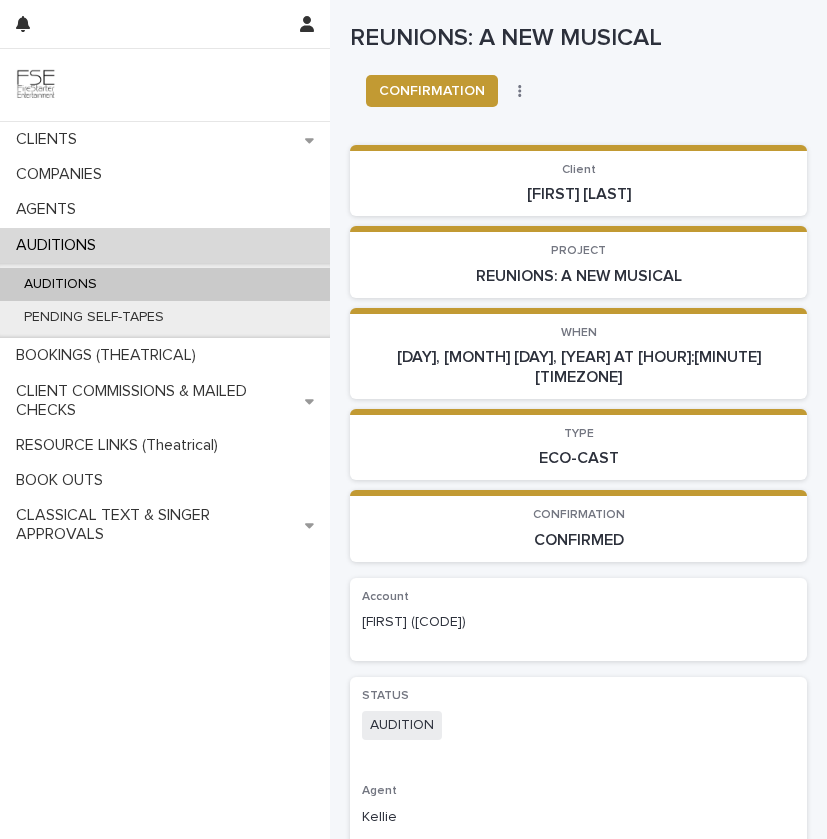 click on "AUDITIONS" at bounding box center [165, 284] 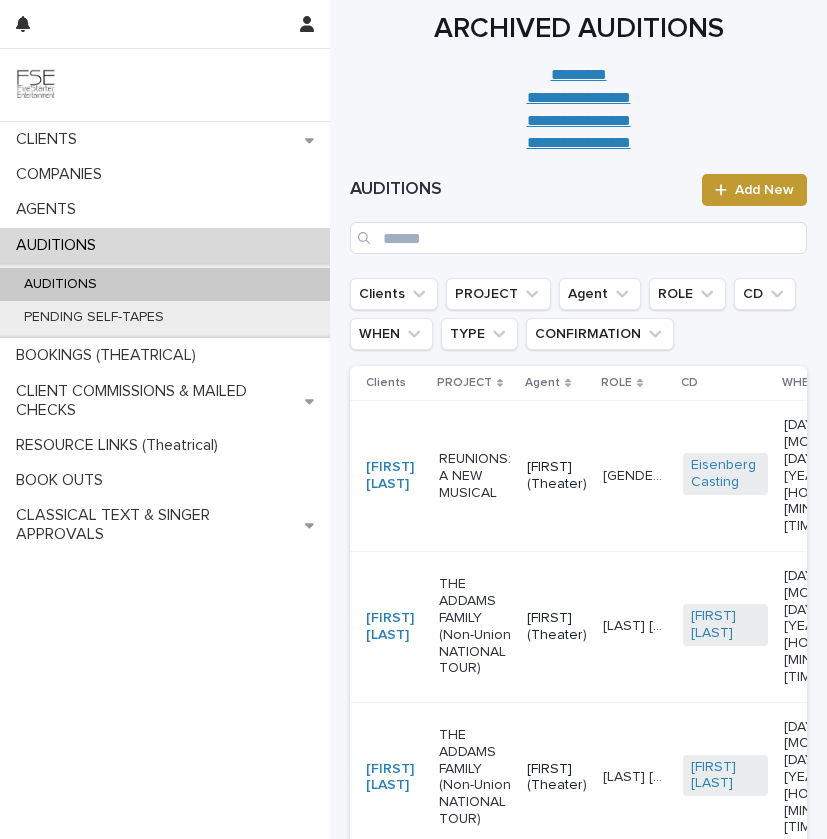 click on "AUDITIONS Add New" at bounding box center (578, 214) 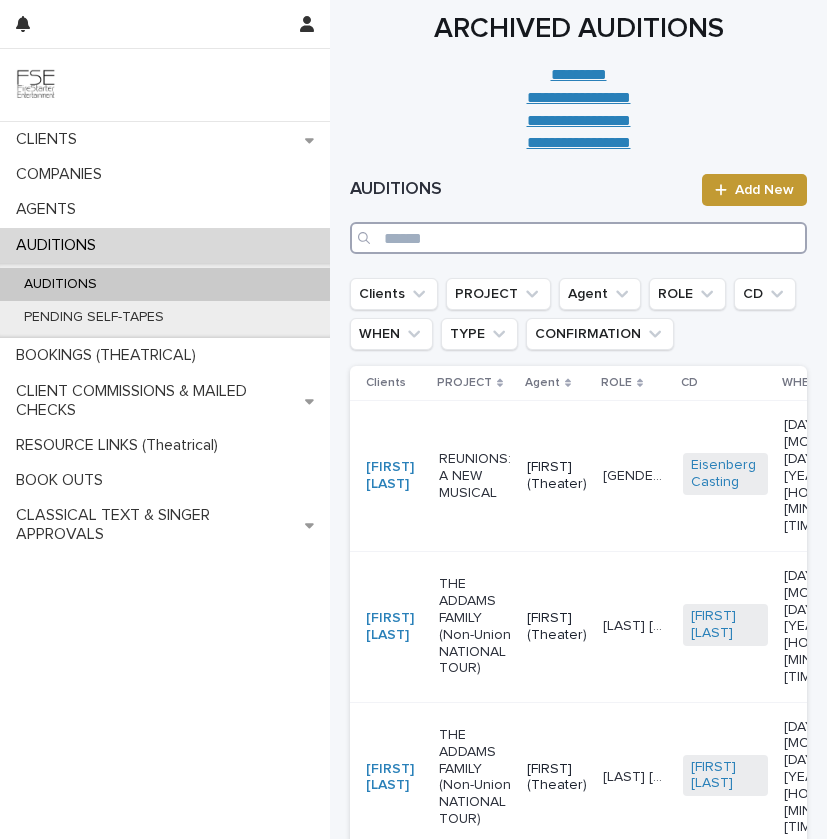 click at bounding box center (578, 238) 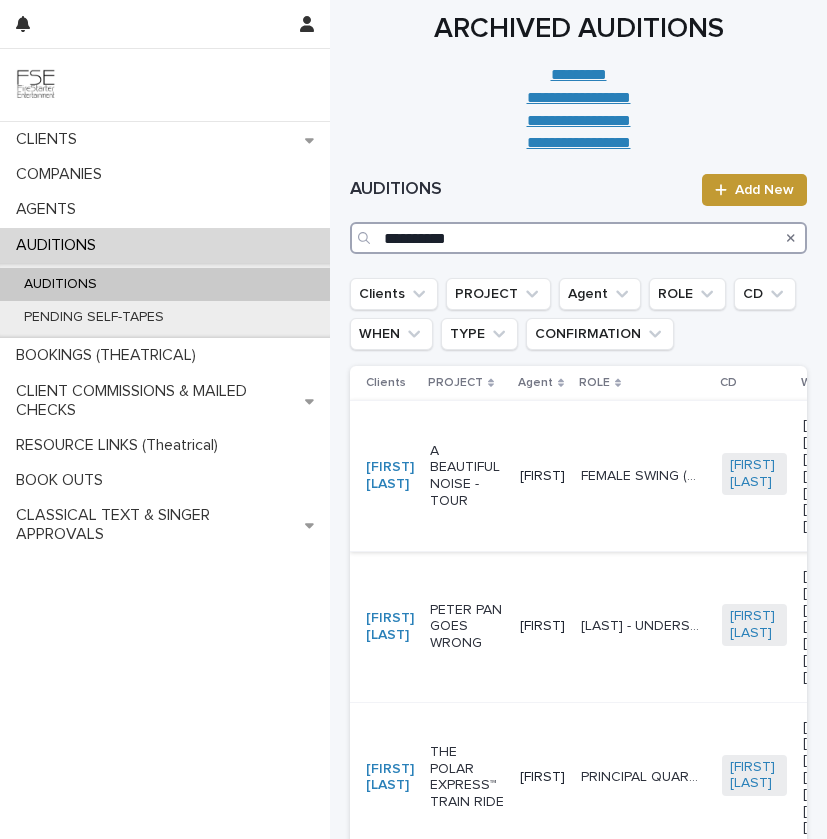 type on "**********" 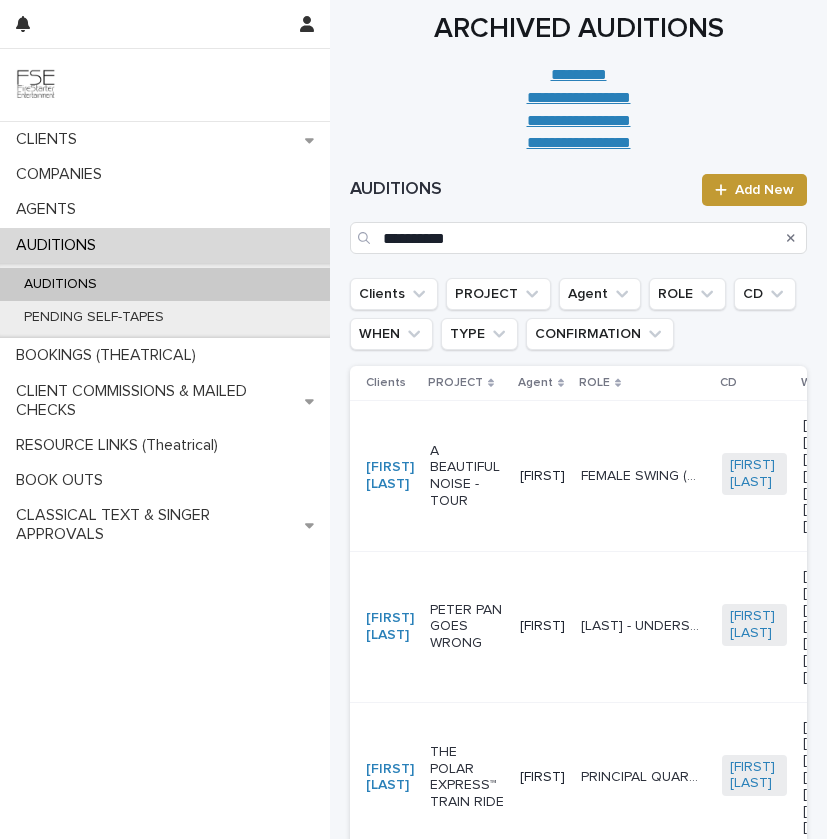 click on "A BEAUTIFUL NOISE - TOUR" at bounding box center (467, 476) 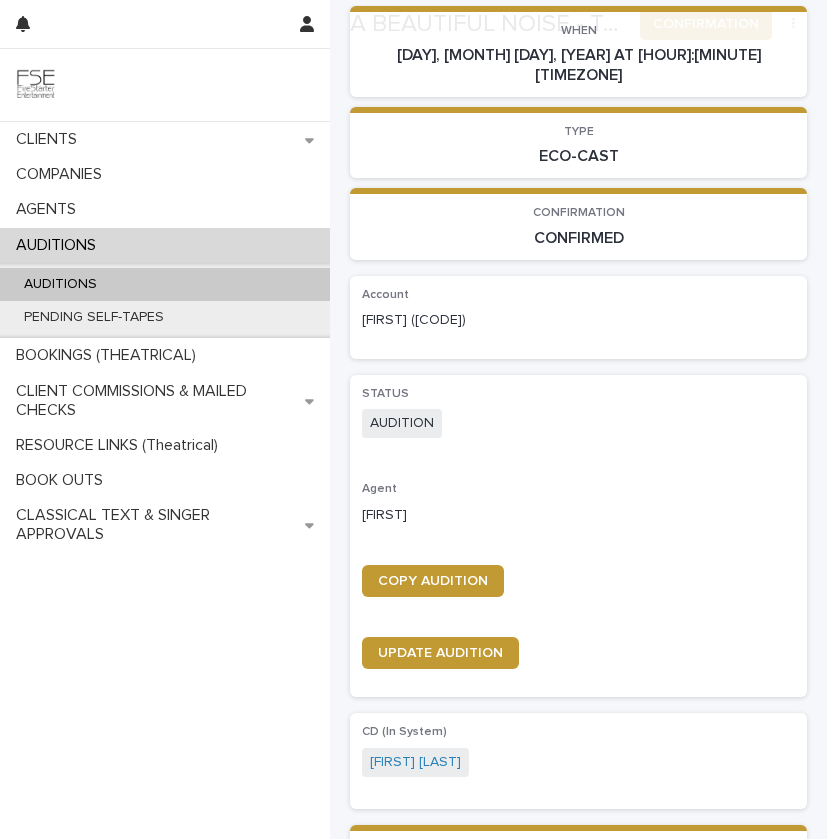 scroll, scrollTop: 348, scrollLeft: 0, axis: vertical 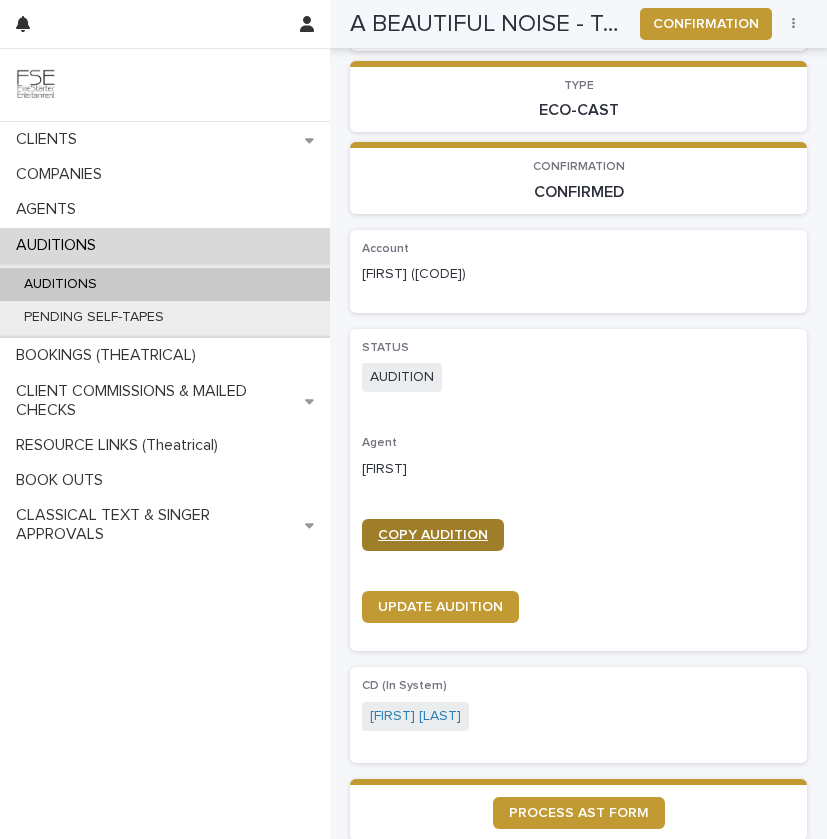 click on "COPY AUDITION" at bounding box center [433, 535] 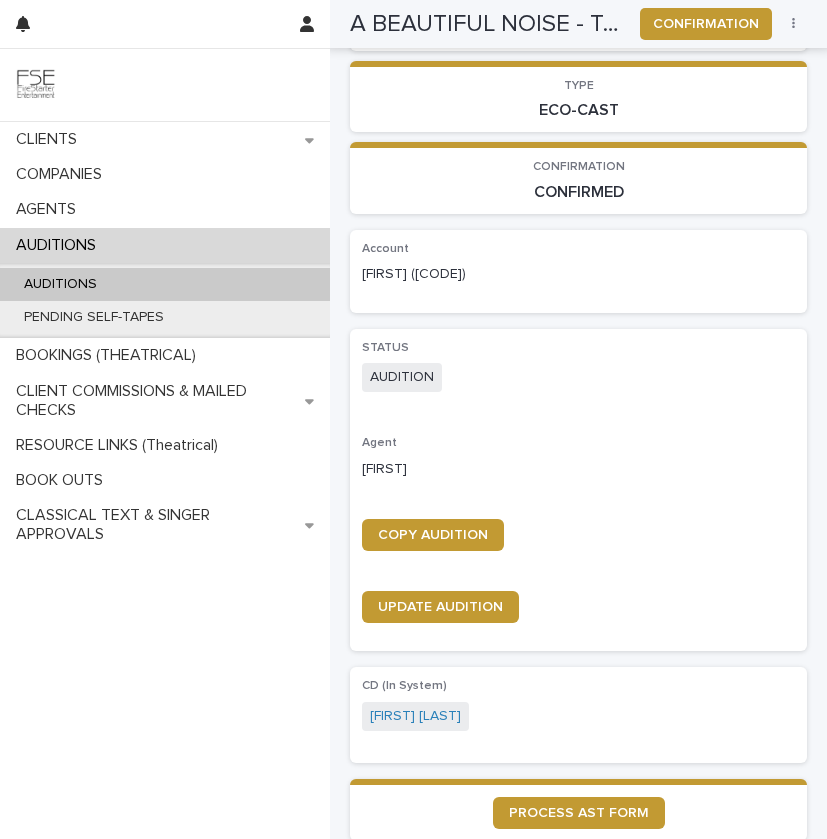 scroll, scrollTop: 0, scrollLeft: 0, axis: both 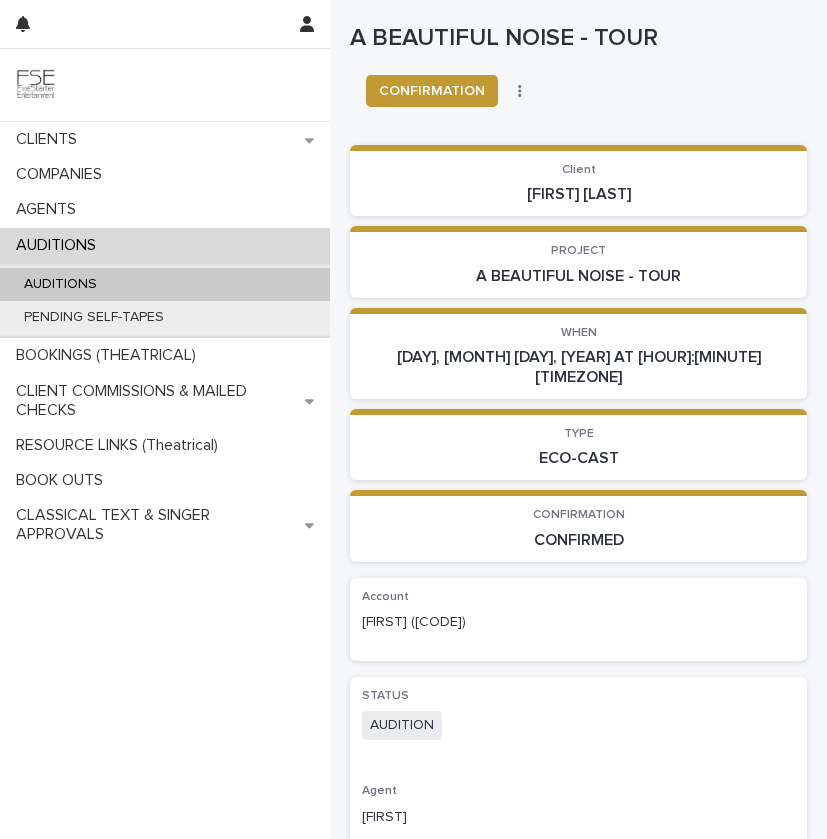 click on "AUDITIONS" at bounding box center (165, 284) 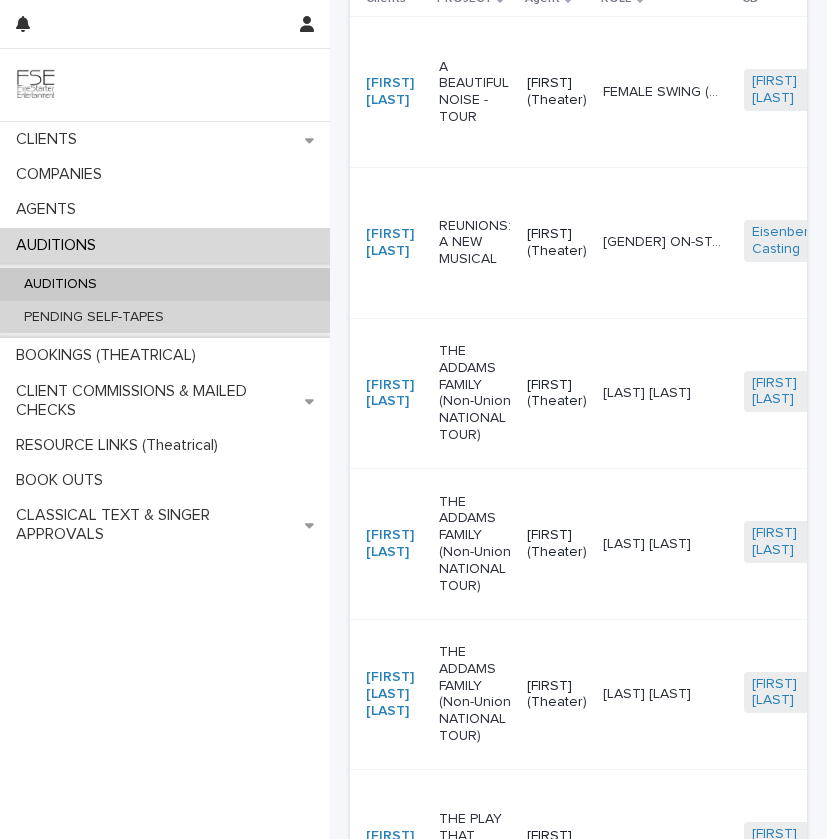 scroll, scrollTop: 416, scrollLeft: 0, axis: vertical 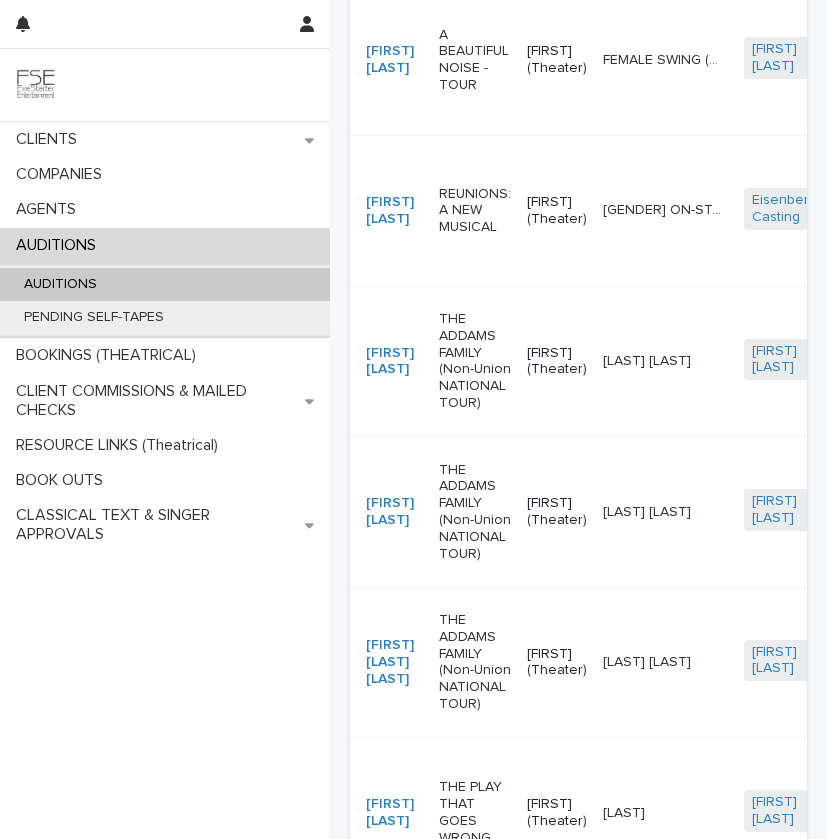 click on "THE PLAY THAT GOES WRONG" at bounding box center [475, 812] 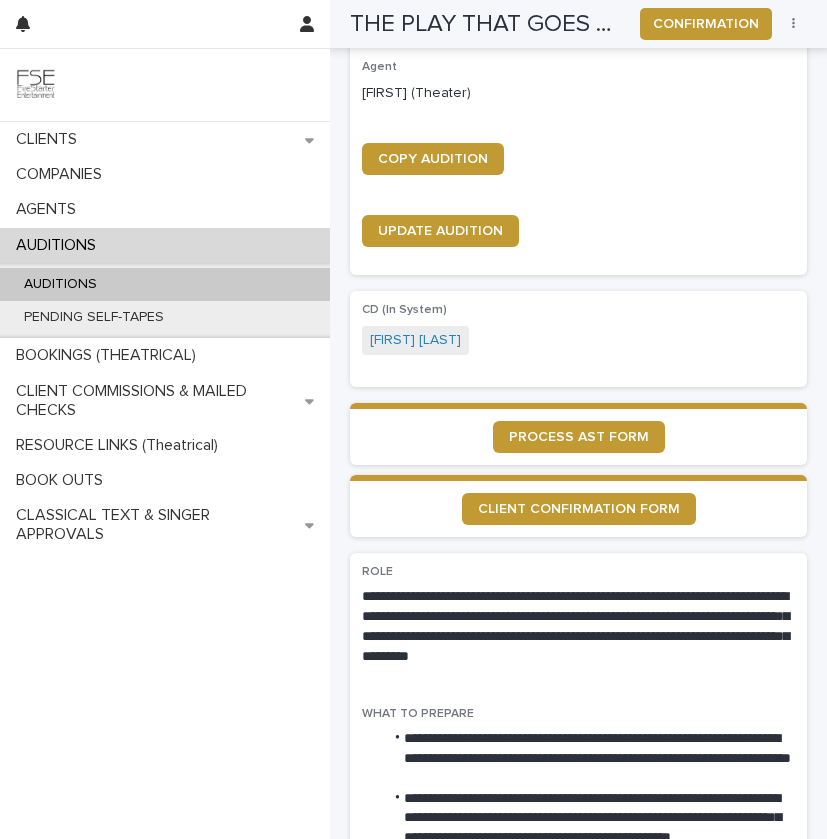 scroll, scrollTop: 714, scrollLeft: 0, axis: vertical 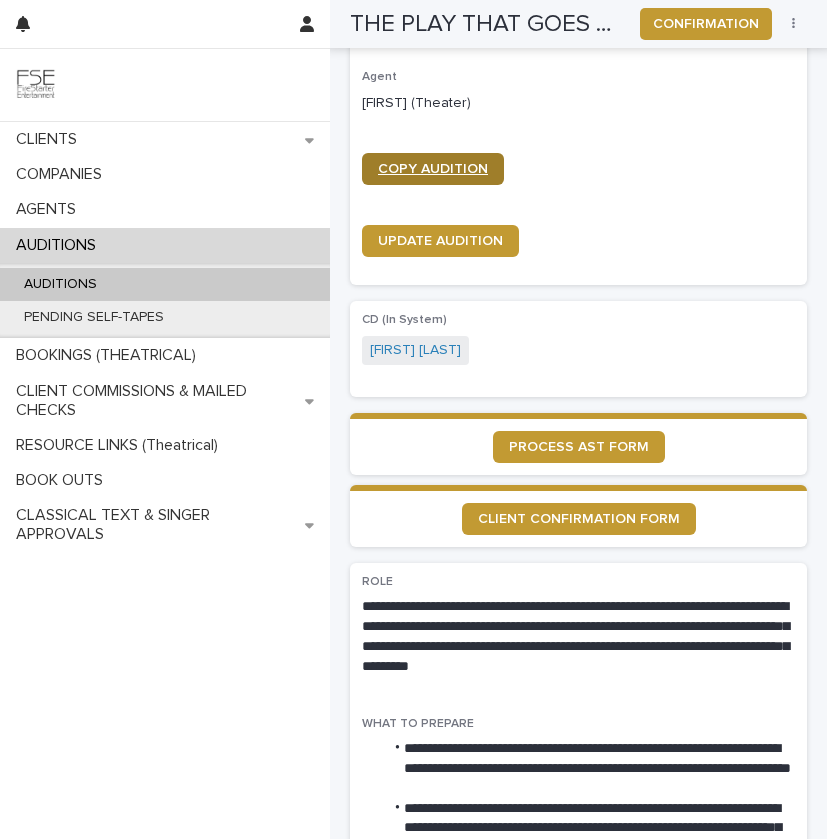 click on "COPY AUDITION" at bounding box center (433, 169) 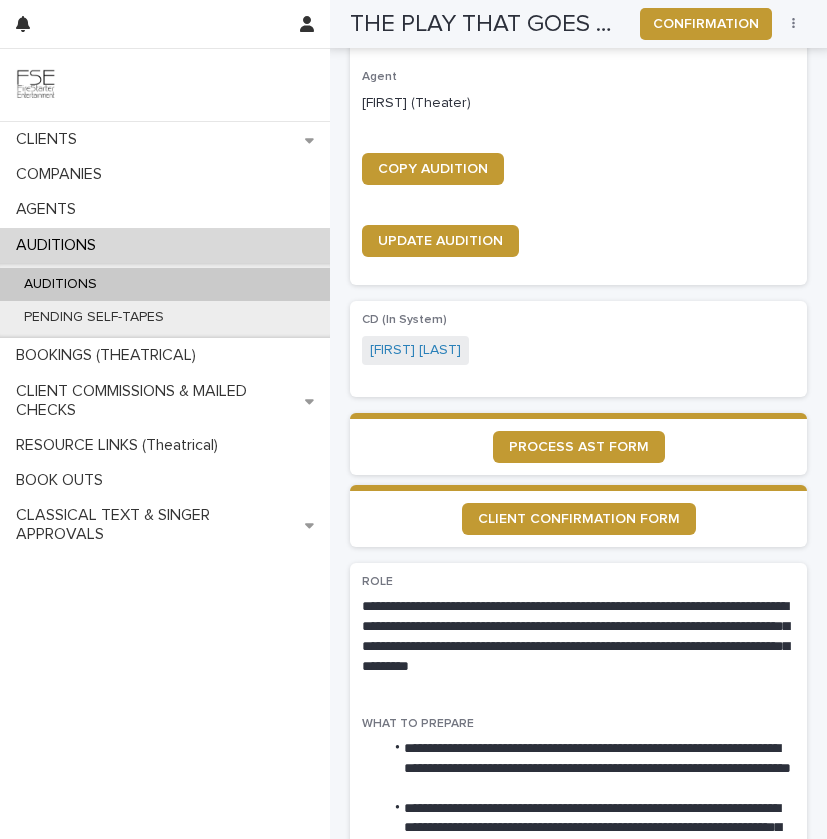 click on "AUDITIONS" at bounding box center (165, 284) 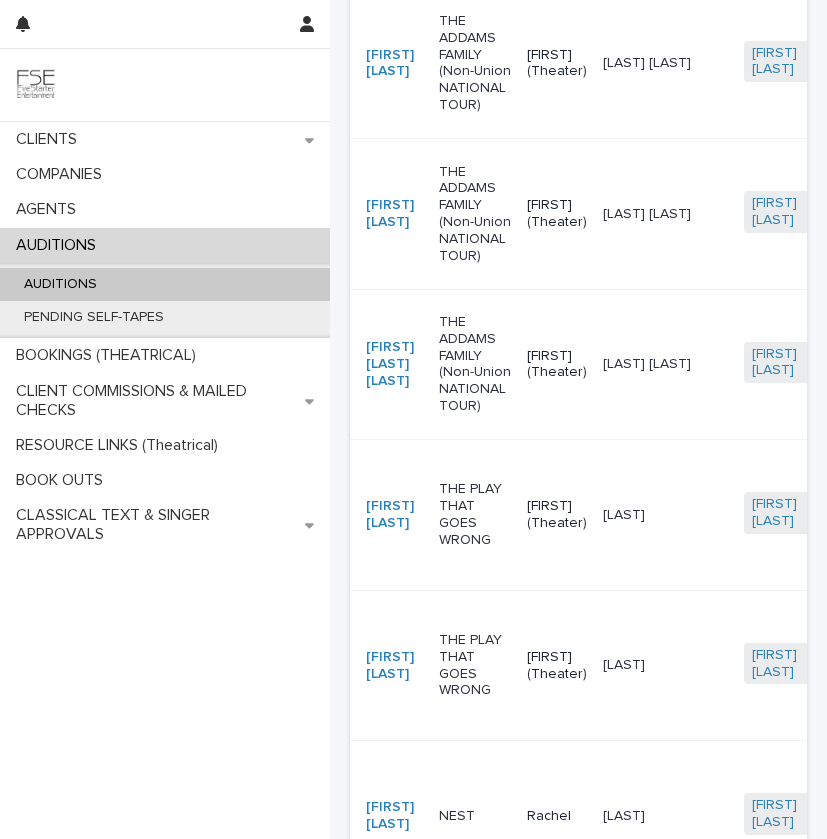 scroll, scrollTop: 0, scrollLeft: 0, axis: both 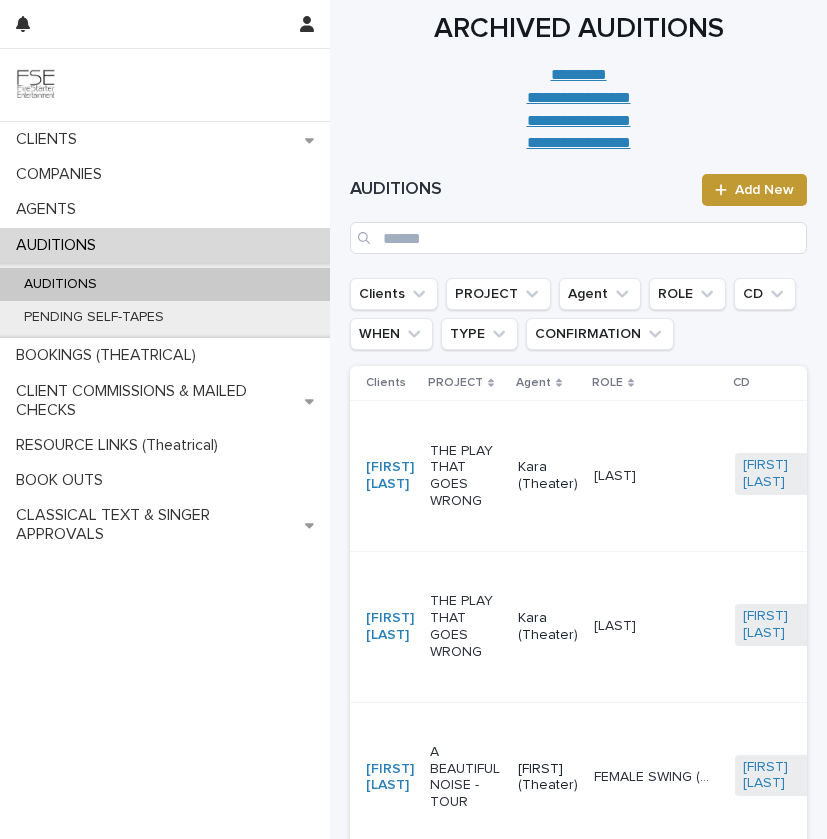click on "Kara (Theater)" at bounding box center [548, 626] 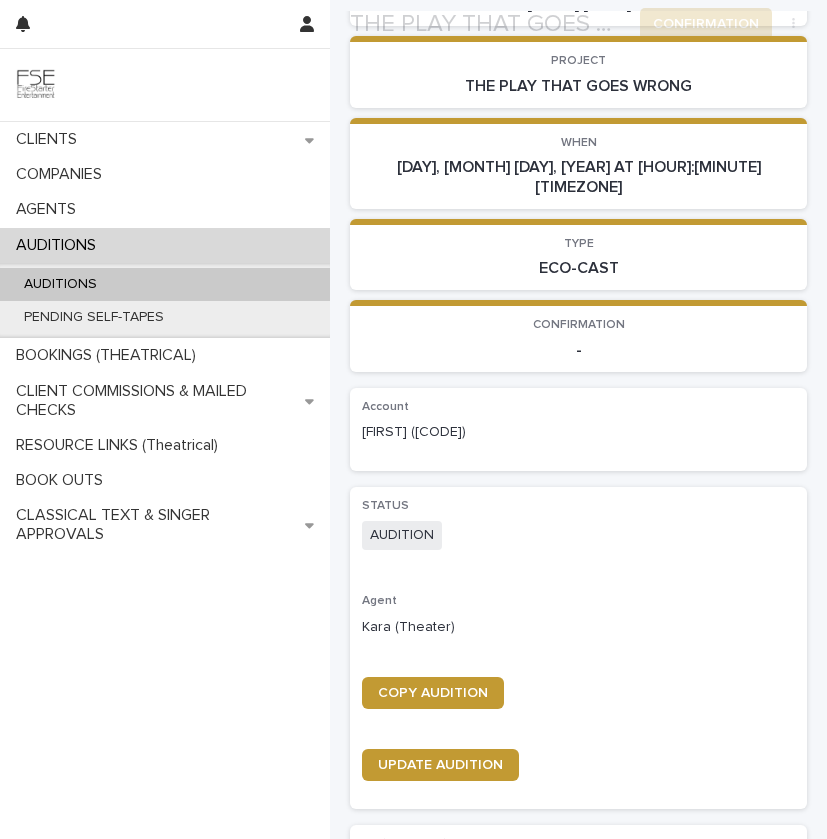 scroll, scrollTop: 542, scrollLeft: 0, axis: vertical 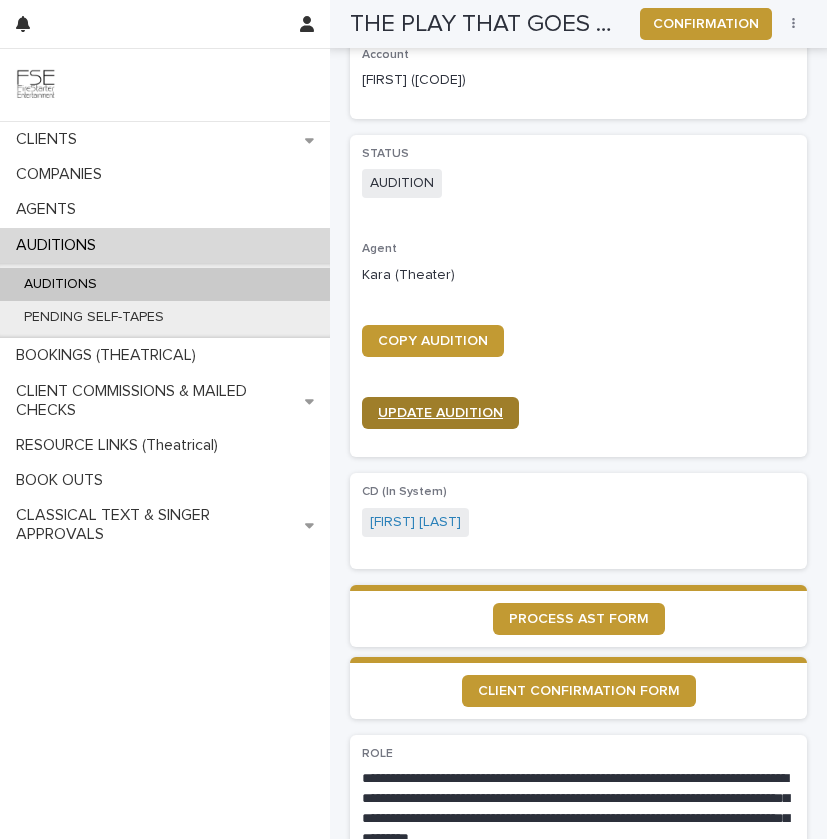 click on "UPDATE AUDITION" at bounding box center (440, 413) 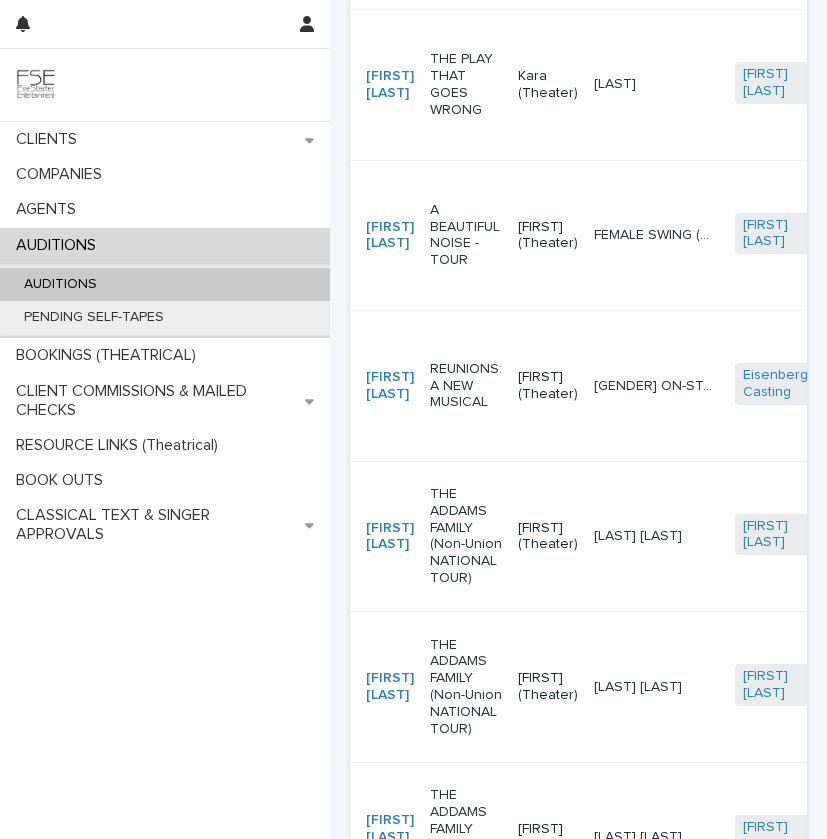 scroll, scrollTop: 0, scrollLeft: 0, axis: both 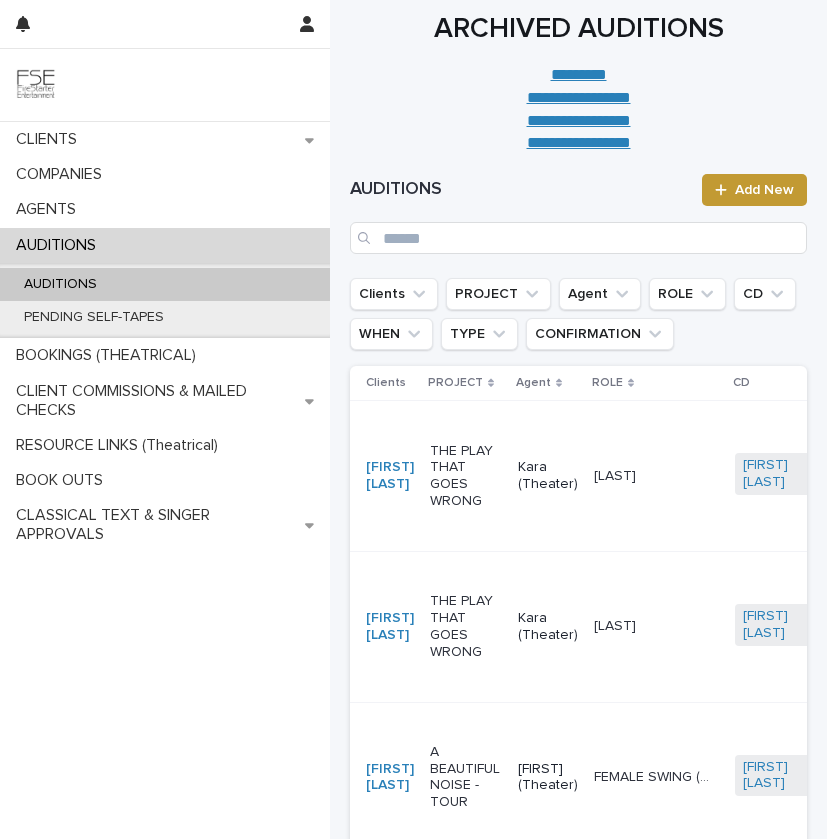 click on "THE PLAY THAT GOES WRONG" at bounding box center (466, 476) 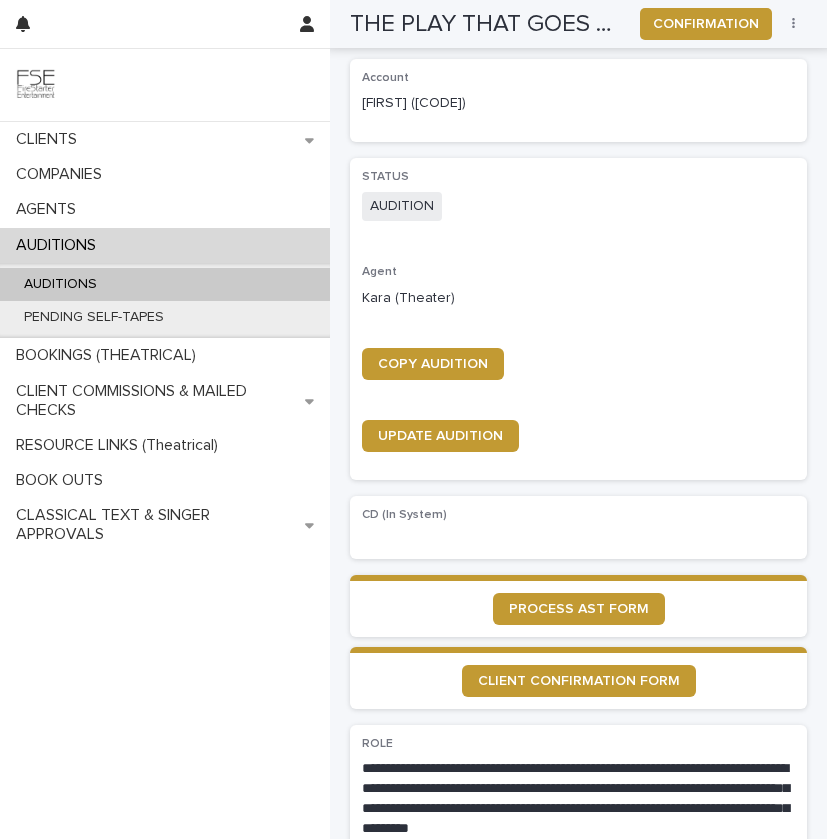 scroll, scrollTop: 535, scrollLeft: 0, axis: vertical 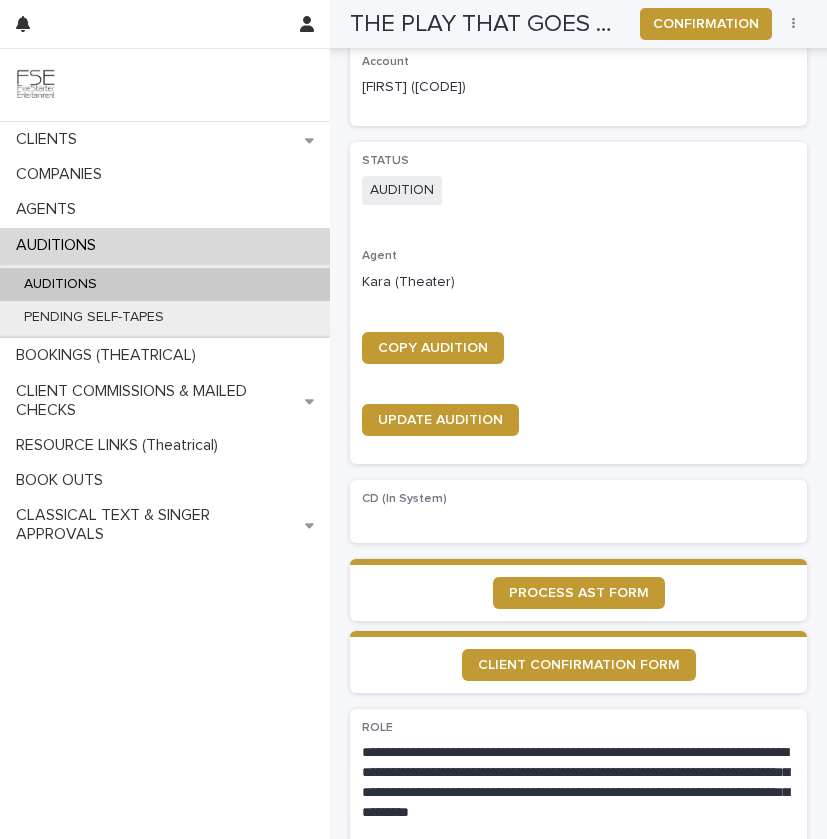click on "UPDATE AUDITION" at bounding box center [578, 428] 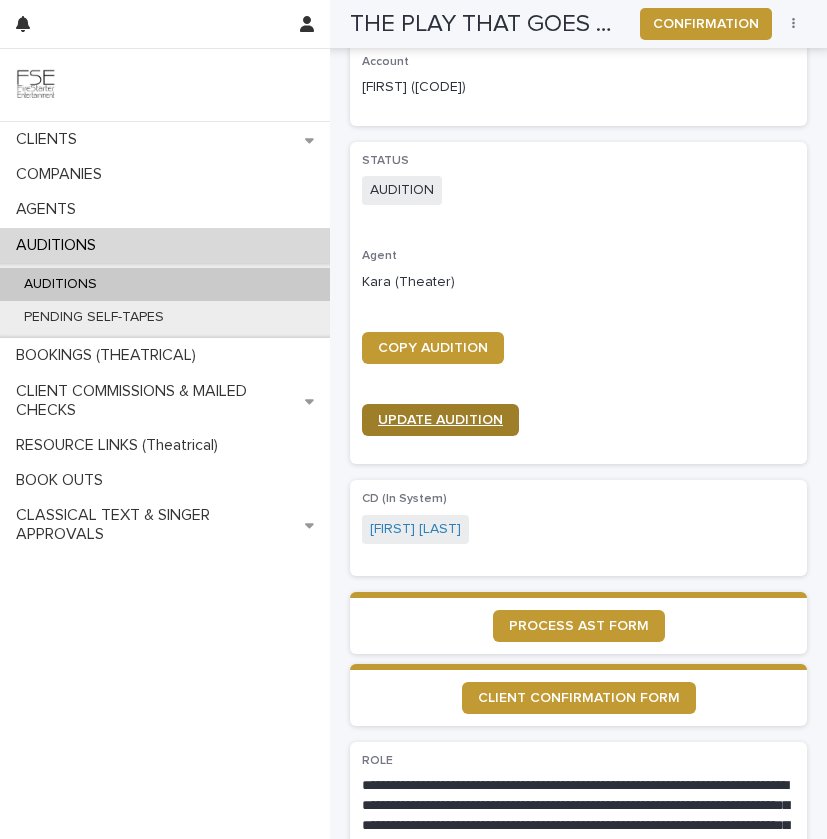 click on "UPDATE AUDITION" at bounding box center [440, 420] 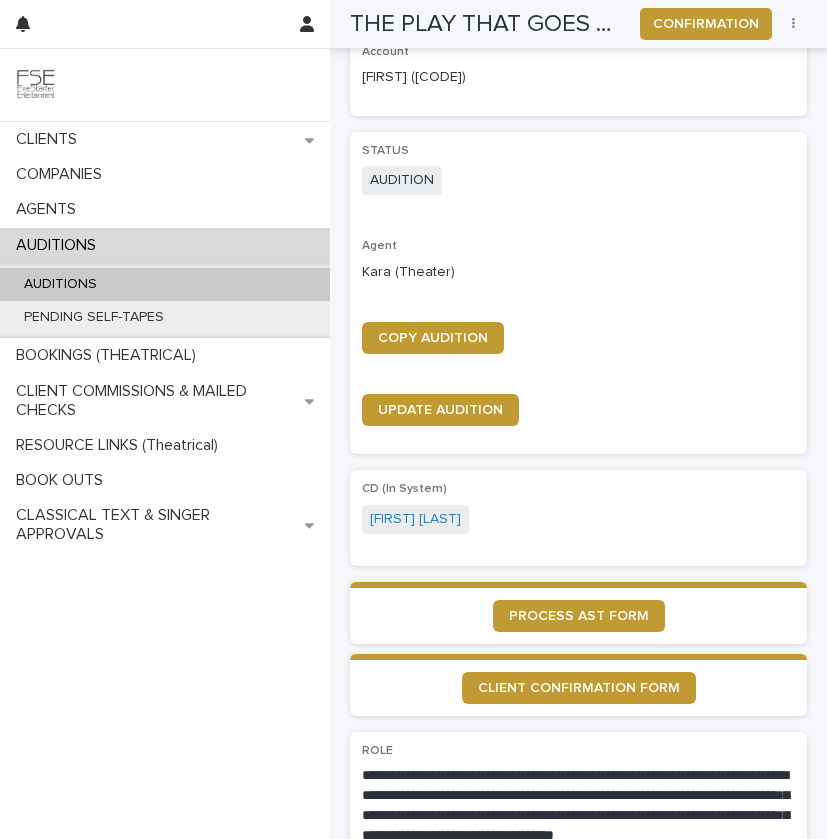click on "AUDITIONS PENDING SELF-TAPES" at bounding box center (165, 301) 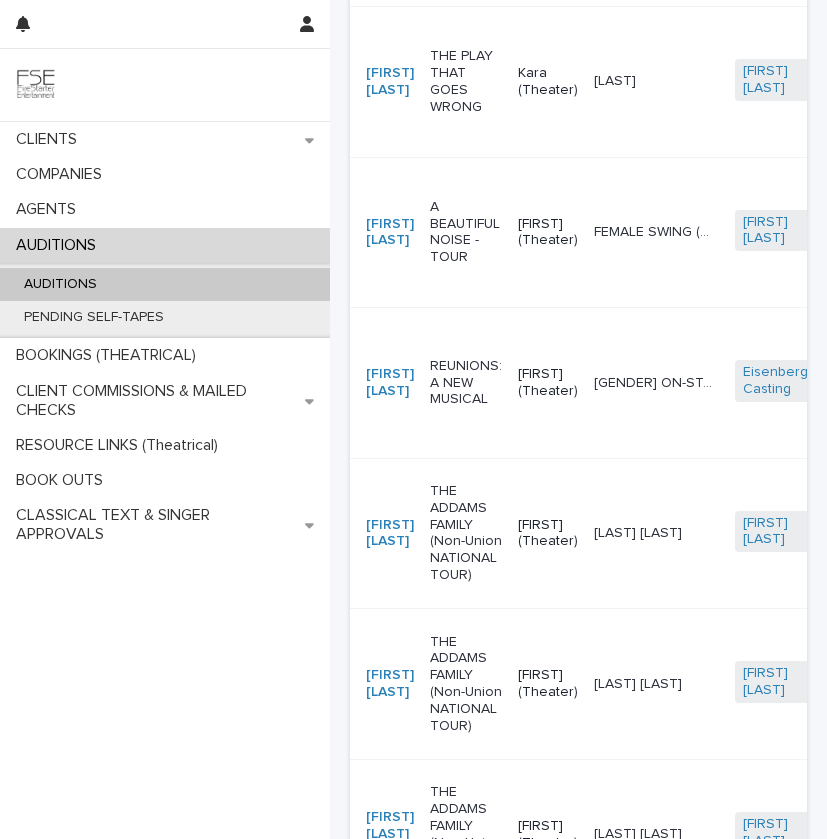 scroll, scrollTop: 0, scrollLeft: 0, axis: both 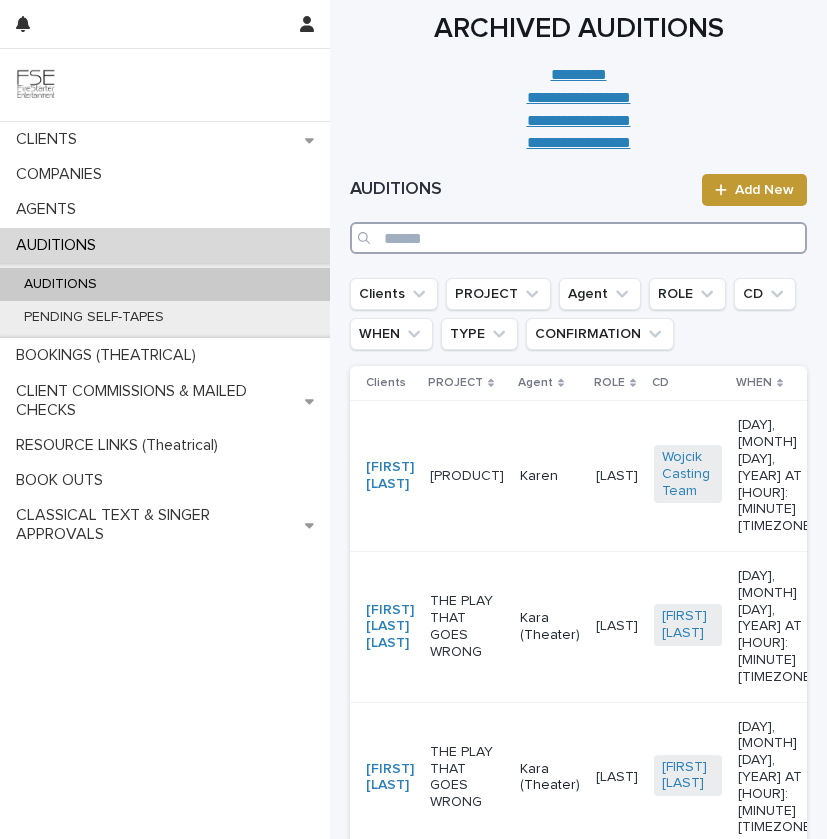 click at bounding box center [578, 238] 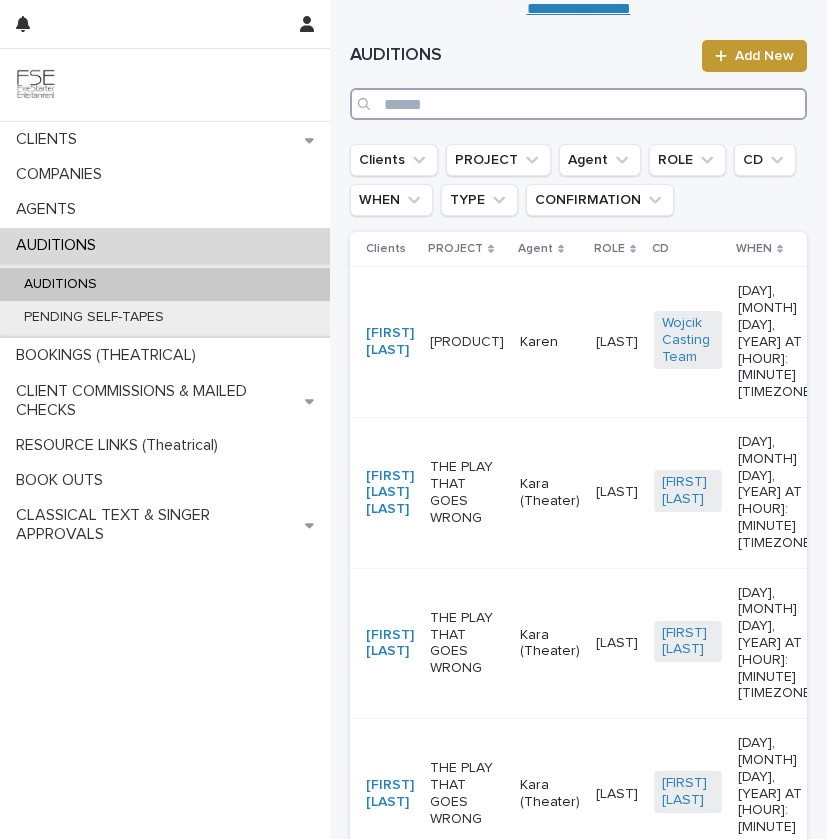 scroll, scrollTop: 137, scrollLeft: 0, axis: vertical 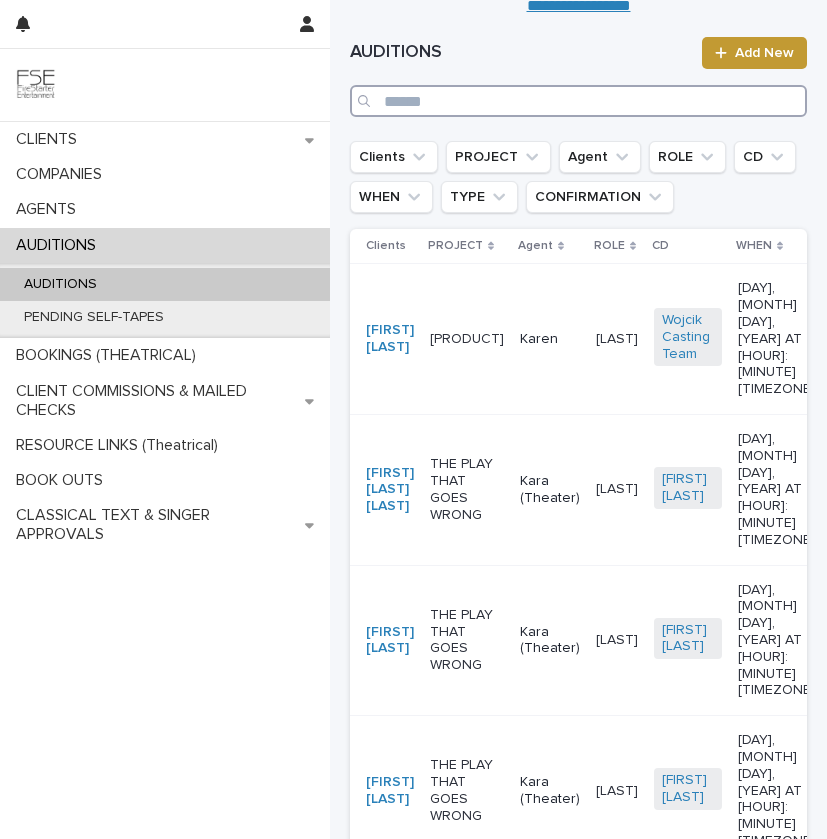 click at bounding box center [578, 101] 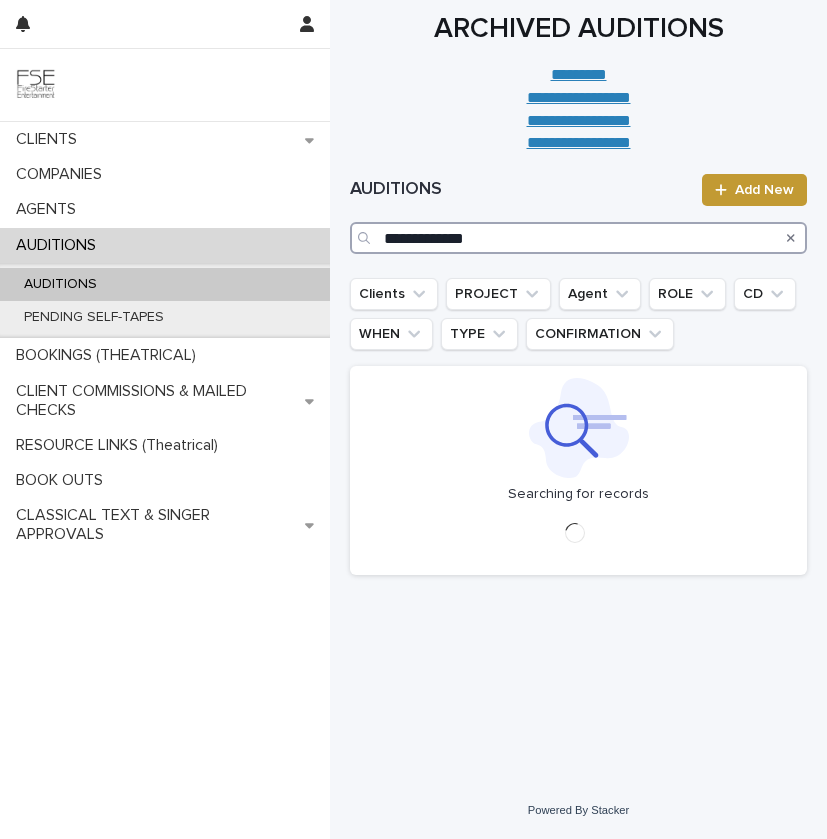 scroll, scrollTop: 0, scrollLeft: 0, axis: both 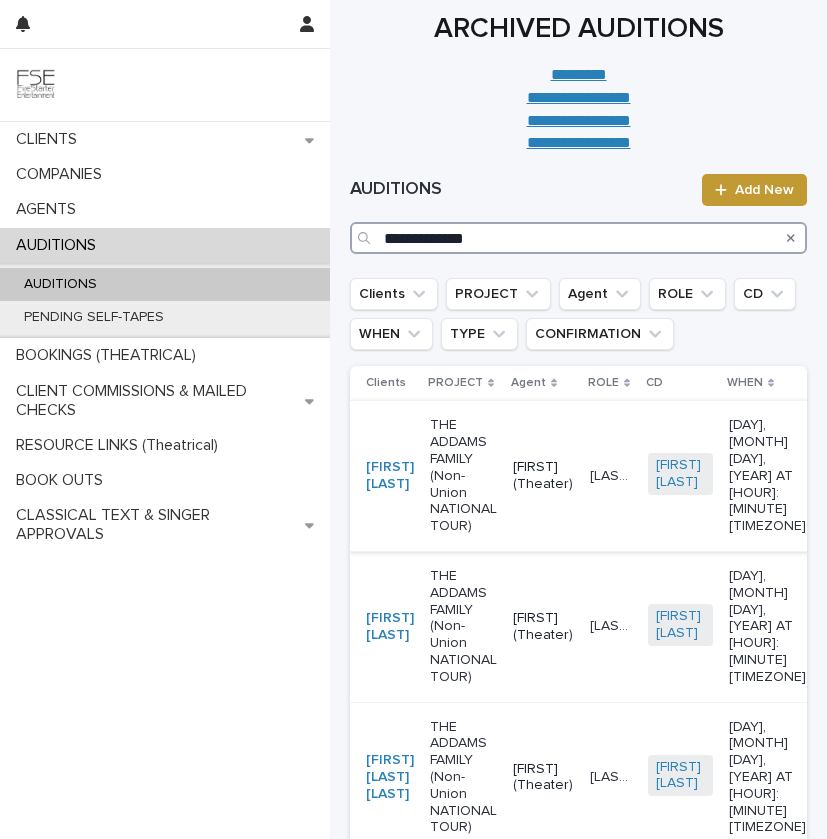 type on "**********" 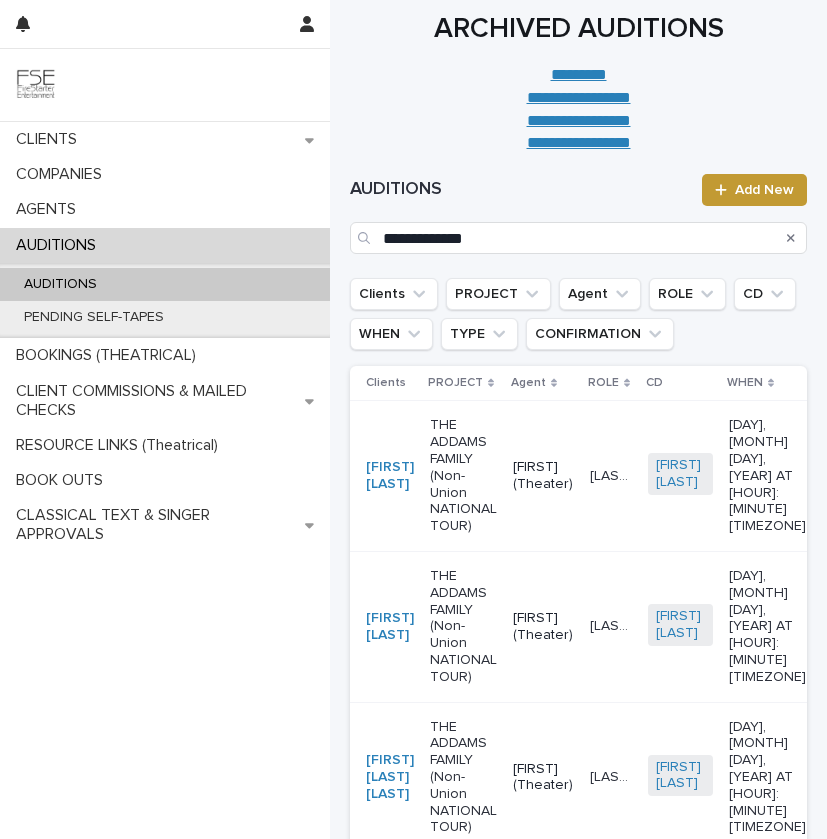 click on "[FIRST] [LAST]" at bounding box center [613, 474] 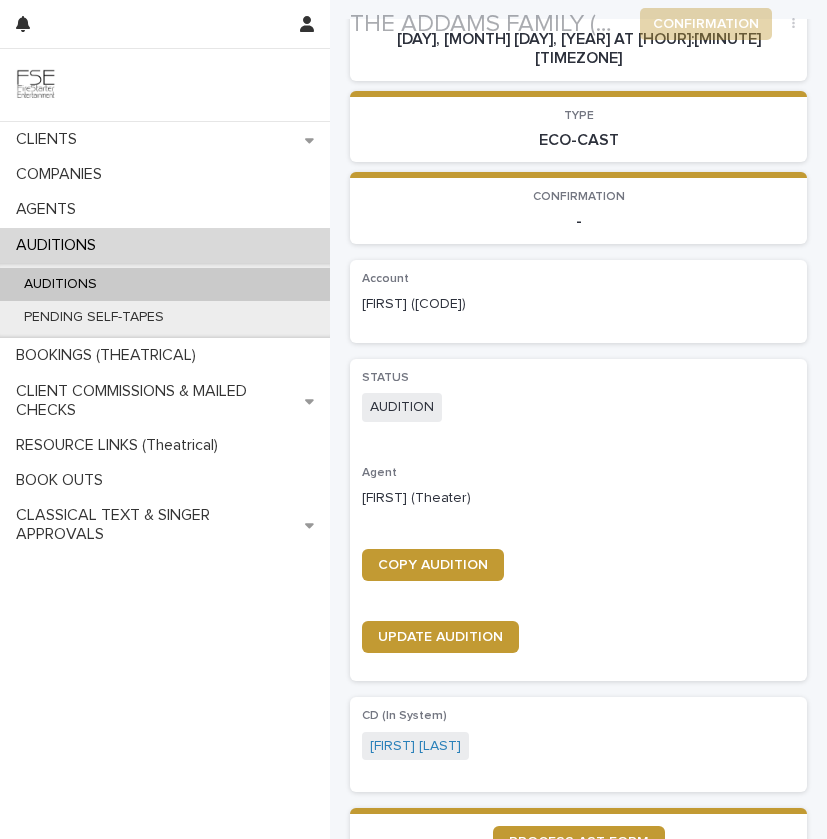 scroll, scrollTop: 495, scrollLeft: 0, axis: vertical 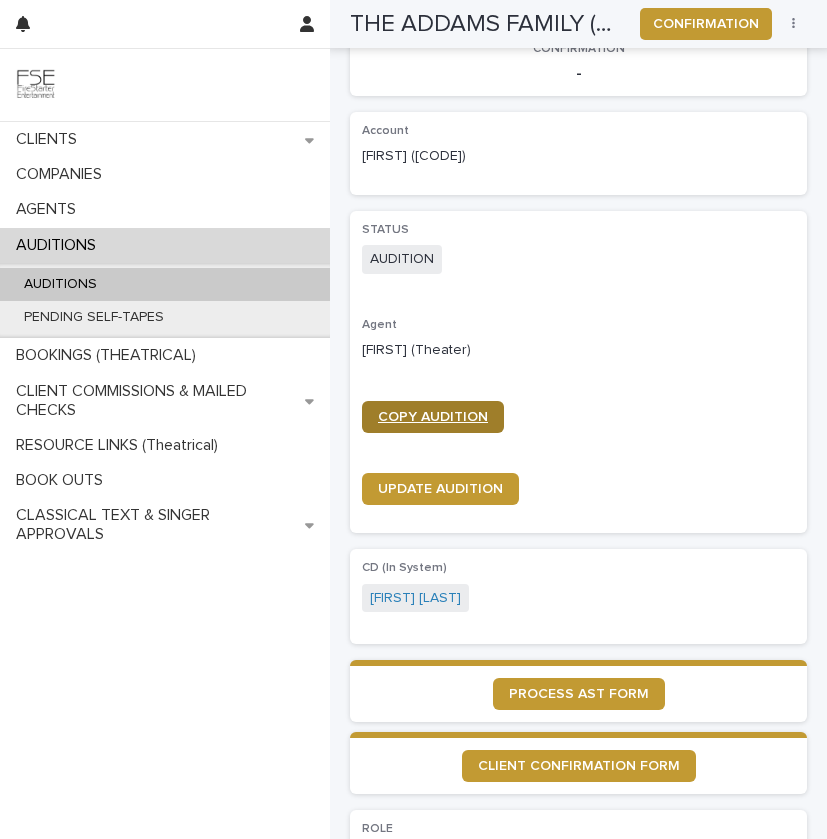 click on "COPY AUDITION" at bounding box center [433, 417] 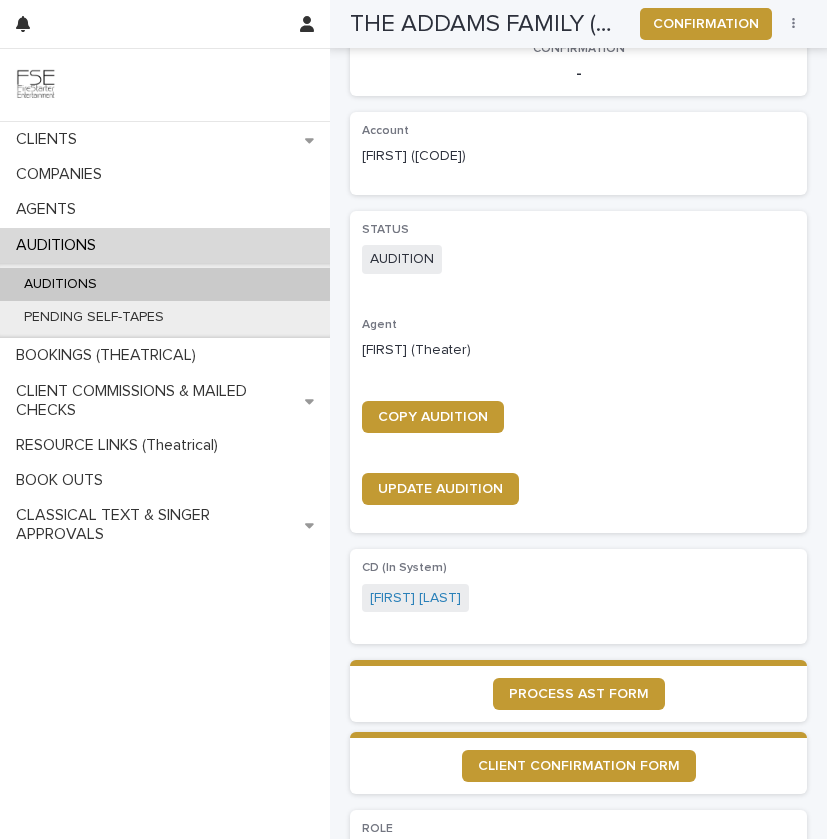 click on "AUDITIONS" at bounding box center [165, 284] 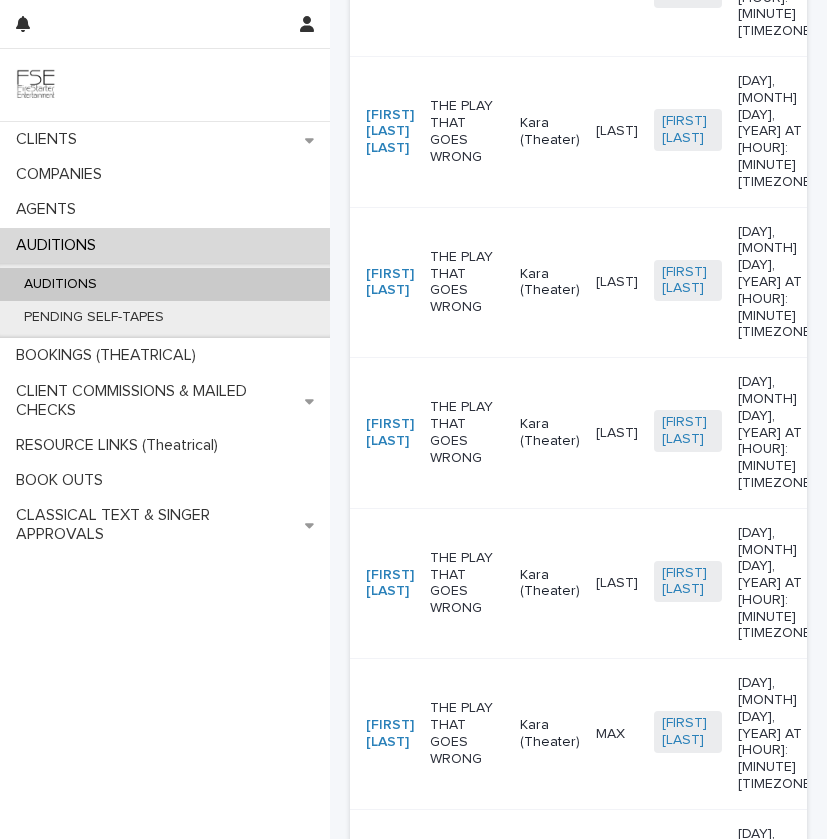 scroll, scrollTop: 0, scrollLeft: 0, axis: both 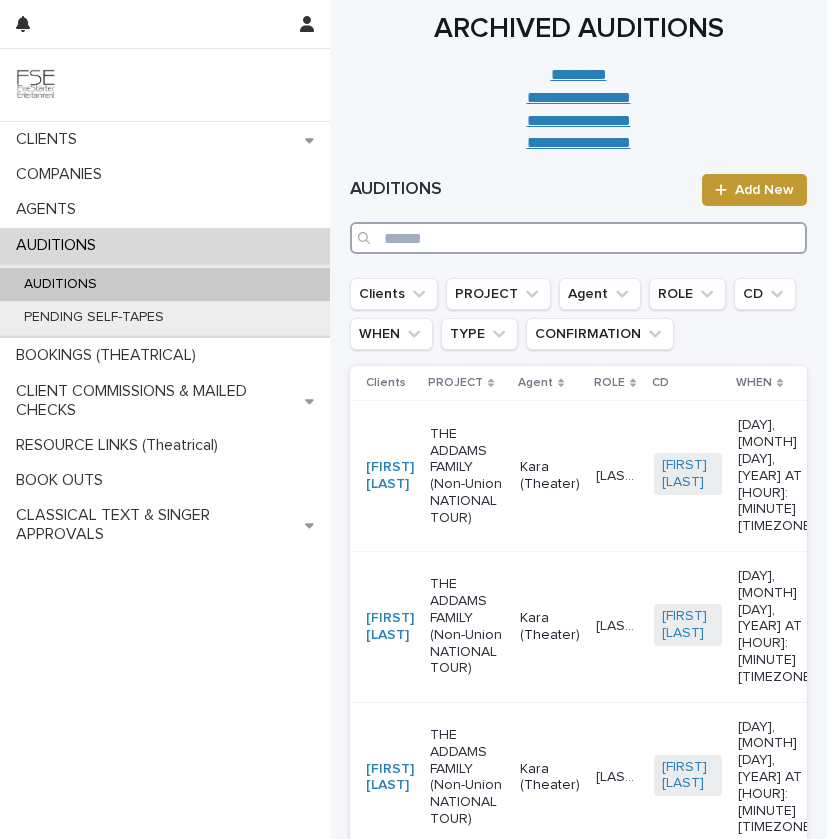 click at bounding box center [578, 238] 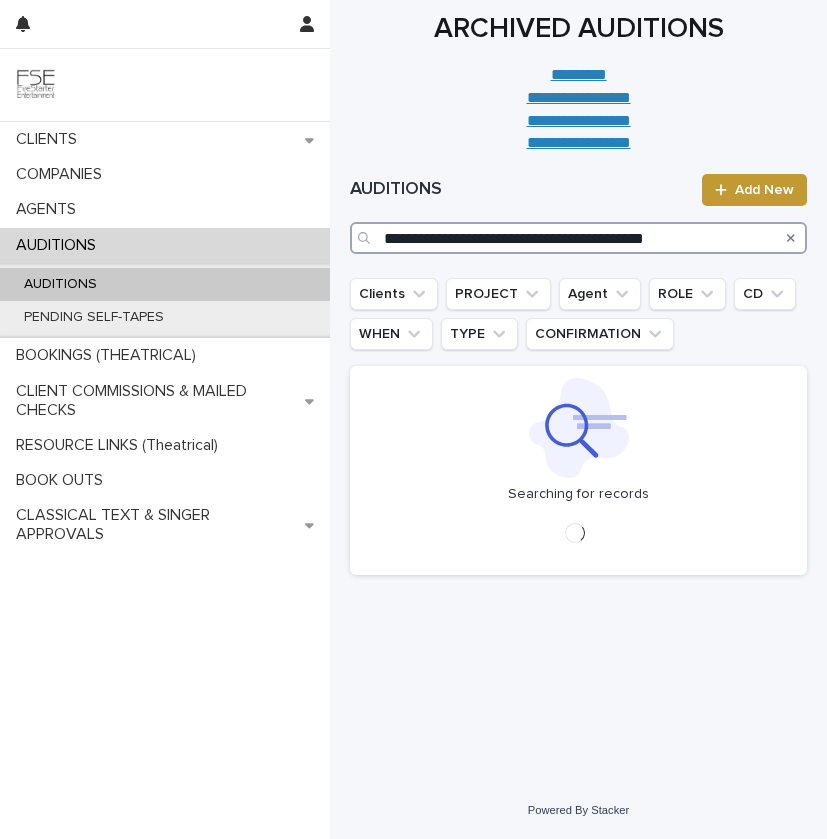 click on "**********" at bounding box center [578, 238] 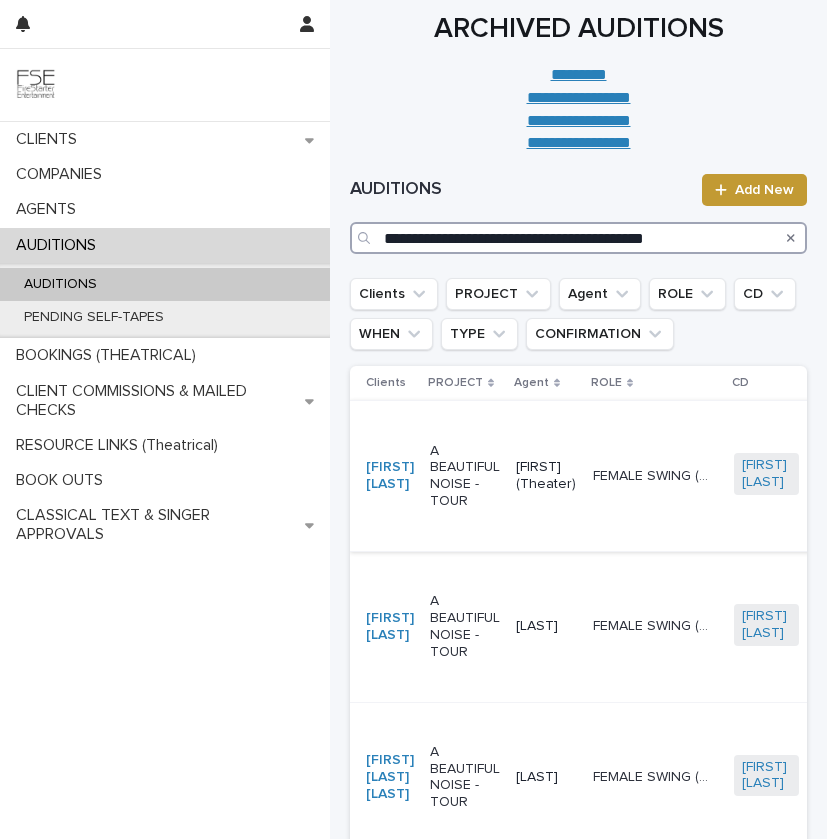 type on "**********" 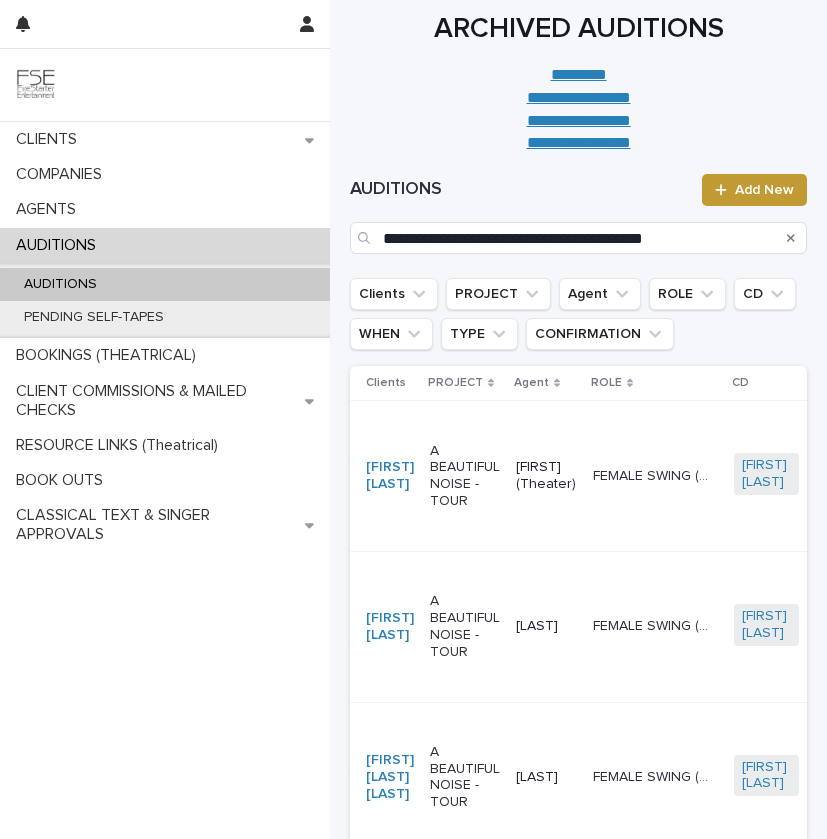 click on "A BEAUTIFUL NOISE - TOUR" at bounding box center (465, 476) 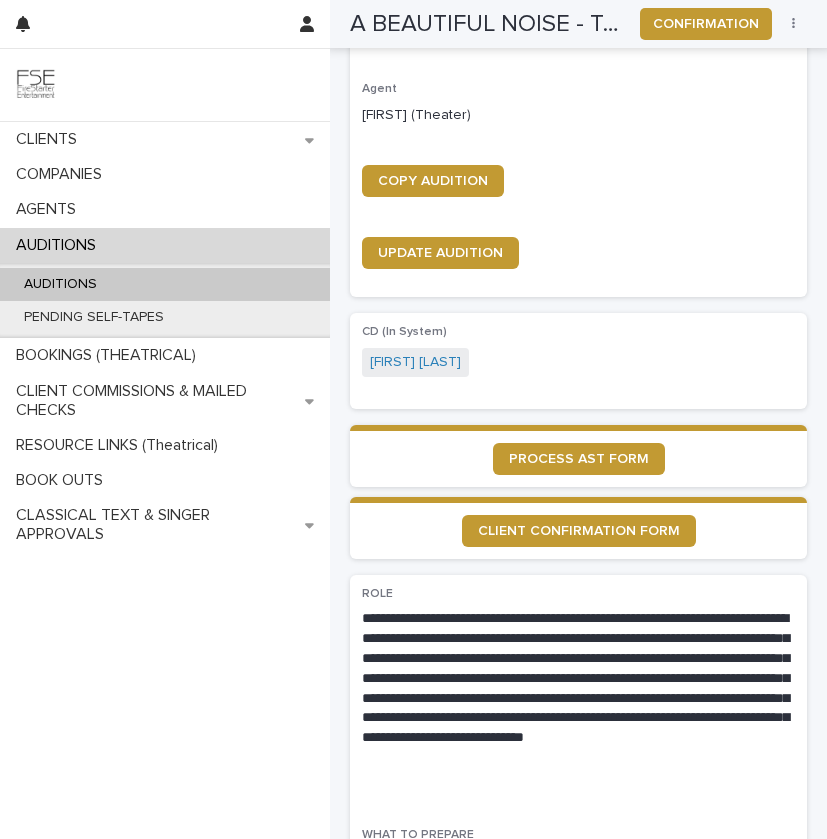 scroll, scrollTop: 704, scrollLeft: 0, axis: vertical 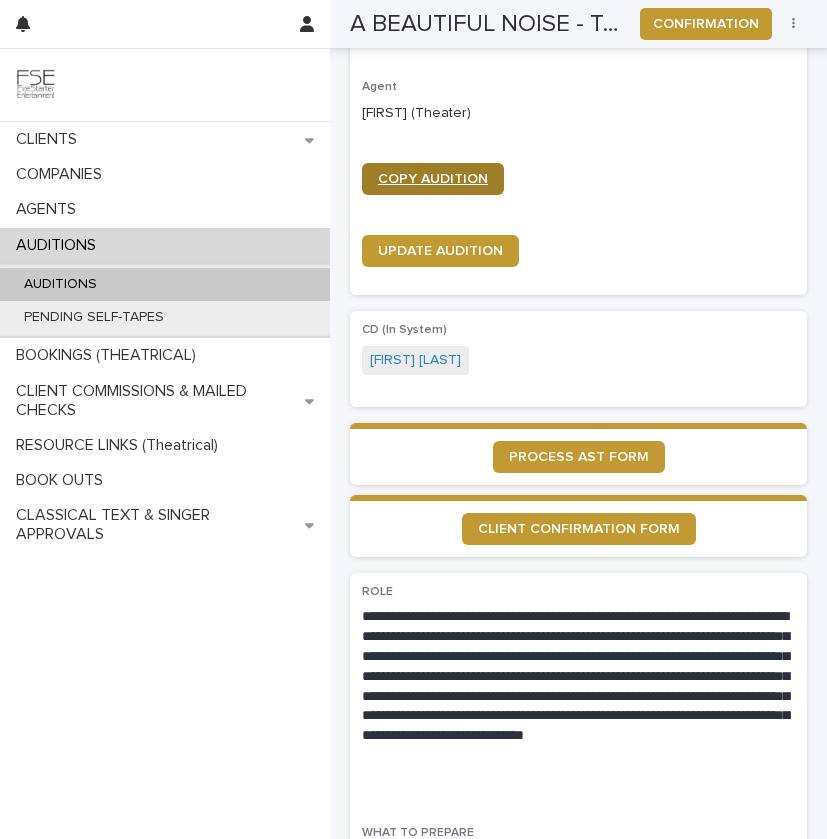 click on "COPY AUDITION" at bounding box center [433, 179] 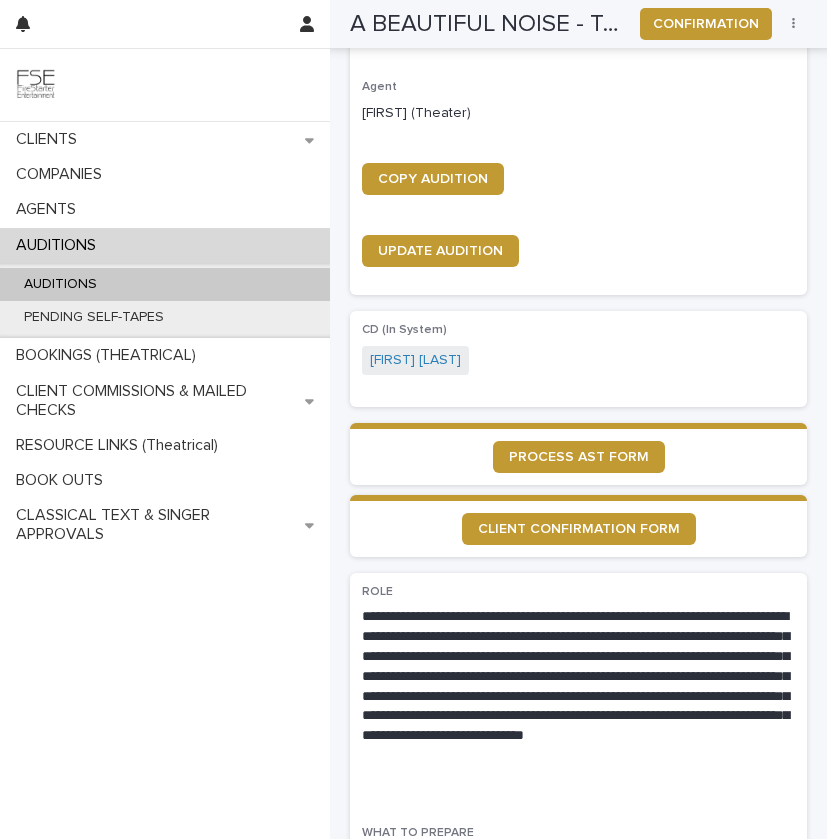 scroll, scrollTop: 0, scrollLeft: 0, axis: both 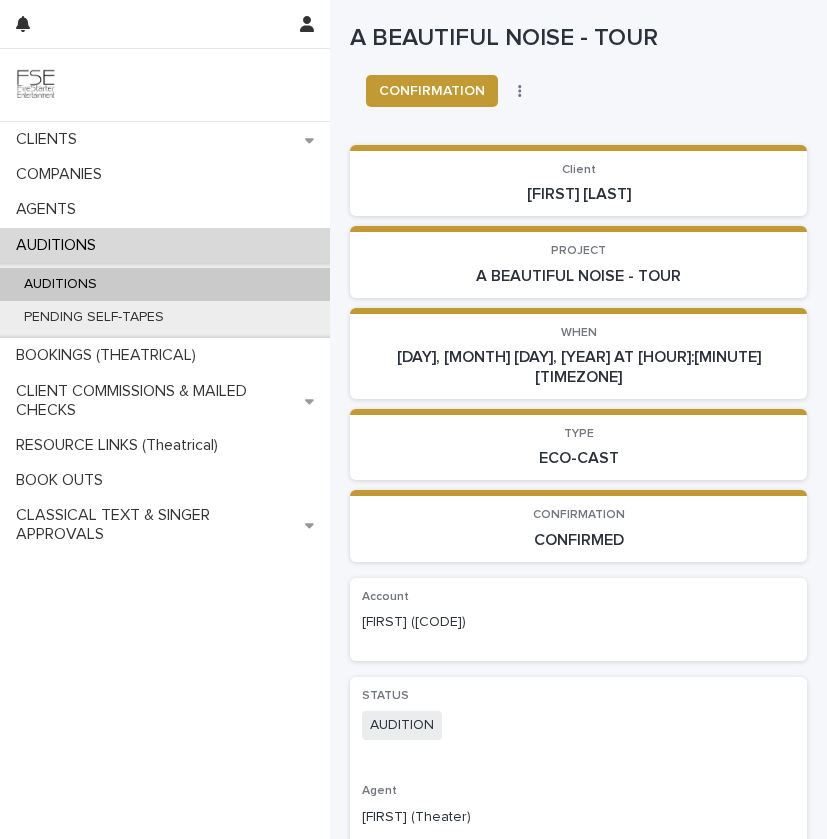click on "AUDITIONS" at bounding box center [165, 284] 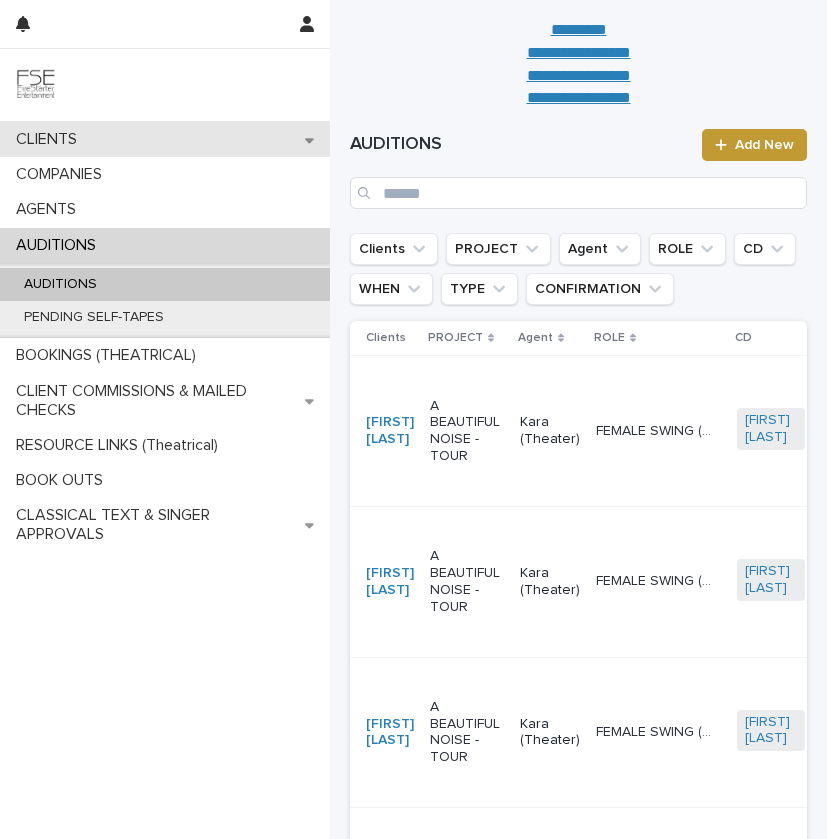 scroll, scrollTop: 83, scrollLeft: 0, axis: vertical 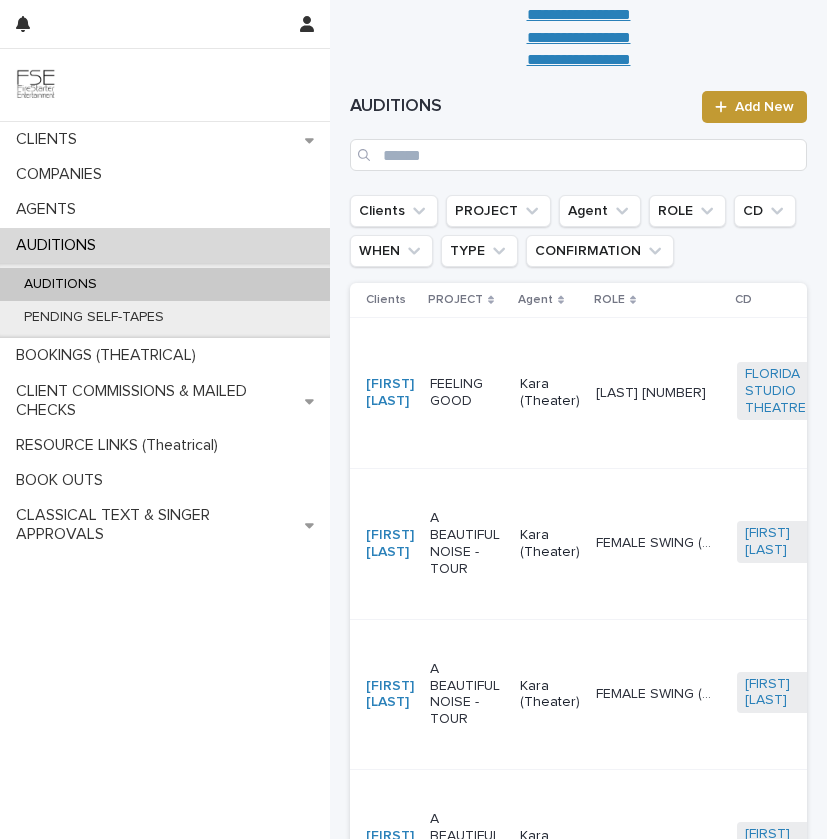 click on "FEELING GOOD" at bounding box center [467, 393] 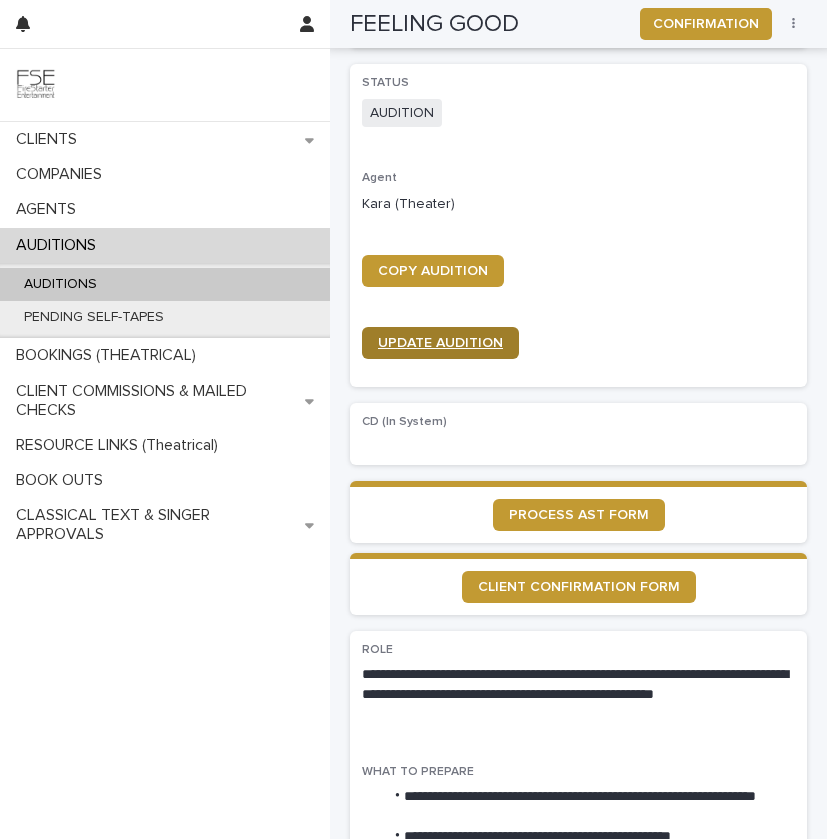 scroll, scrollTop: 592, scrollLeft: 0, axis: vertical 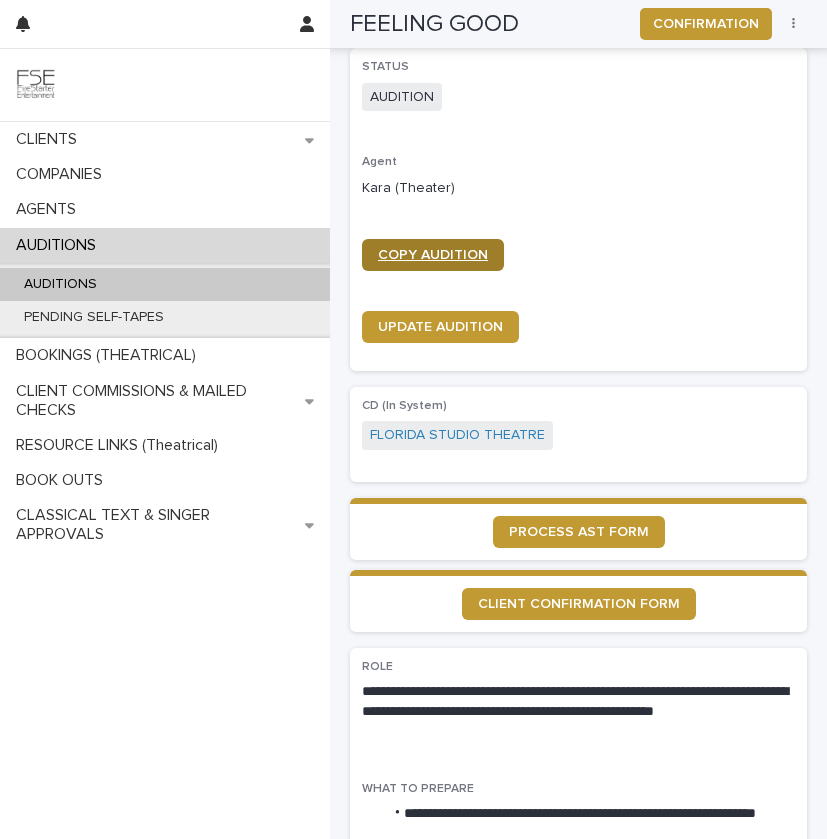 click on "COPY AUDITION" at bounding box center [433, 255] 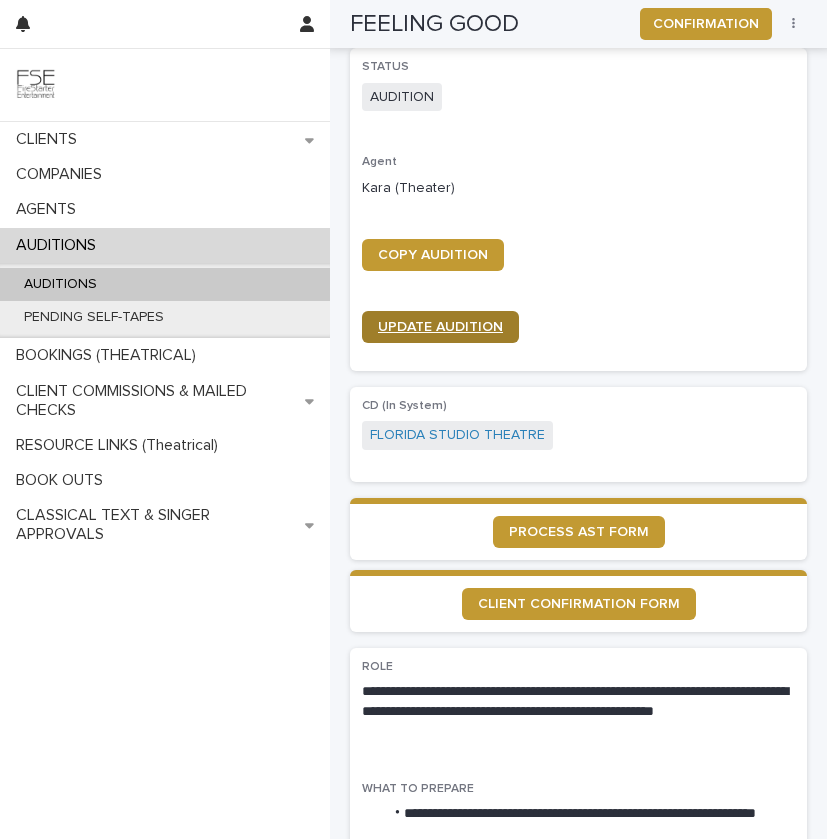 click on "UPDATE AUDITION" at bounding box center [440, 327] 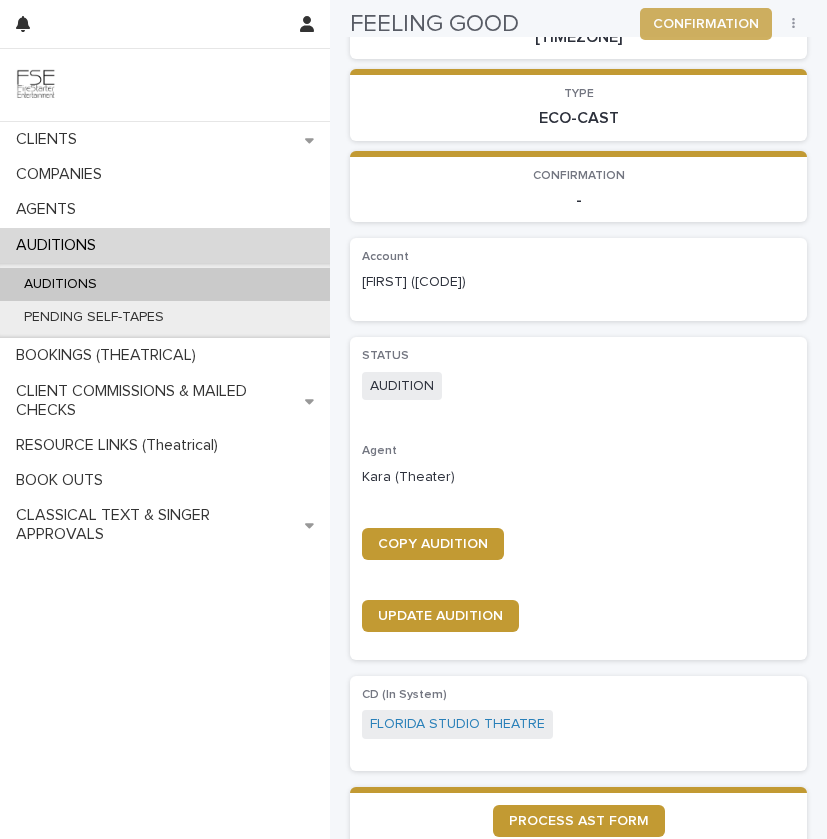 scroll, scrollTop: 320, scrollLeft: 0, axis: vertical 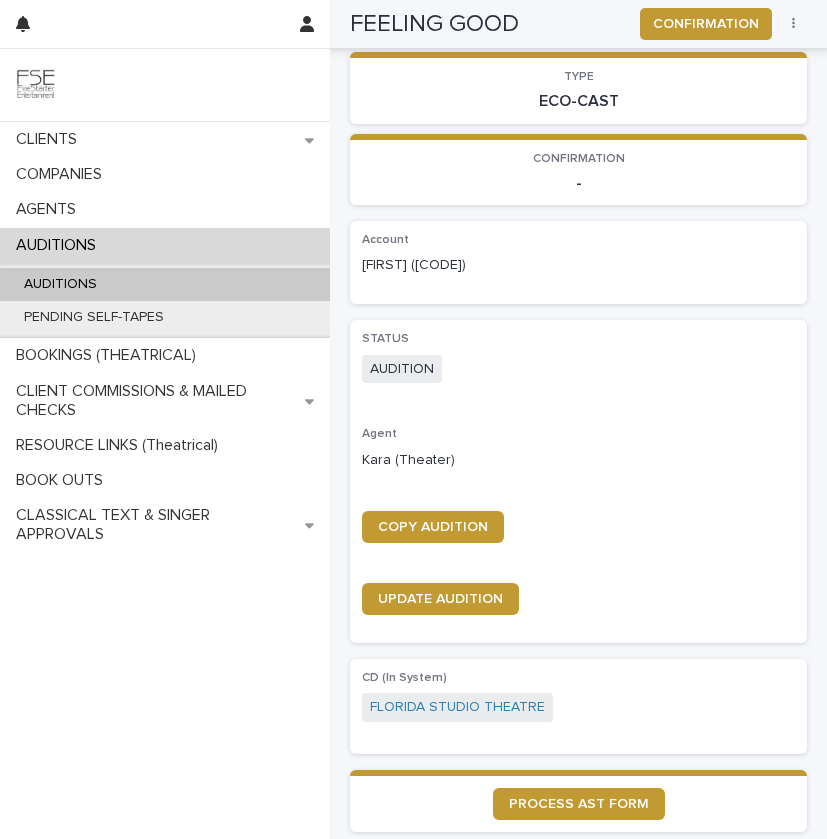 click on "AUDITIONS" at bounding box center [60, 284] 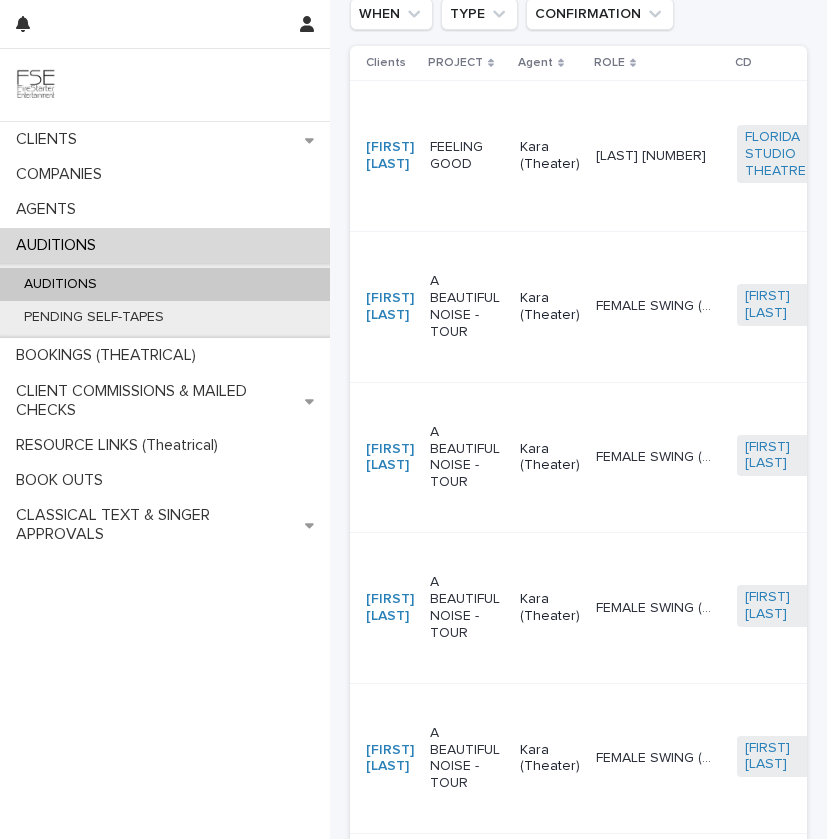 scroll, scrollTop: 0, scrollLeft: 0, axis: both 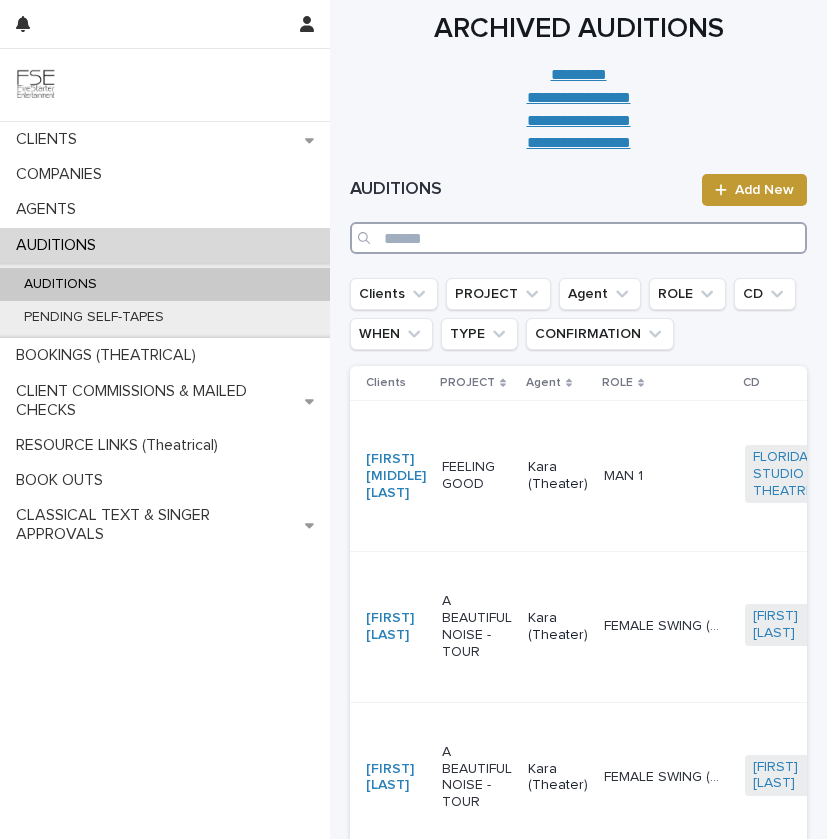 click at bounding box center (578, 238) 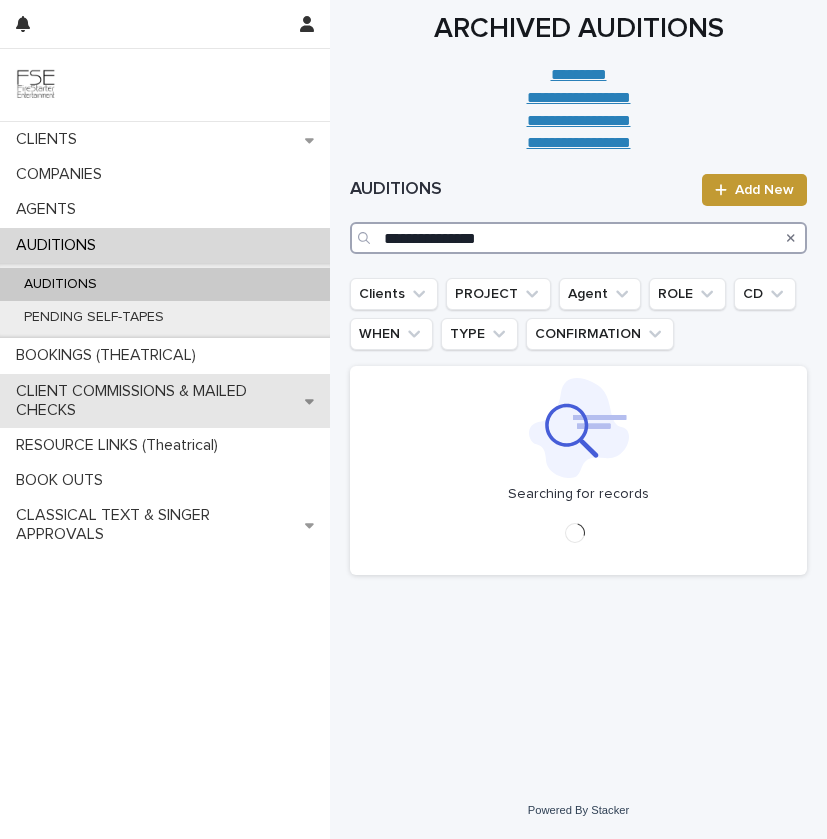 type on "**********" 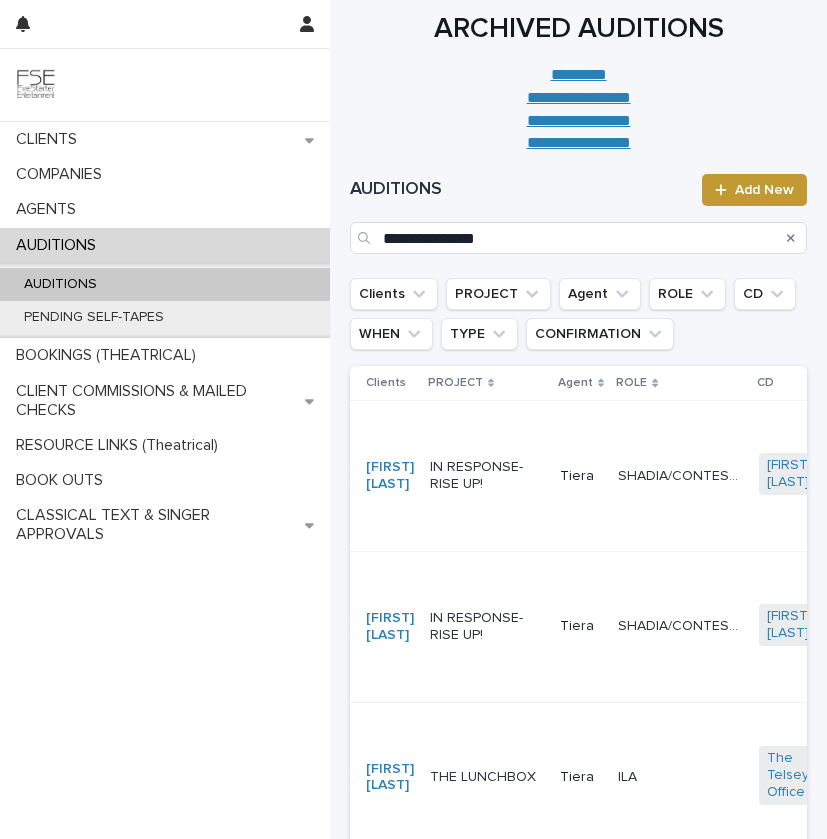 click on "IN RESPONSE-RISE UP!" at bounding box center [487, 476] 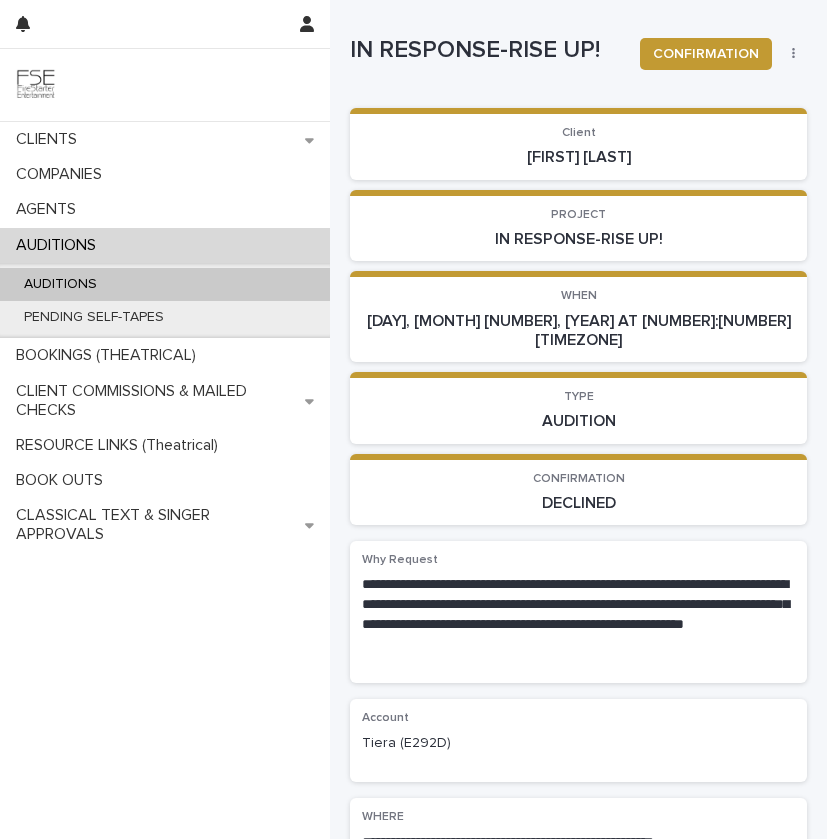 click on "AUDITIONS" at bounding box center (165, 284) 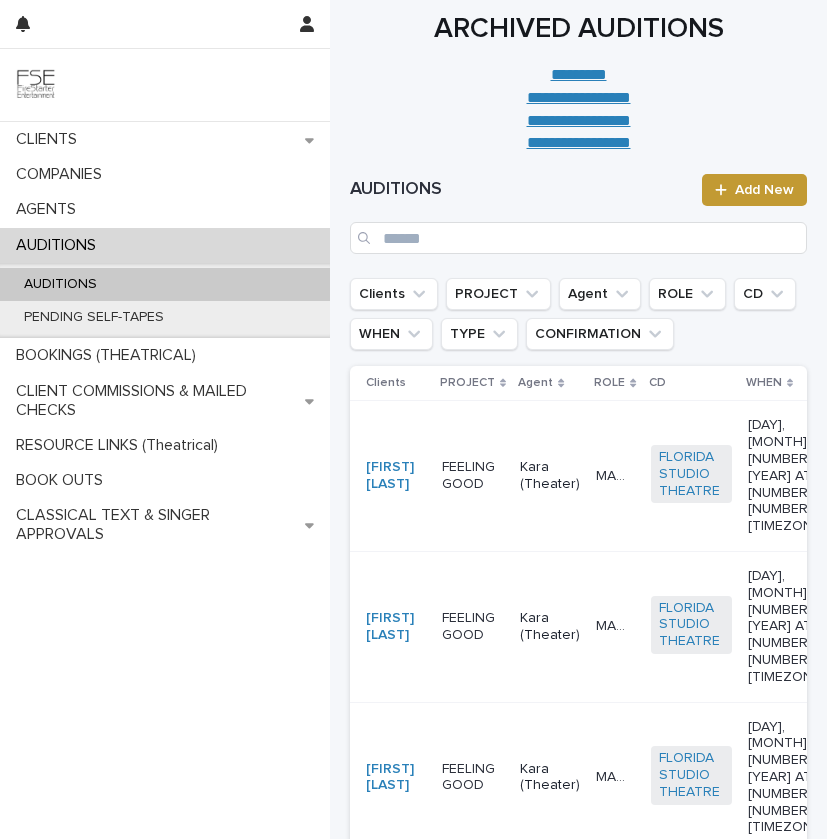 click on "AUDITIONS Add New" at bounding box center [578, 214] 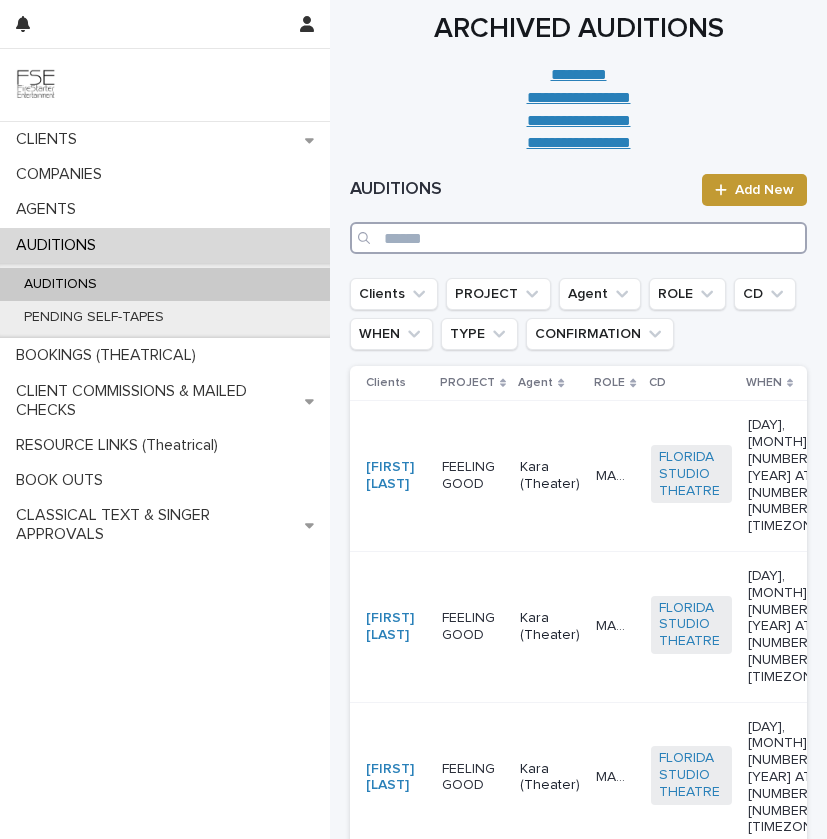 click at bounding box center (578, 238) 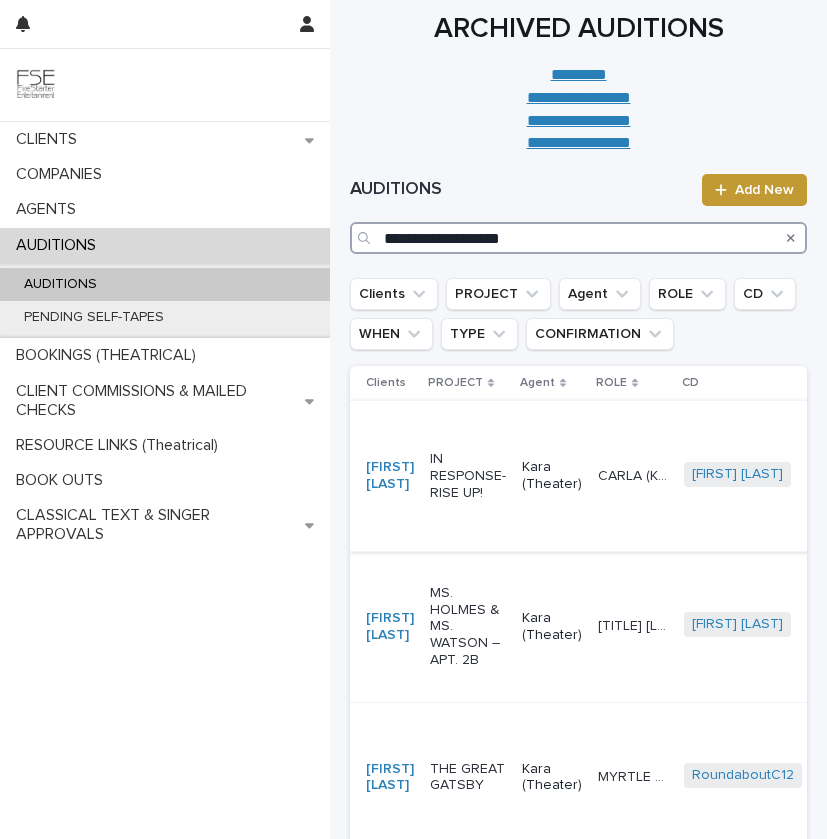 type on "**********" 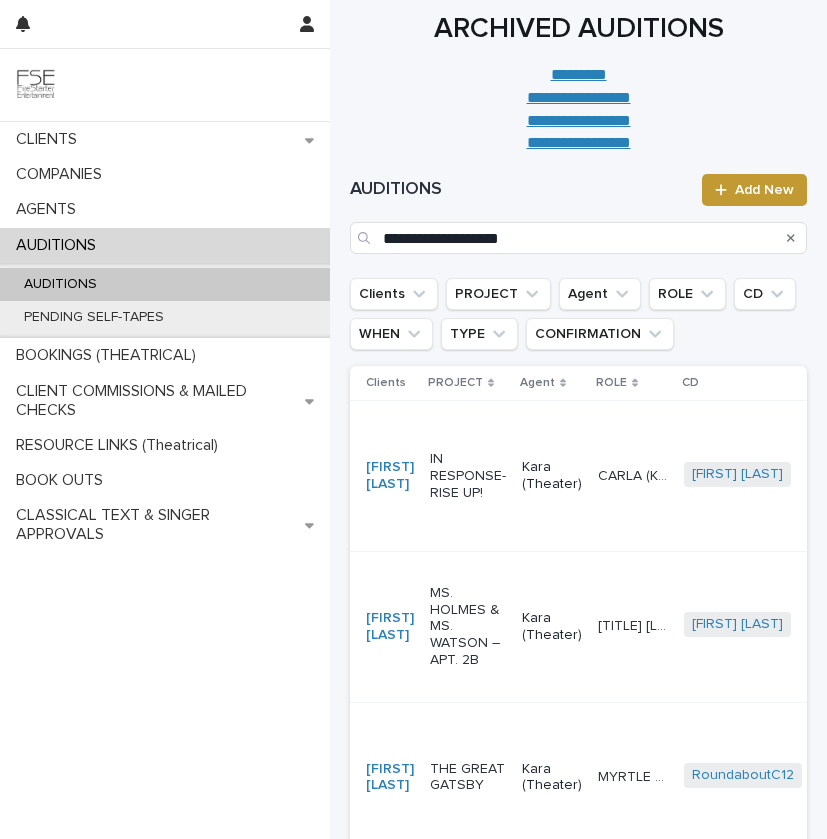 click on "IN RESPONSE-RISE UP!" at bounding box center [468, 476] 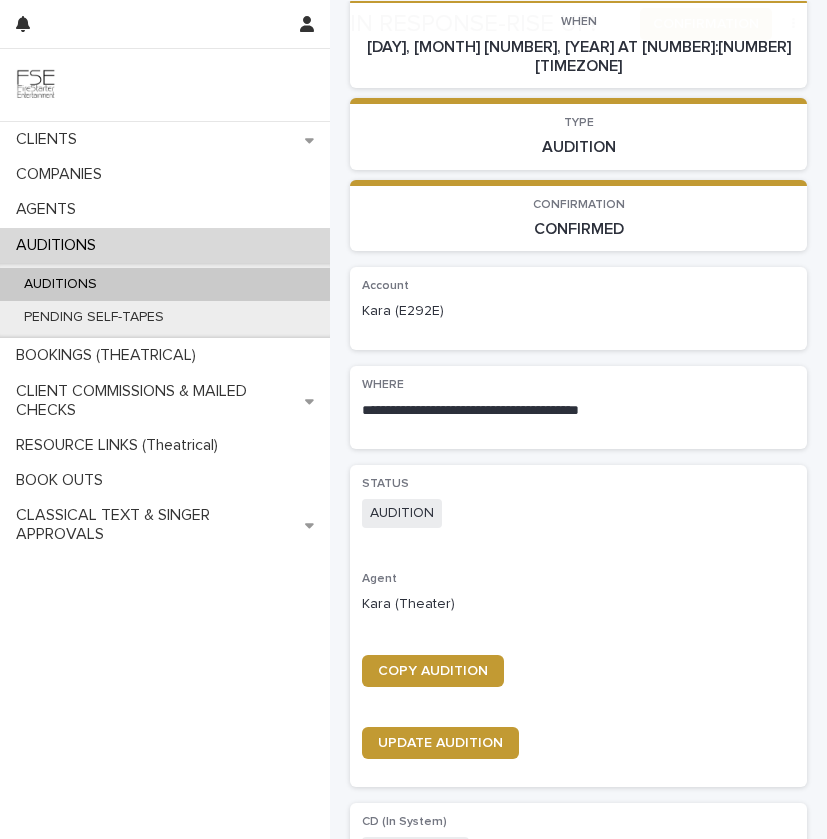 scroll, scrollTop: 310, scrollLeft: 0, axis: vertical 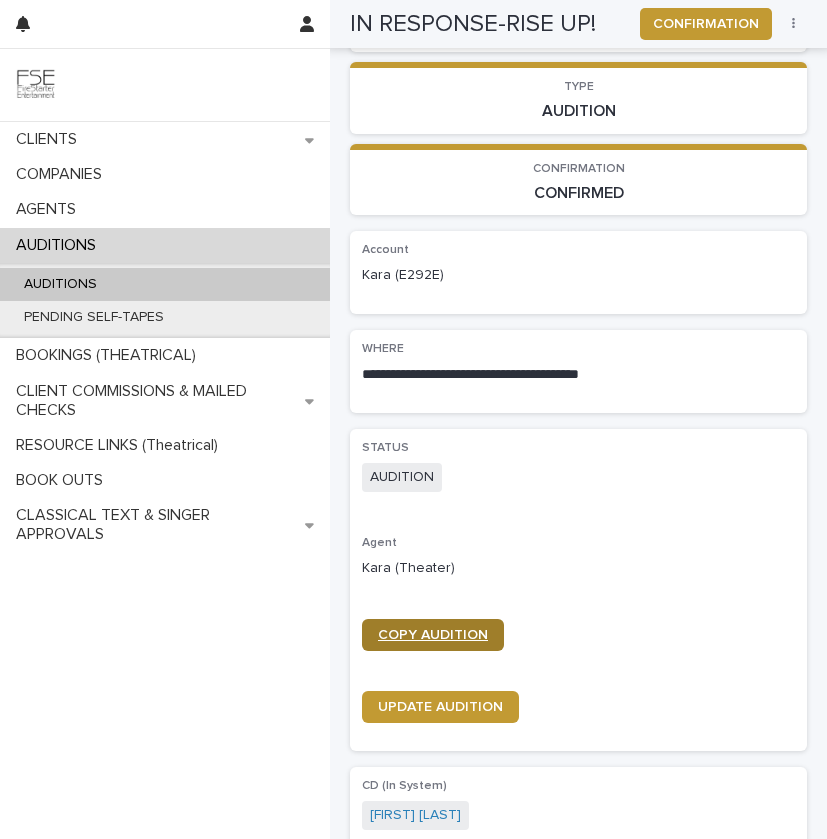 click on "COPY AUDITION" at bounding box center (433, 635) 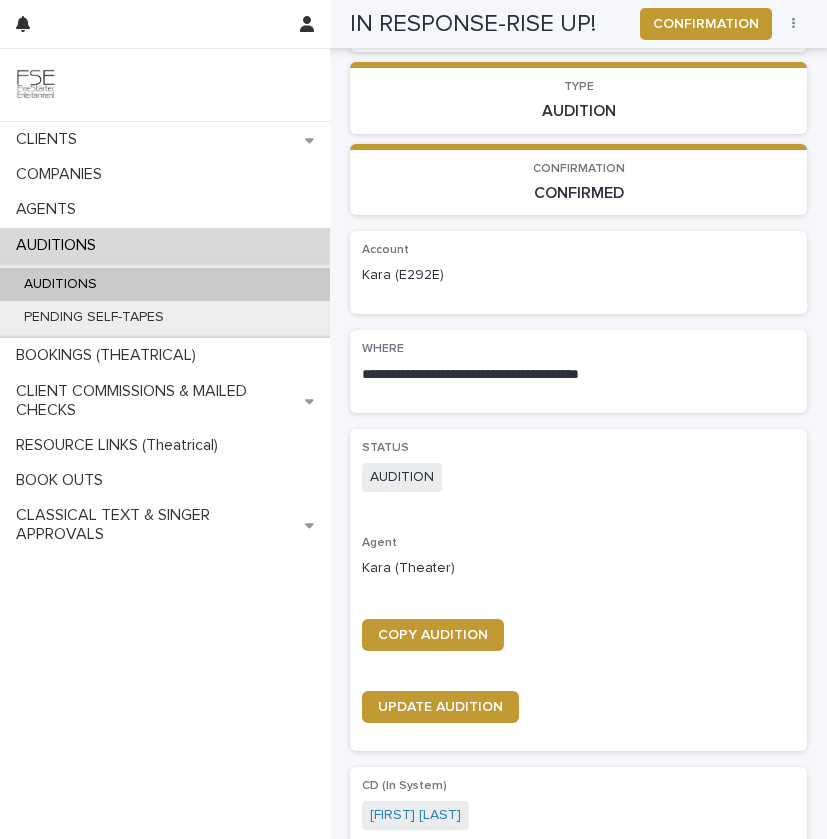 click on "AUDITIONS" at bounding box center [165, 284] 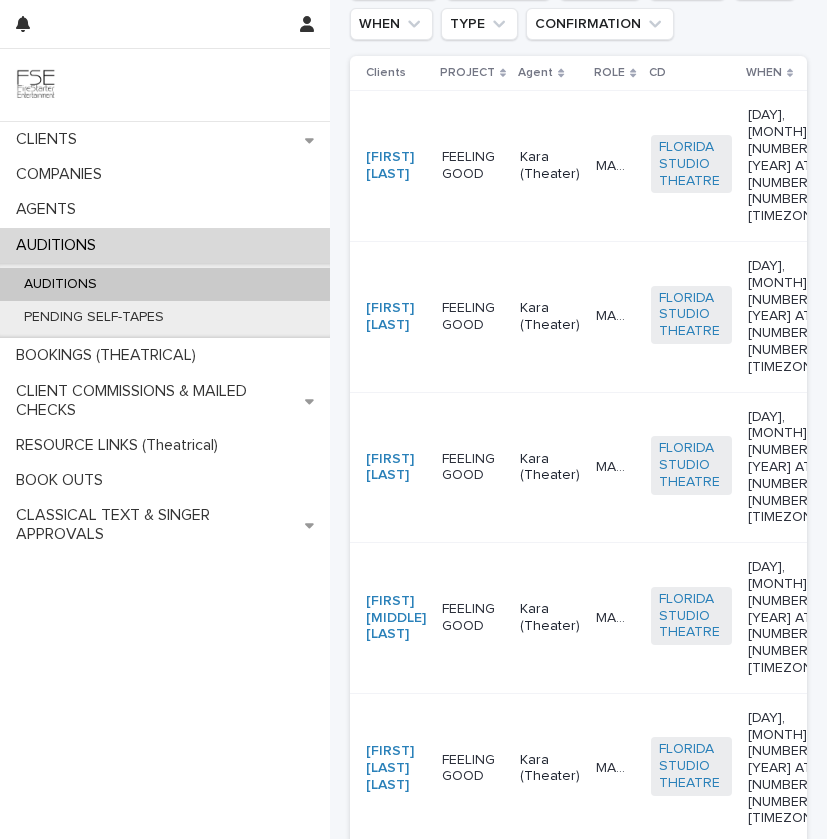 scroll, scrollTop: 0, scrollLeft: 0, axis: both 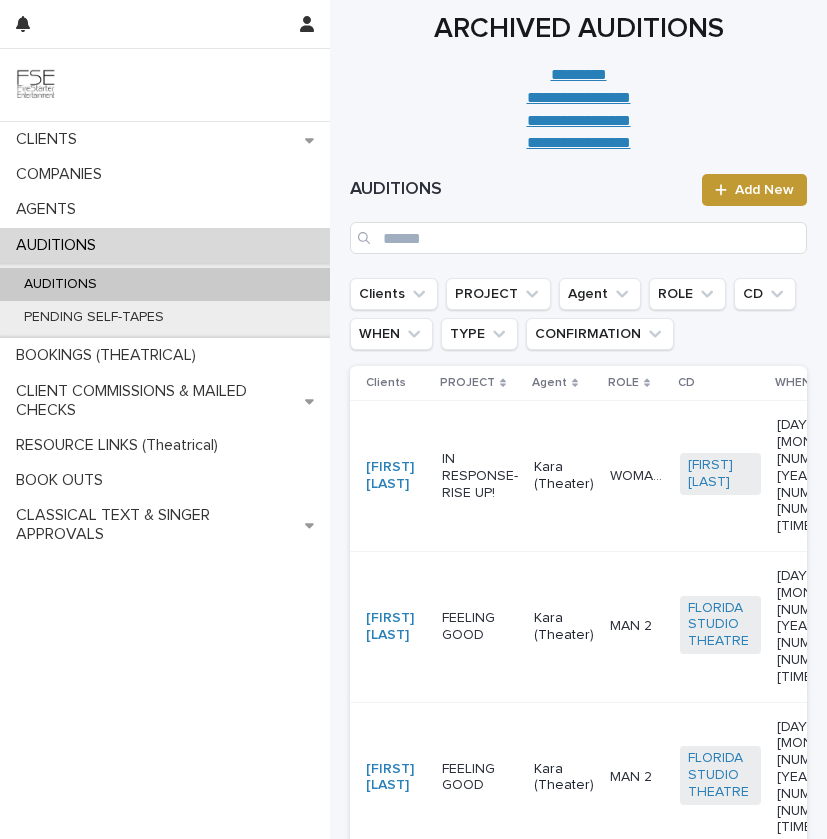 click on "IN RESPONSE-RISE UP!" at bounding box center (480, 476) 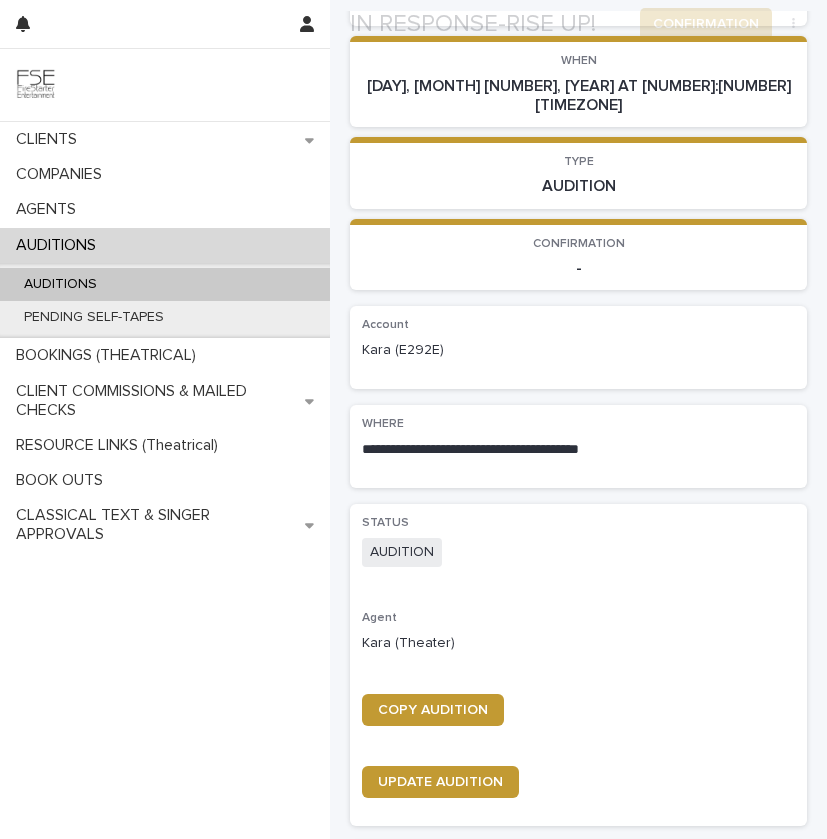 scroll, scrollTop: 369, scrollLeft: 0, axis: vertical 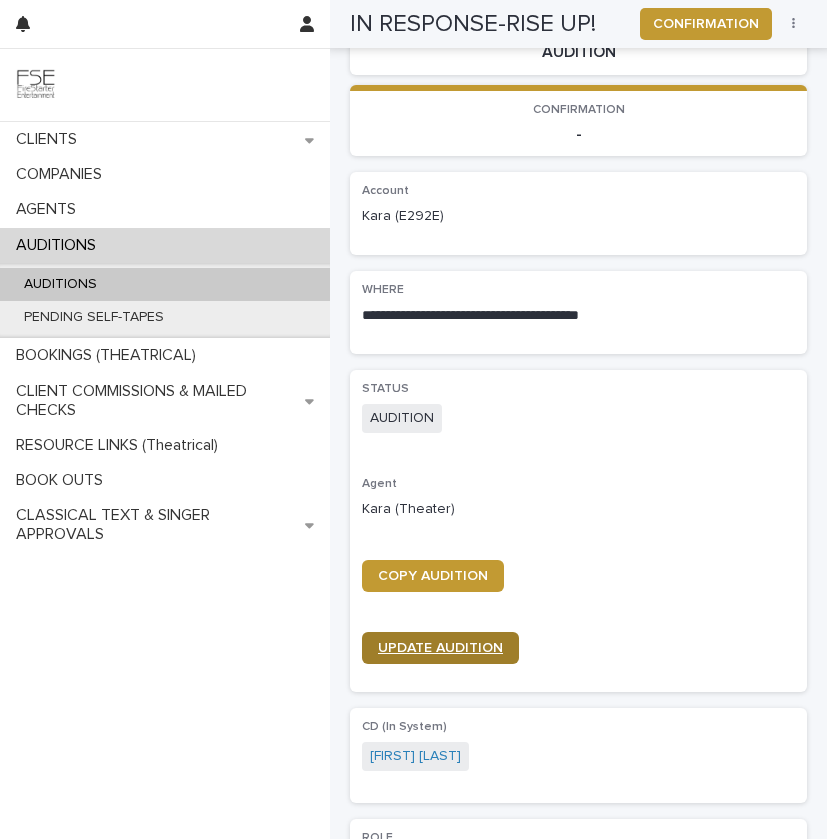 click on "UPDATE AUDITION" at bounding box center [440, 648] 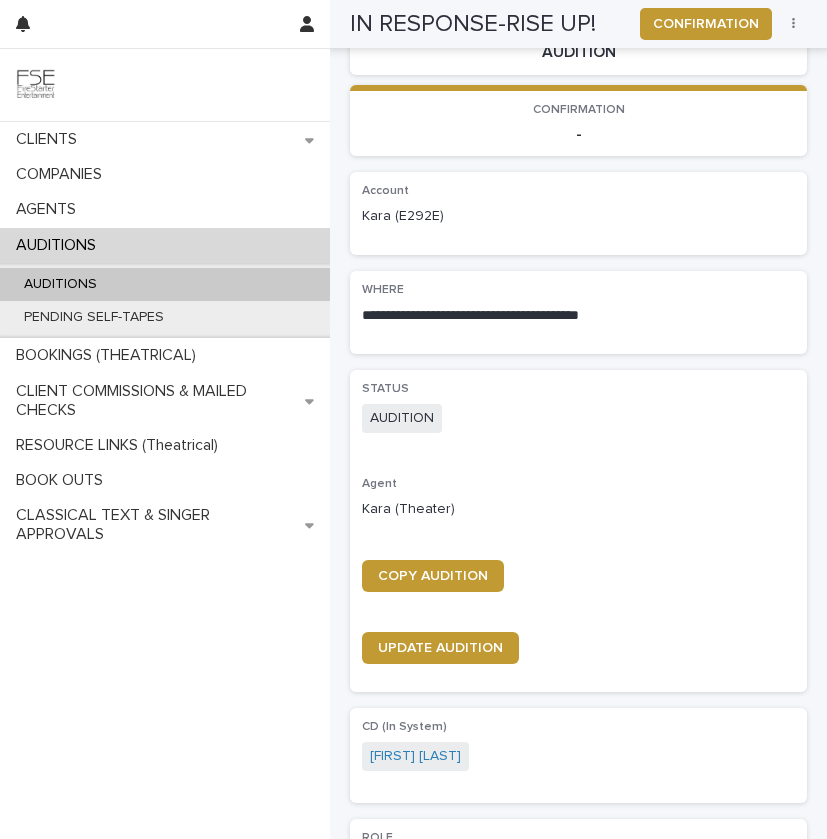 click on "AUDITIONS" at bounding box center [165, 284] 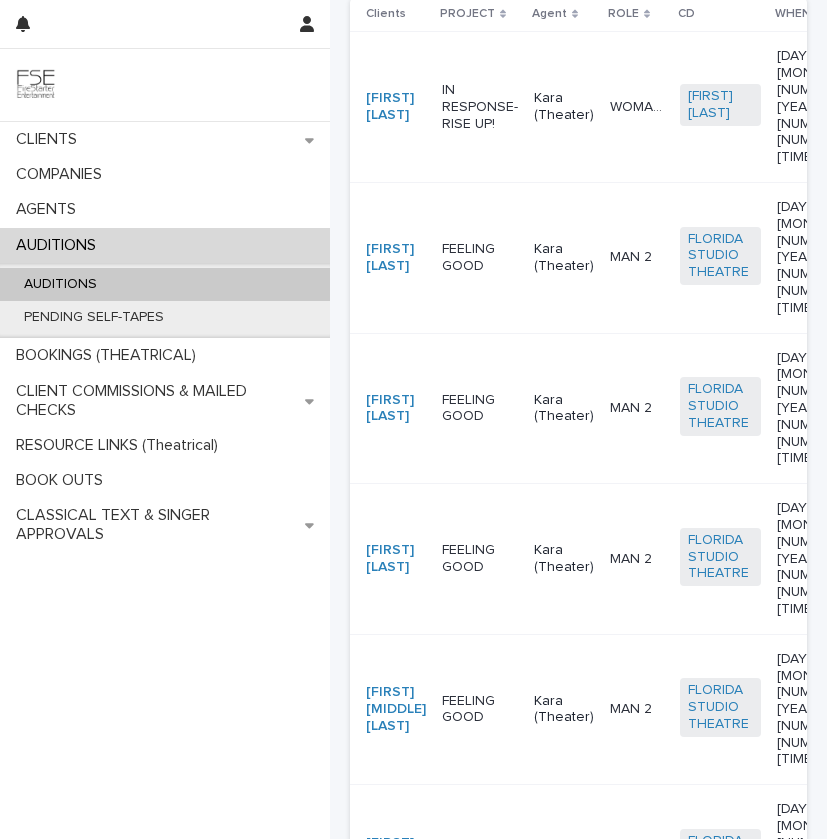 scroll, scrollTop: 0, scrollLeft: 0, axis: both 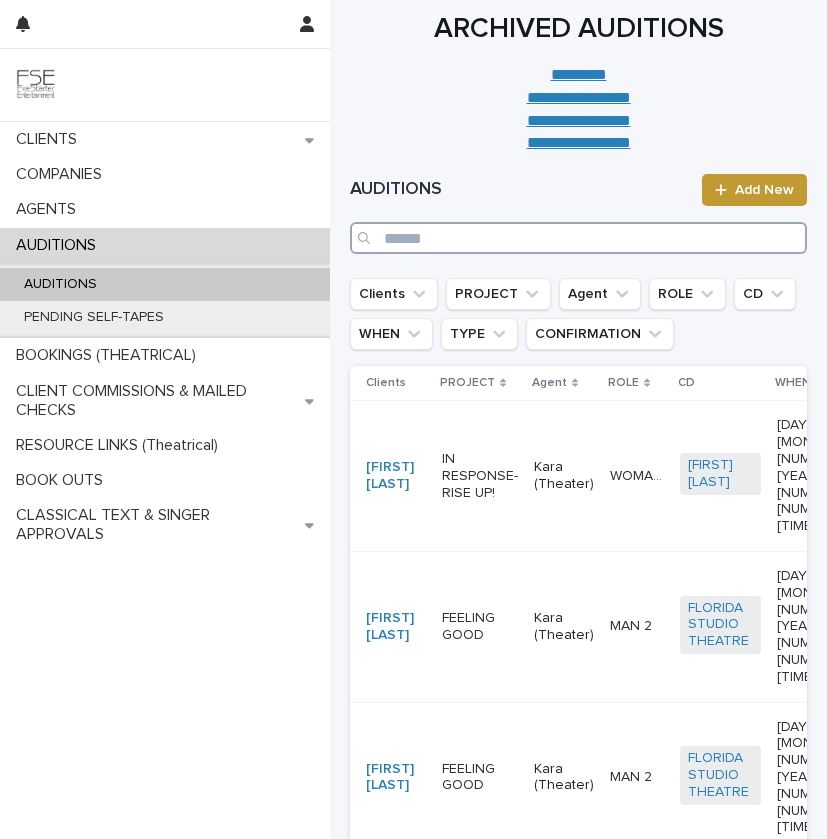 click at bounding box center [578, 238] 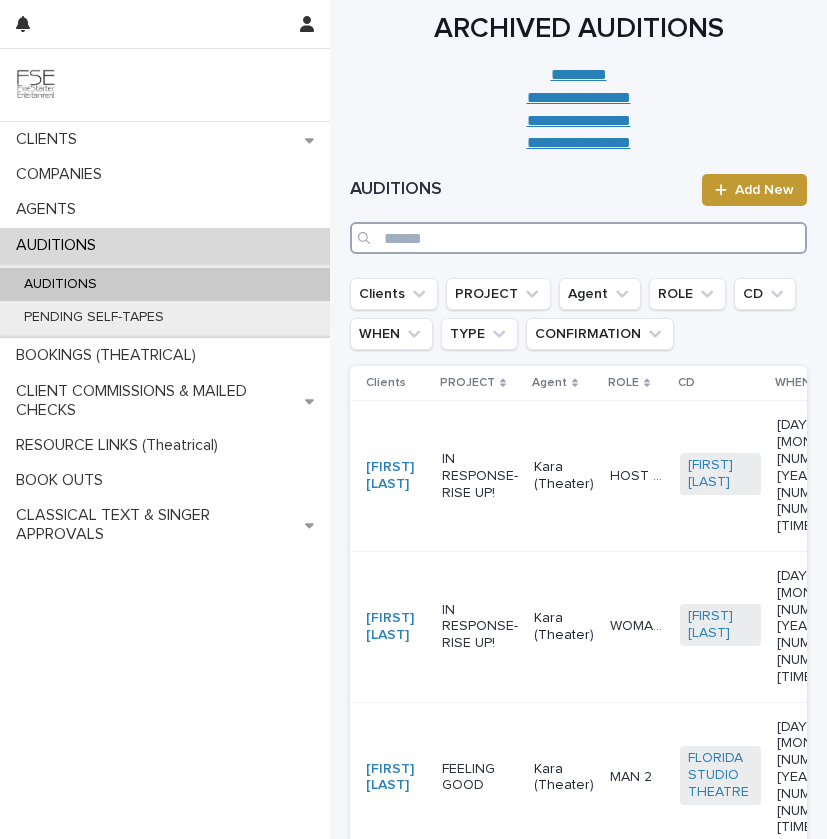 paste on "**********" 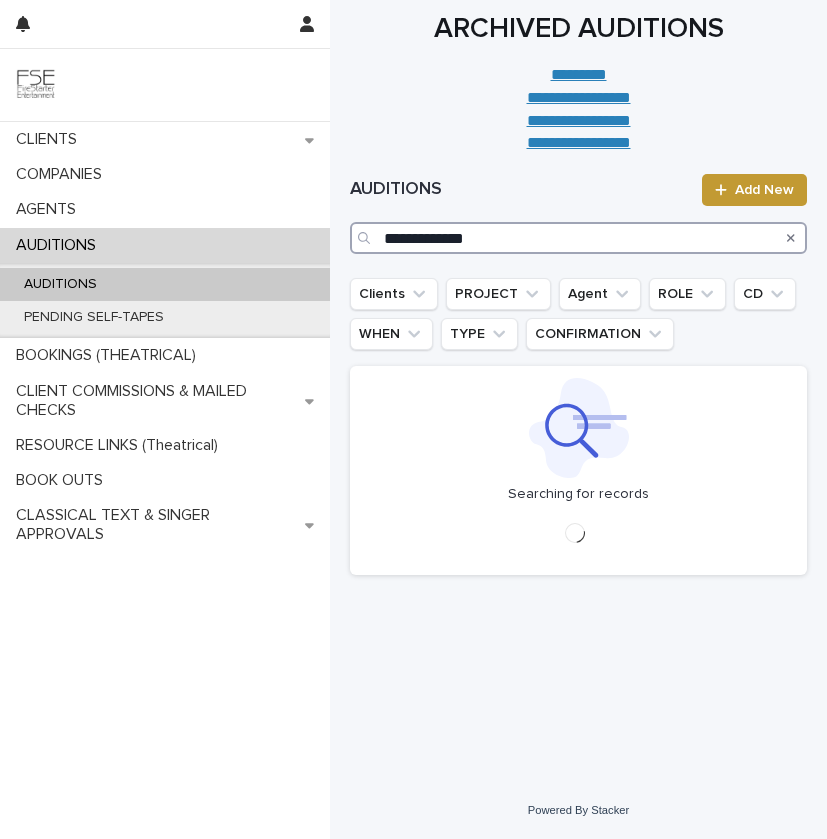 type on "**********" 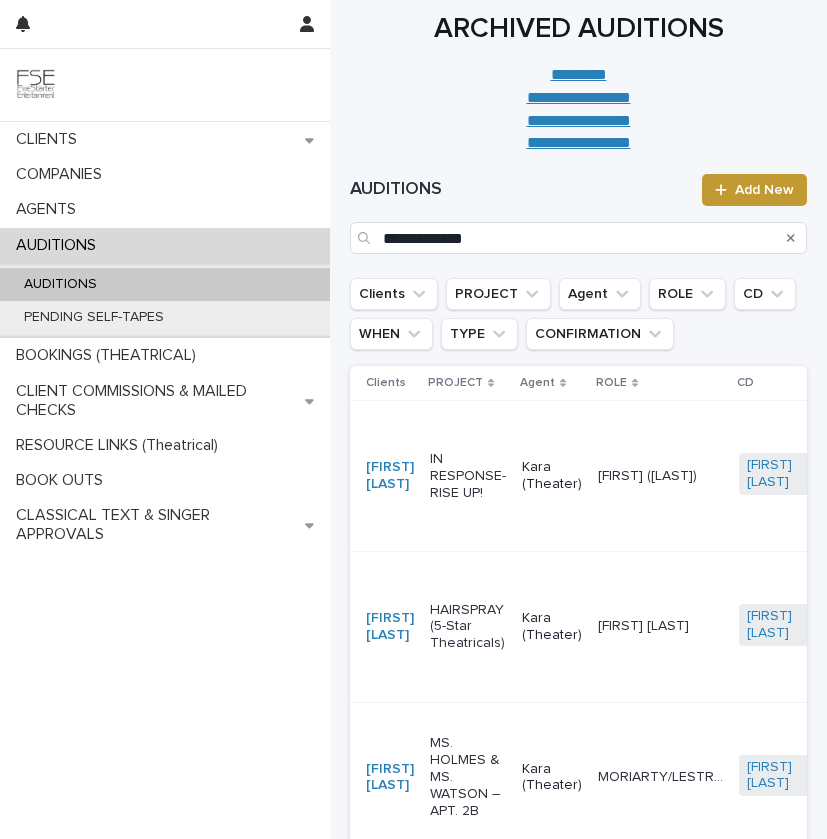 click on "IN RESPONSE-RISE UP!" at bounding box center [468, 476] 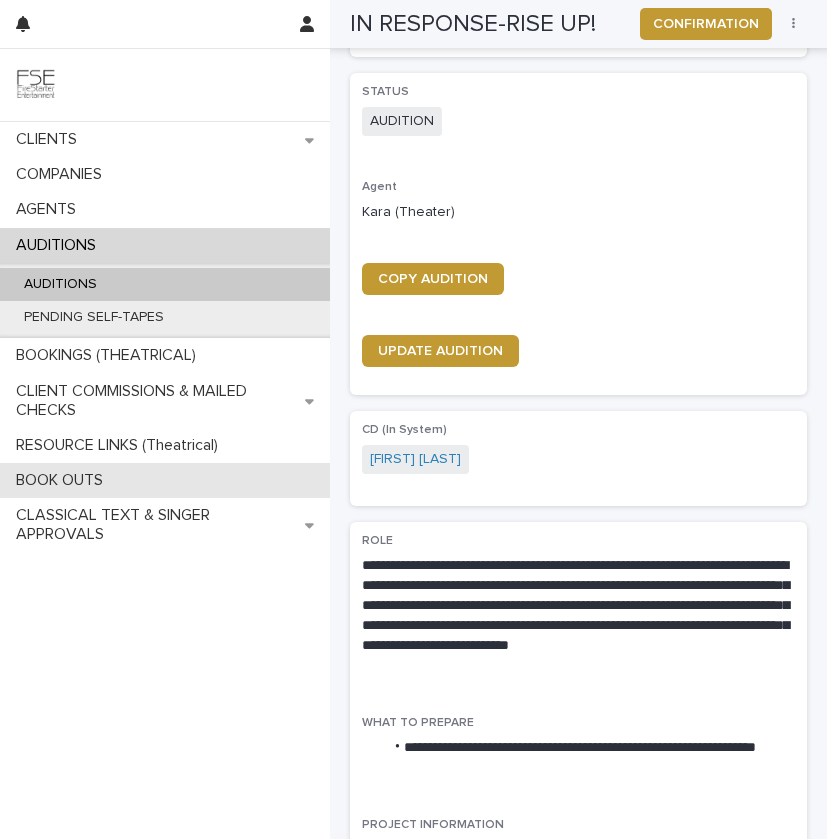 scroll, scrollTop: 677, scrollLeft: 0, axis: vertical 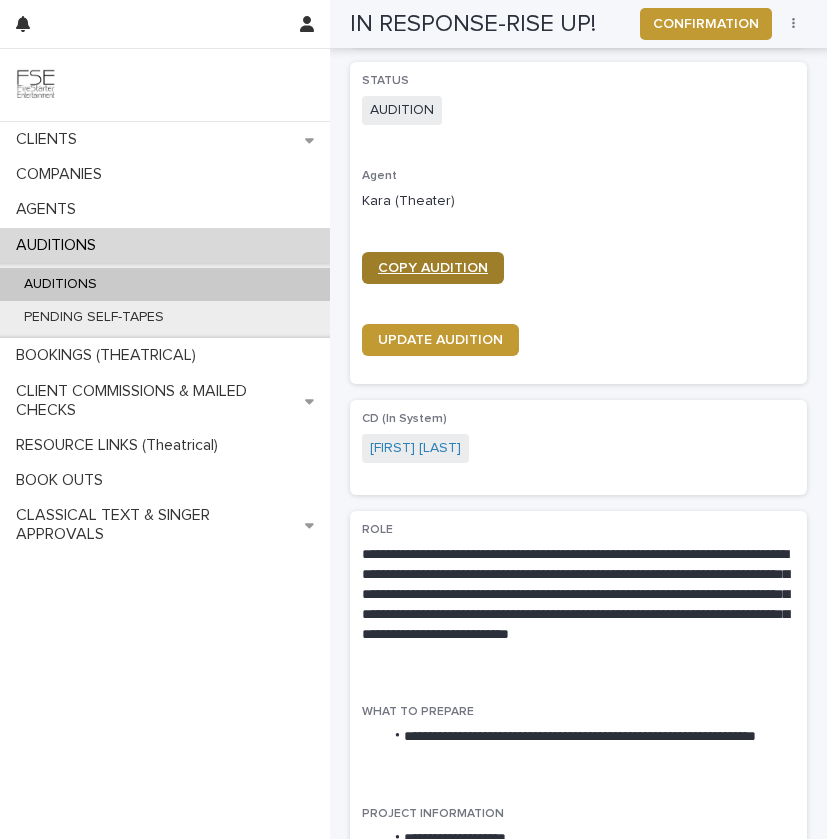click on "COPY AUDITION" at bounding box center (433, 268) 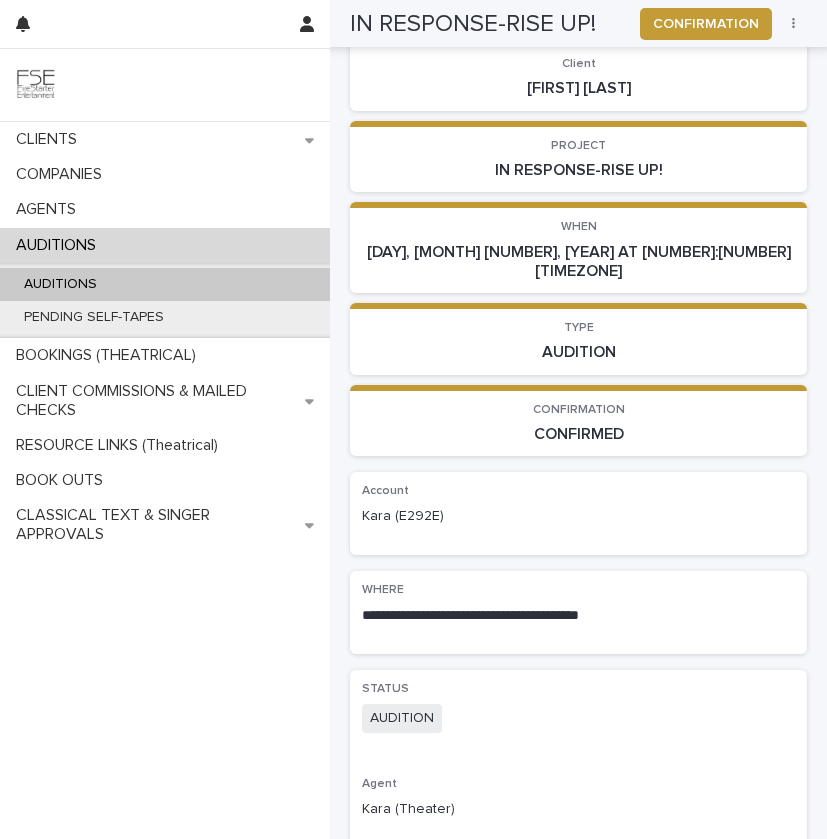 scroll, scrollTop: 0, scrollLeft: 0, axis: both 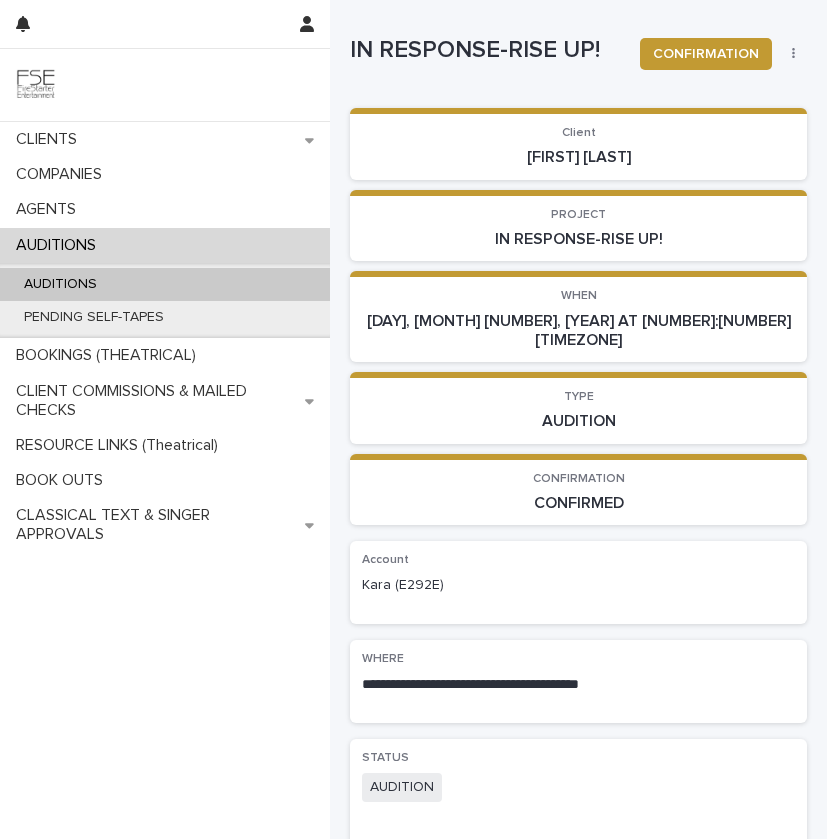 click on "AUDITIONS" at bounding box center [165, 284] 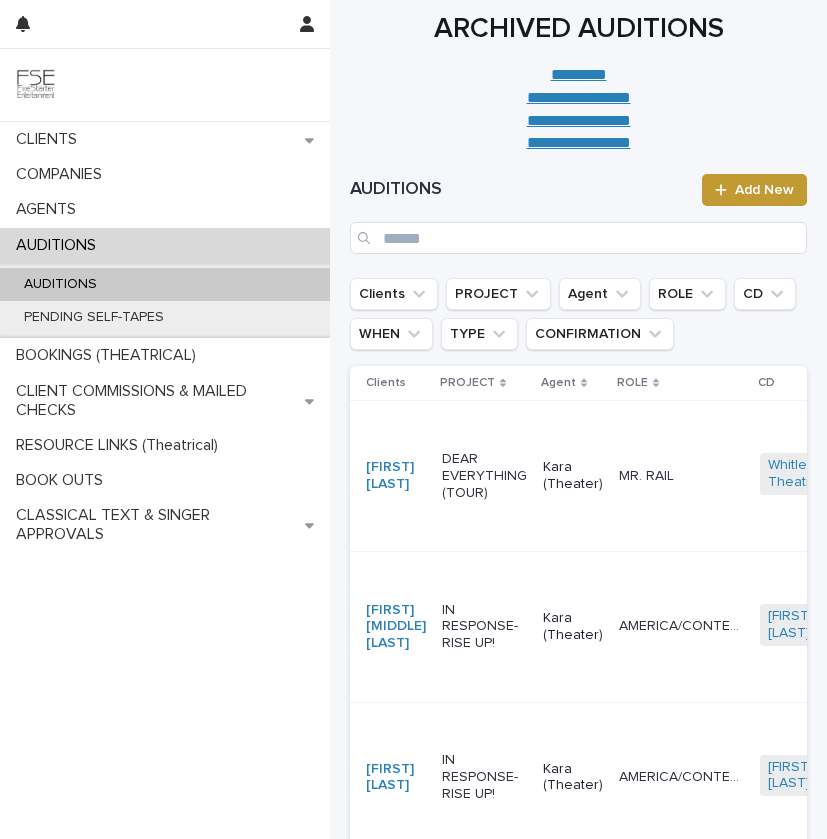 click on "Kara (Theater)" at bounding box center [573, 476] 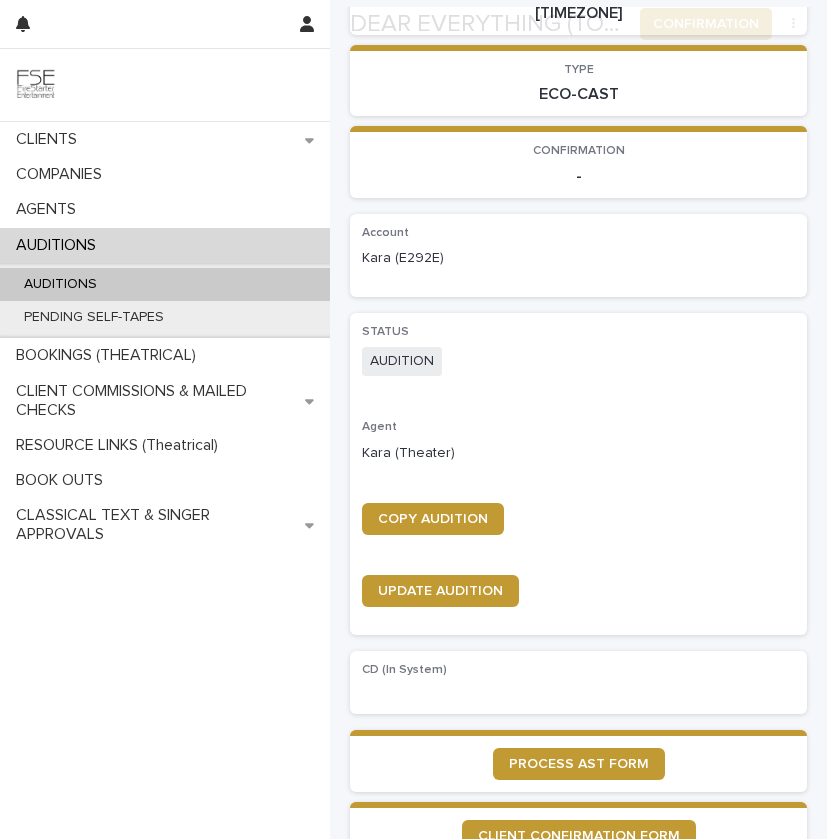 scroll, scrollTop: 453, scrollLeft: 0, axis: vertical 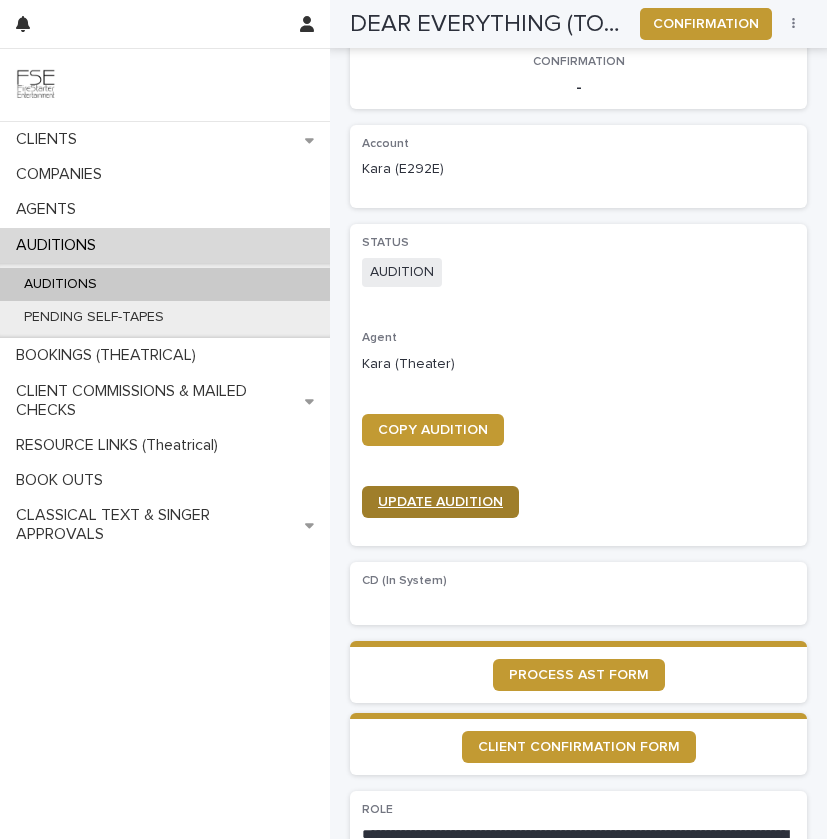 click on "UPDATE AUDITION" at bounding box center (440, 502) 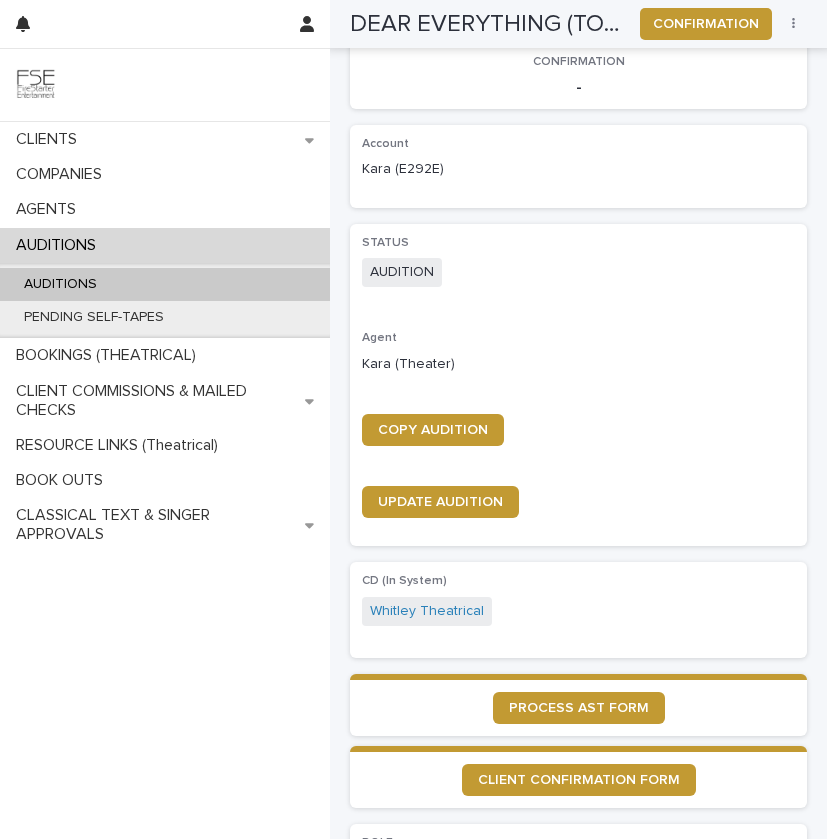 click on "AUDITIONS" at bounding box center [165, 284] 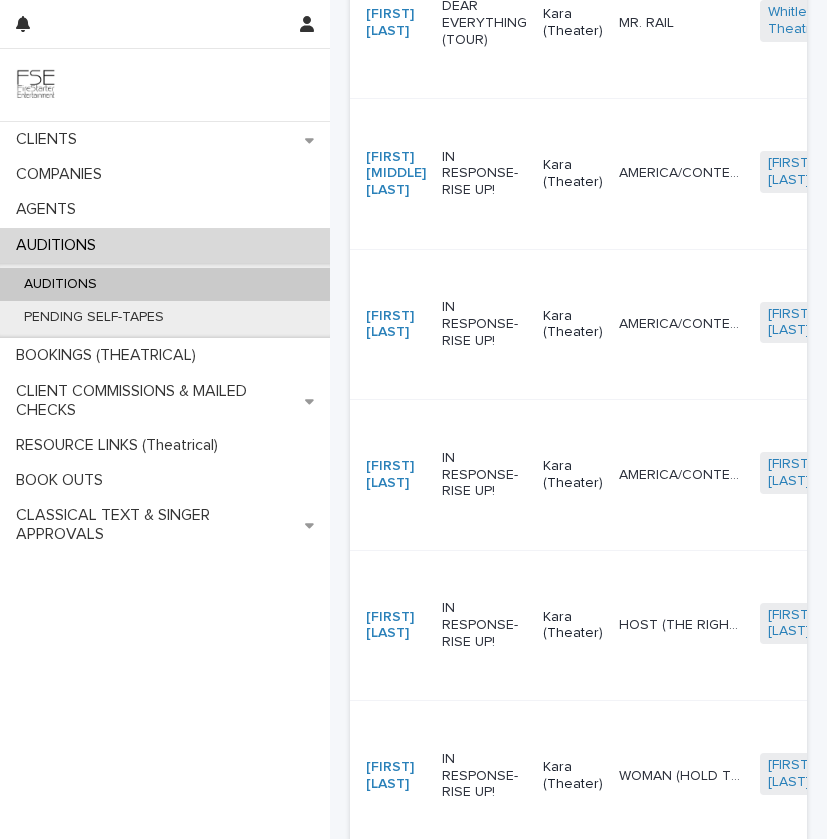 scroll, scrollTop: 0, scrollLeft: 0, axis: both 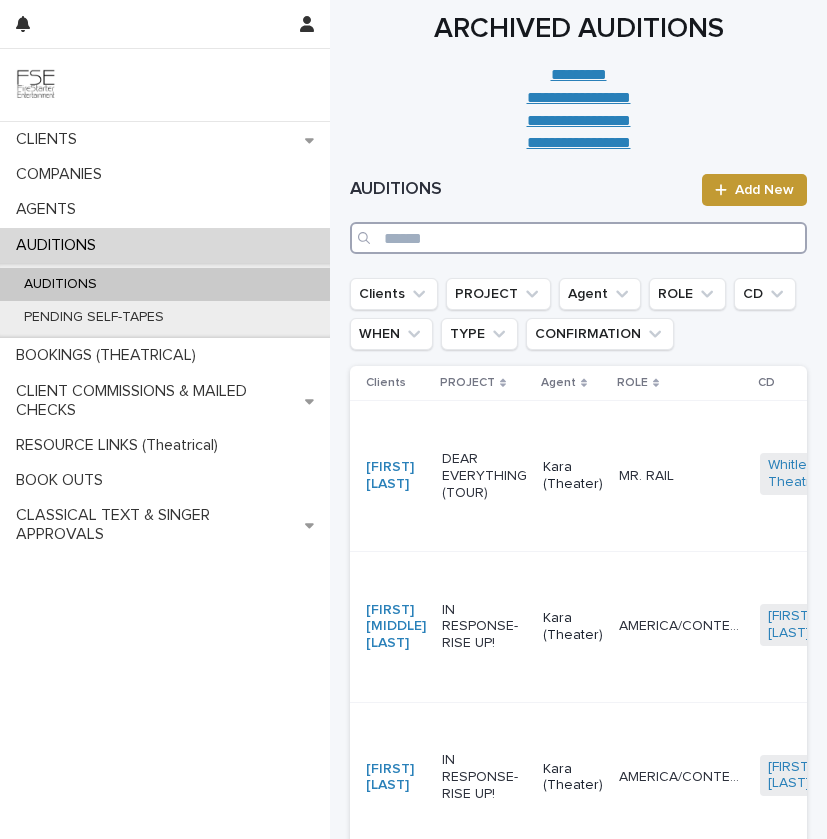 click at bounding box center [578, 238] 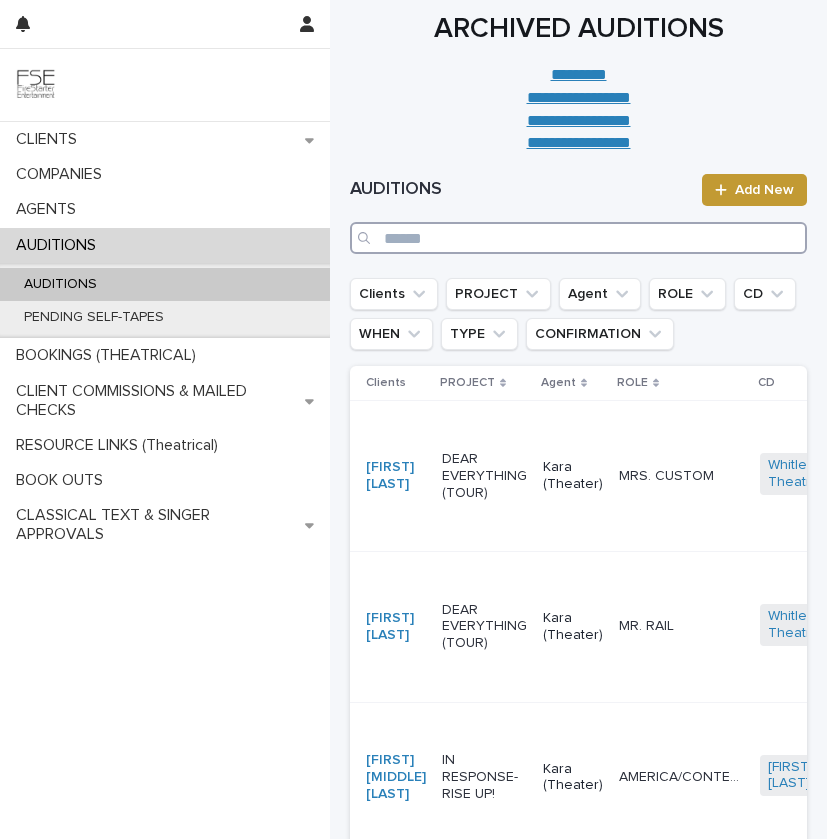 paste on "**********" 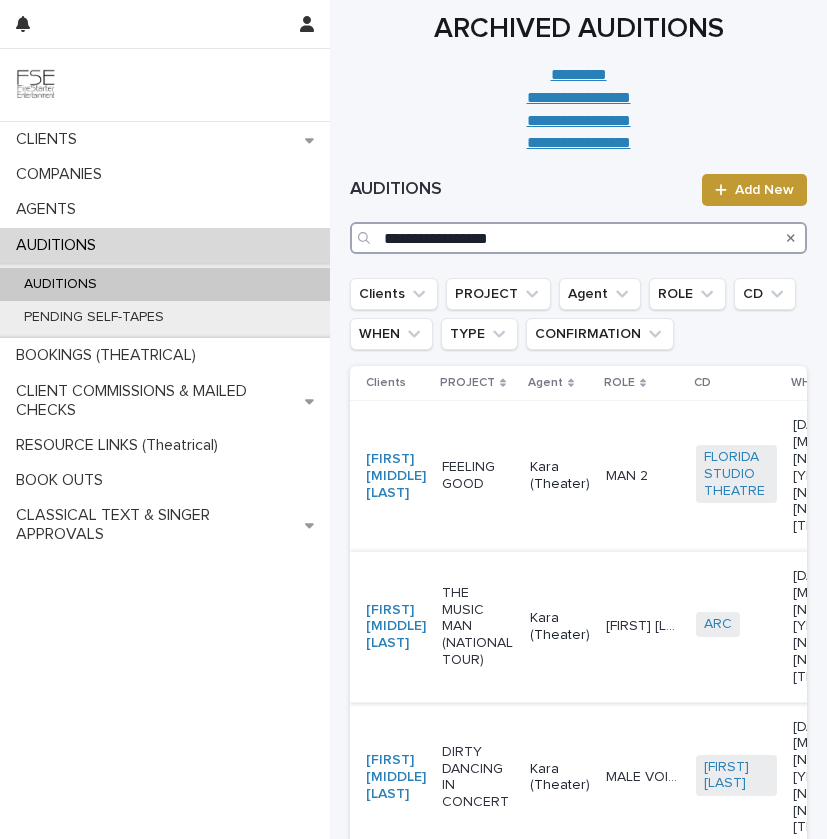 type on "**********" 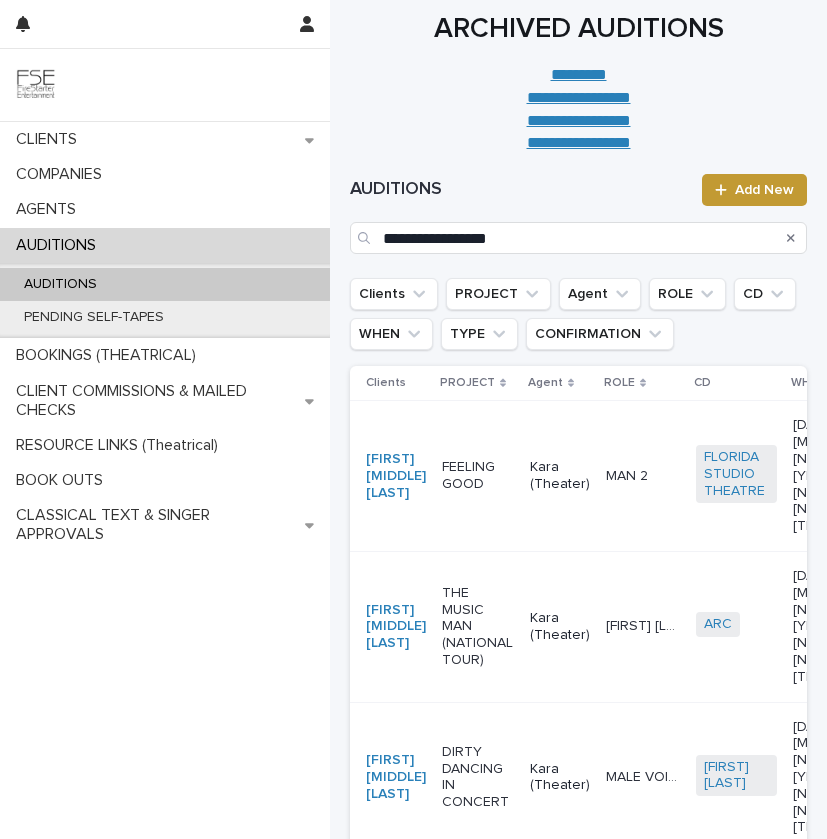 click on "THE MUSIC MAN (NATIONAL TOUR)" at bounding box center (478, 627) 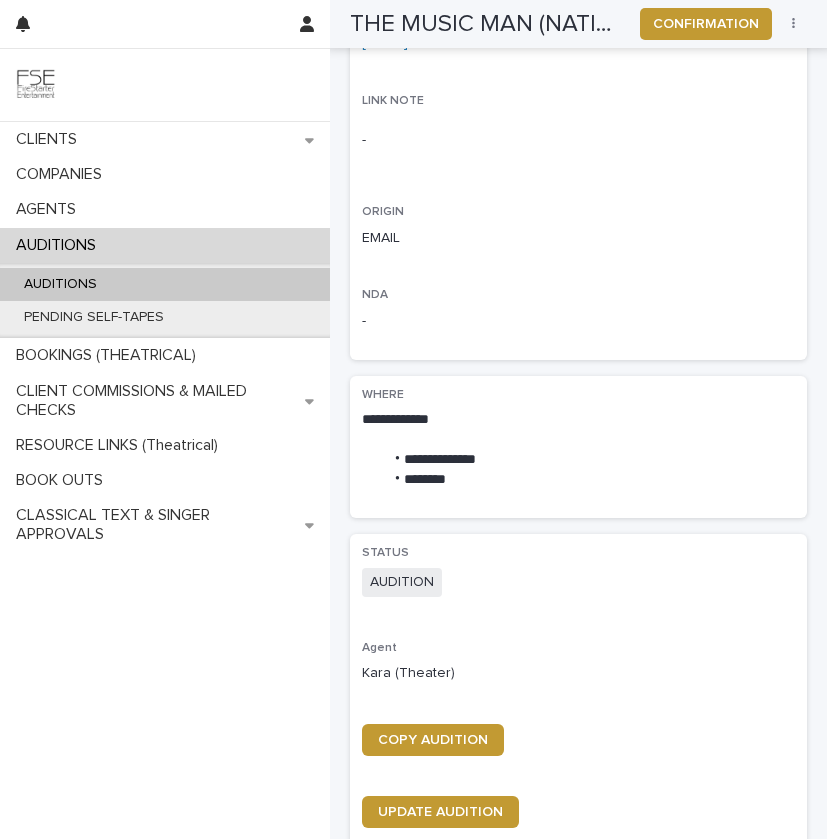 scroll, scrollTop: 671, scrollLeft: 0, axis: vertical 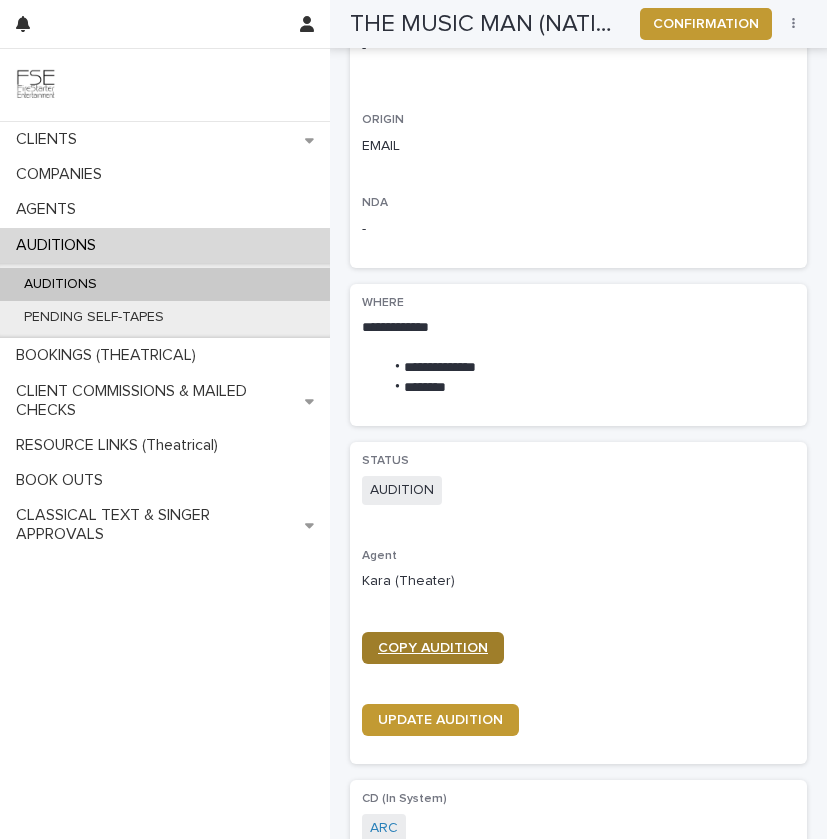 click on "COPY AUDITION" at bounding box center [433, 648] 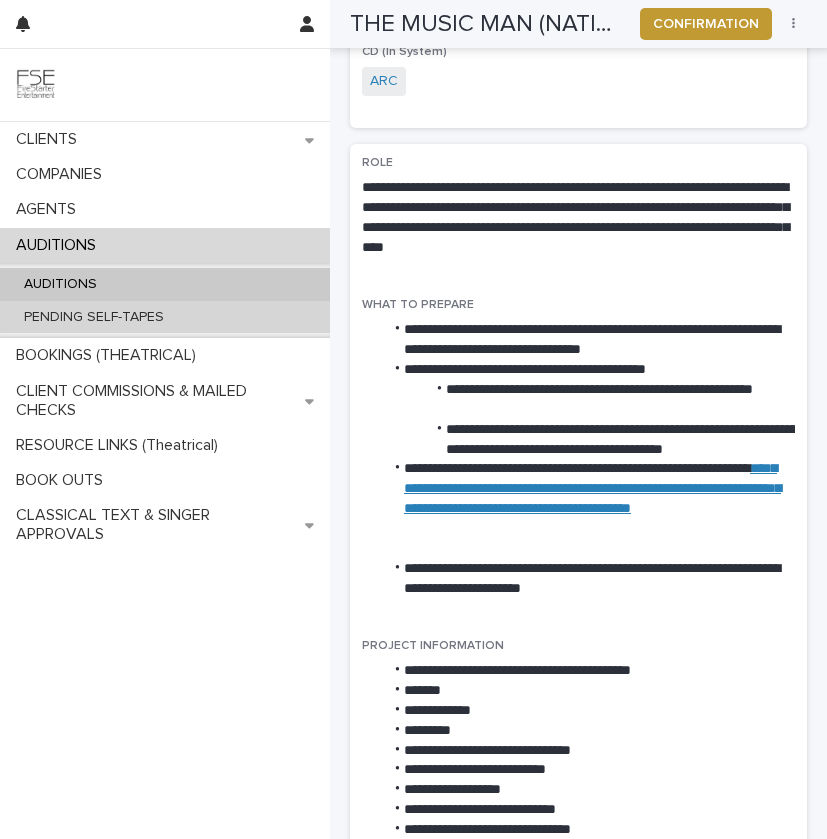 scroll, scrollTop: 1420, scrollLeft: 0, axis: vertical 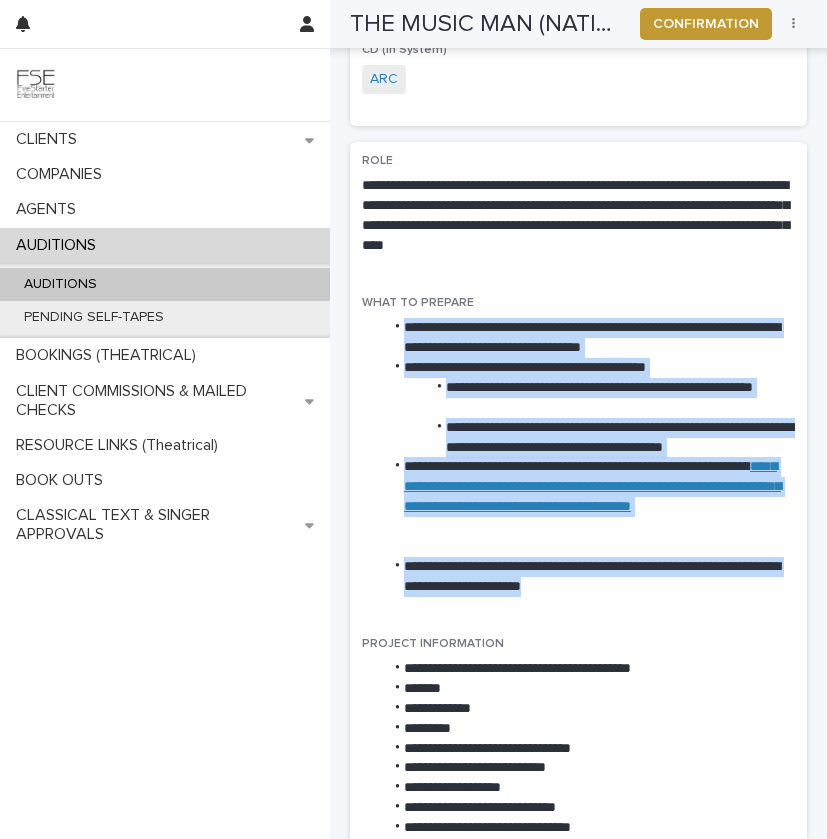 drag, startPoint x: 404, startPoint y: 310, endPoint x: 713, endPoint y: 580, distance: 410.34253 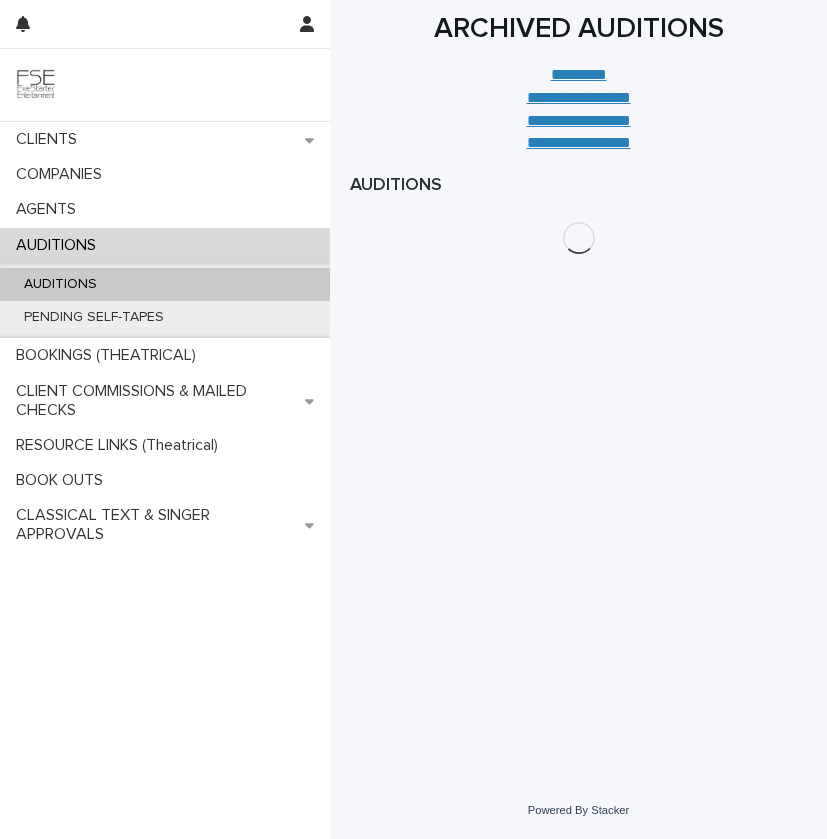 scroll, scrollTop: 0, scrollLeft: 0, axis: both 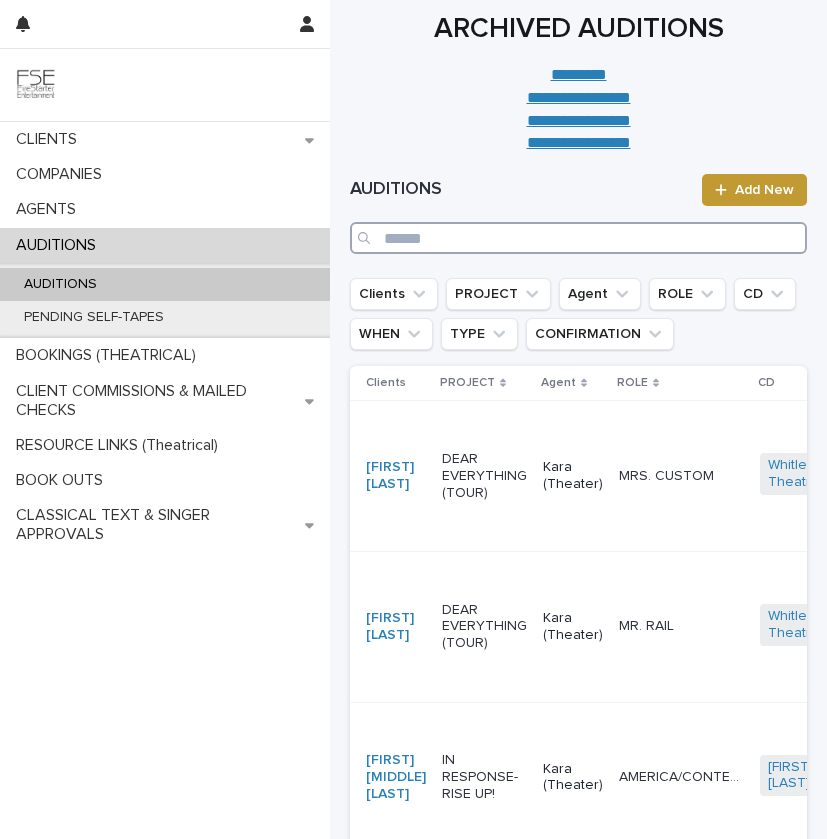 click at bounding box center (578, 238) 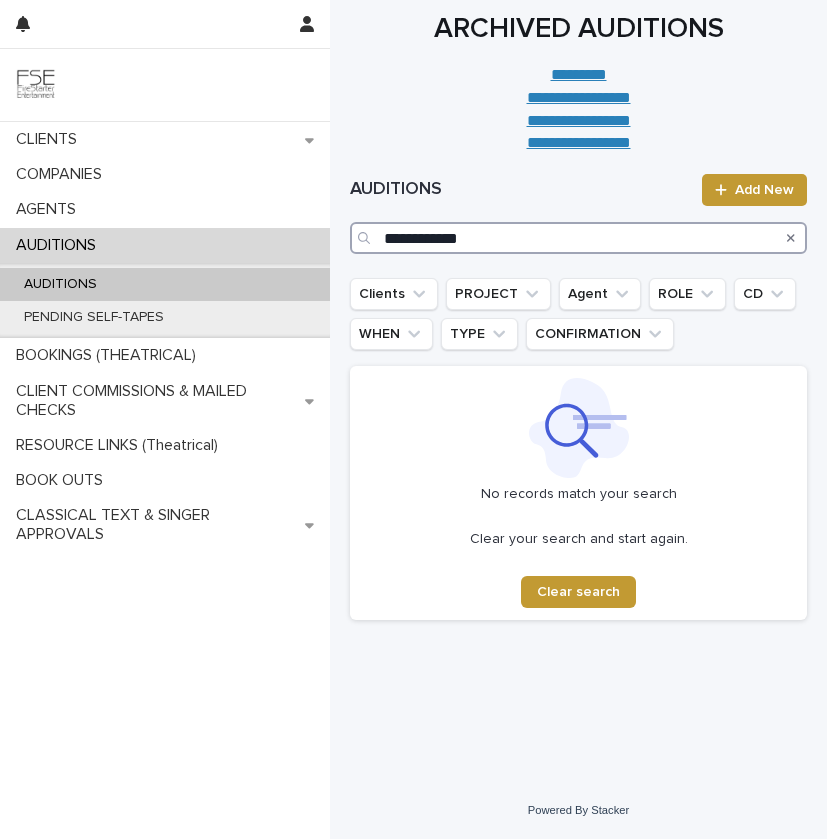 click on "**********" at bounding box center [578, 238] 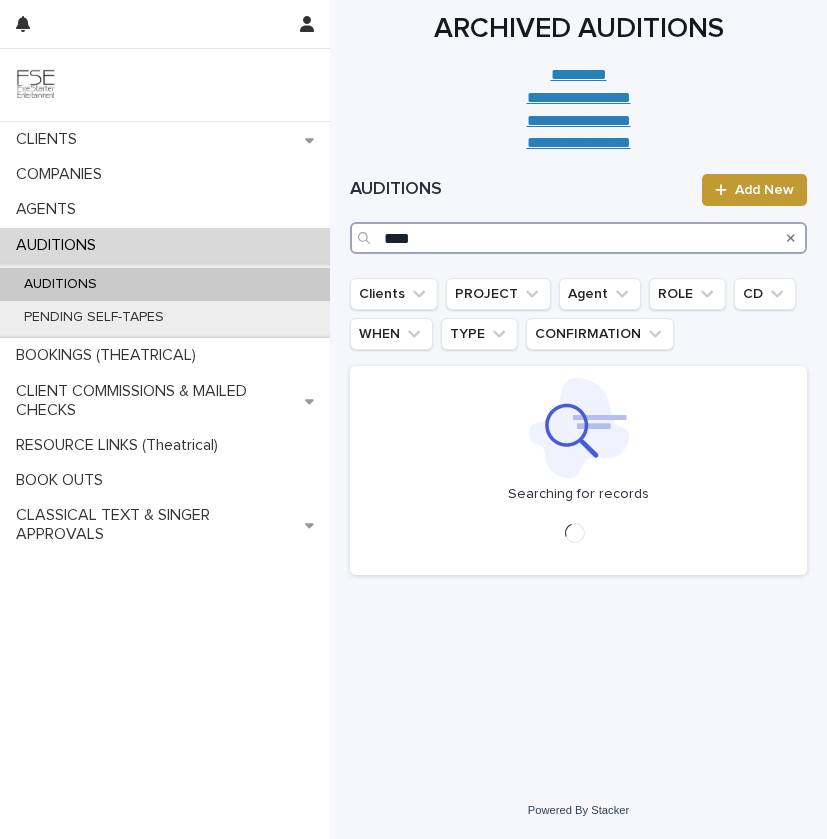 click on "****" at bounding box center [578, 238] 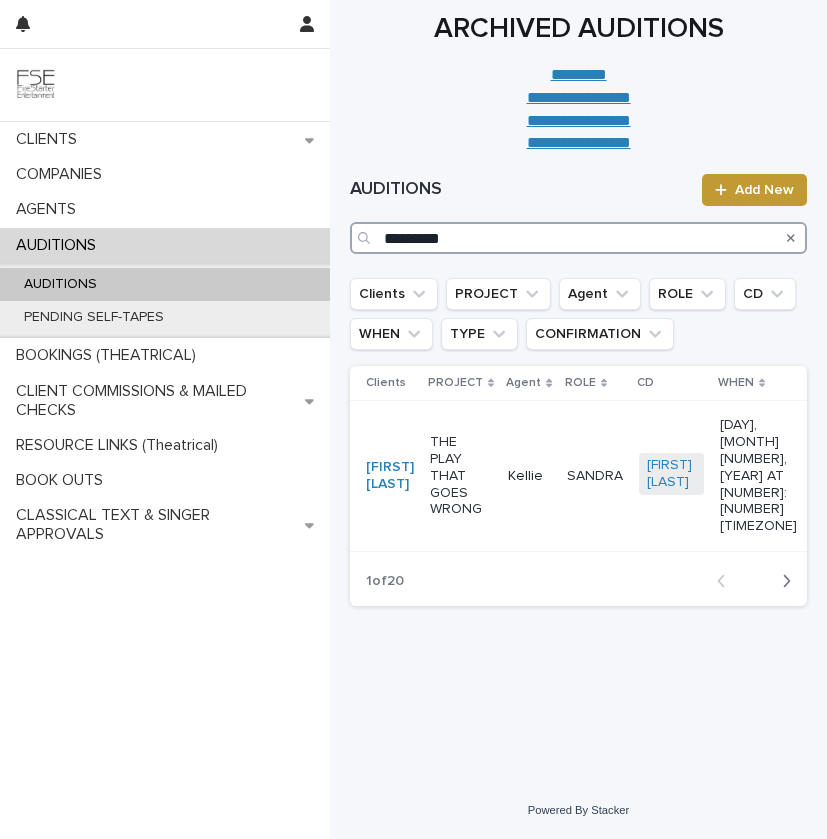 click on "*********" at bounding box center [578, 238] 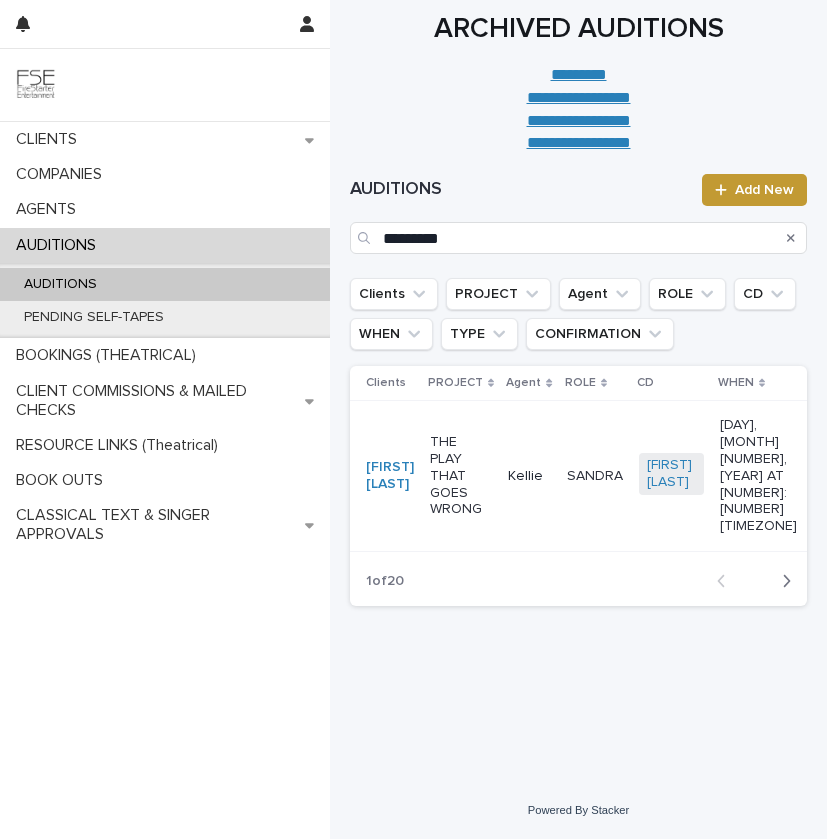 click at bounding box center [366, 238] 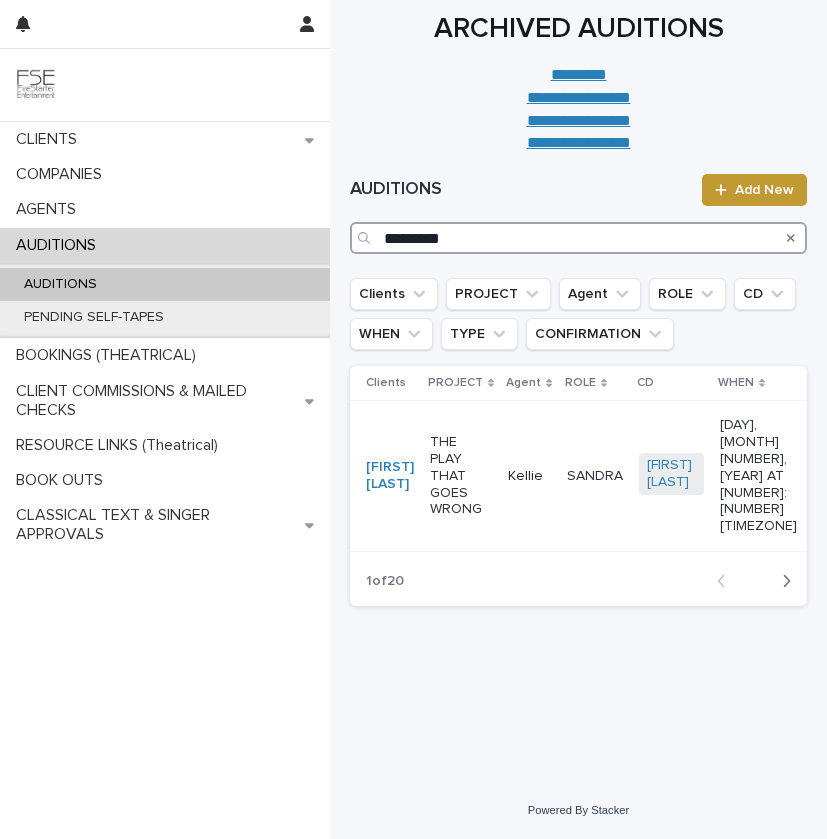 click on "*********" at bounding box center (578, 238) 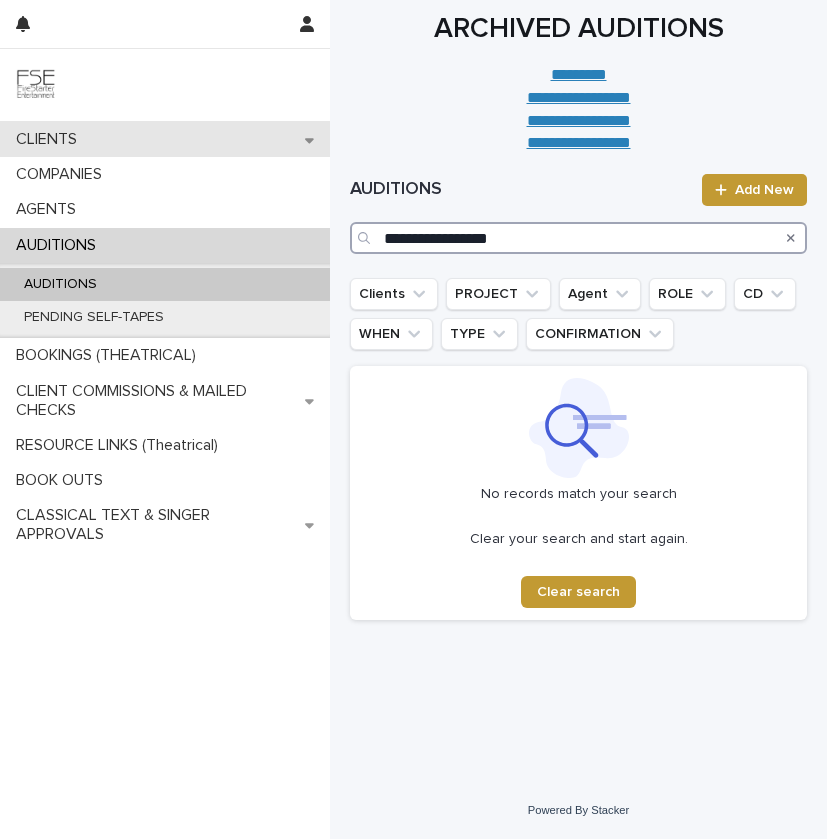 type on "**********" 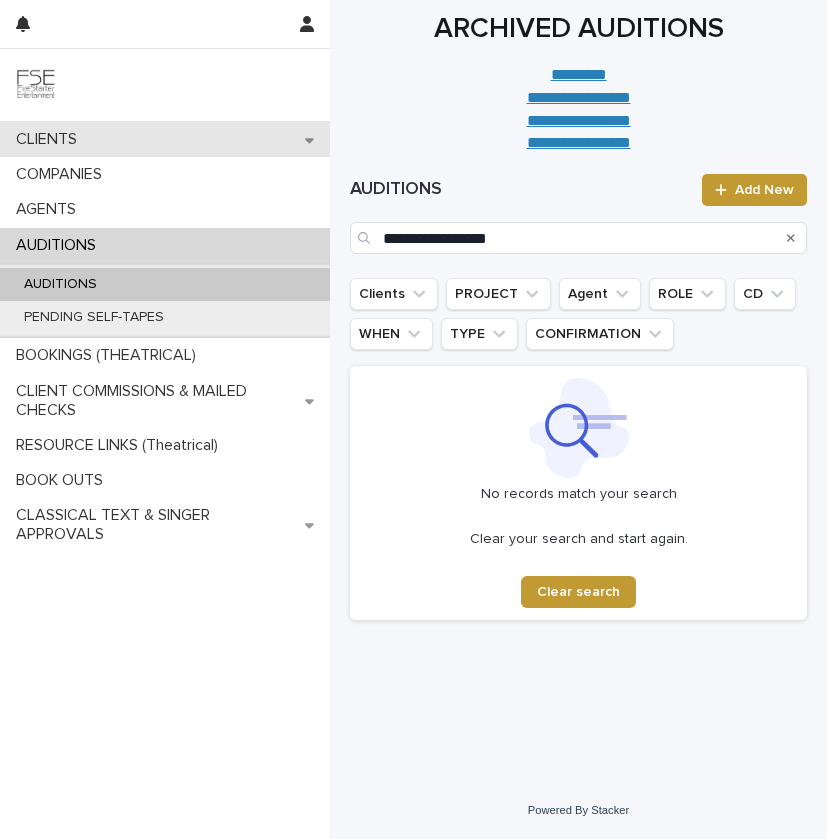 click on "CLIENTS" at bounding box center (165, 139) 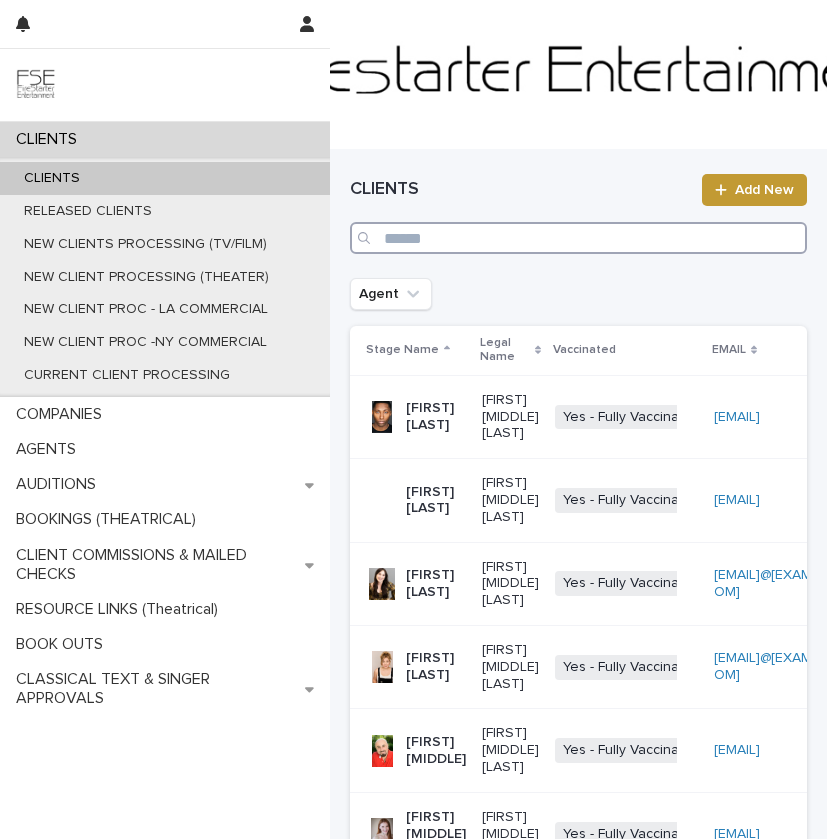 click at bounding box center (578, 238) 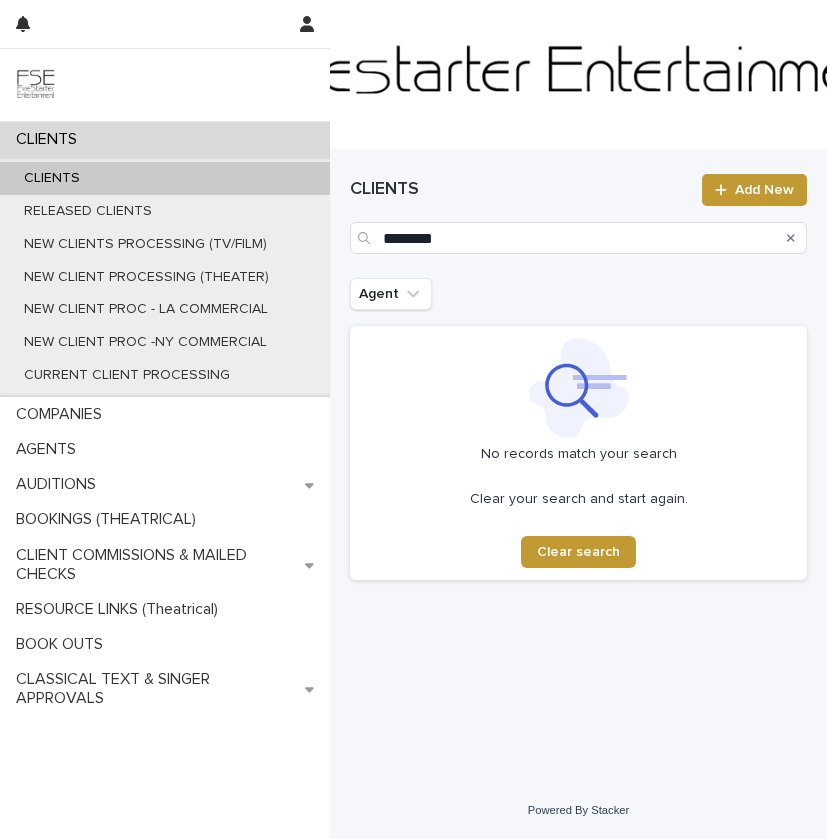 click at bounding box center (366, 238) 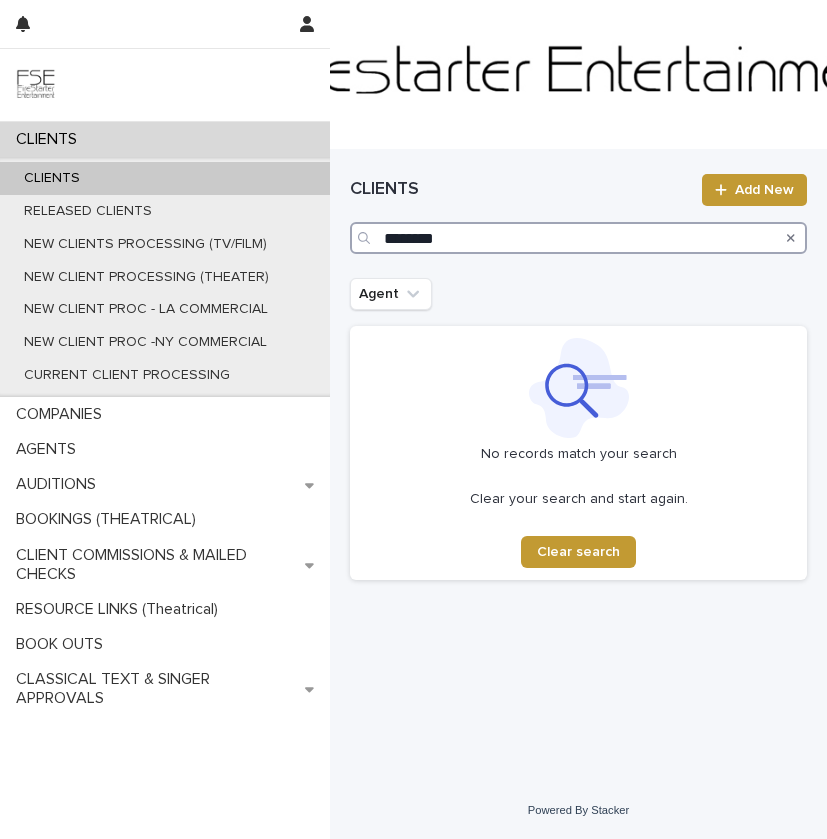 click on "********" at bounding box center (578, 238) 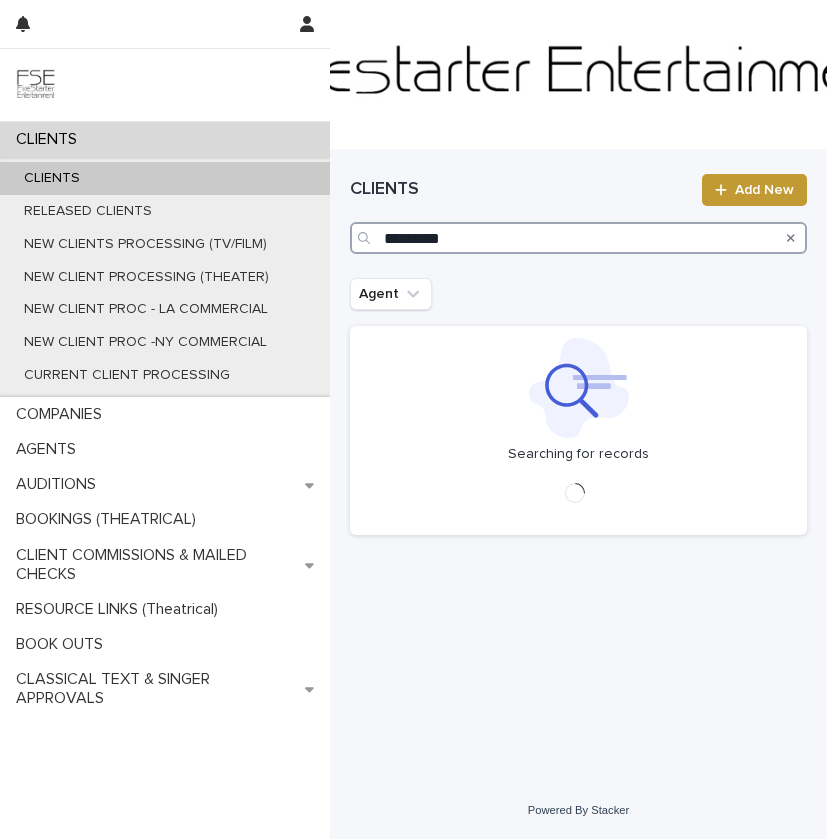click on "*********" at bounding box center [578, 238] 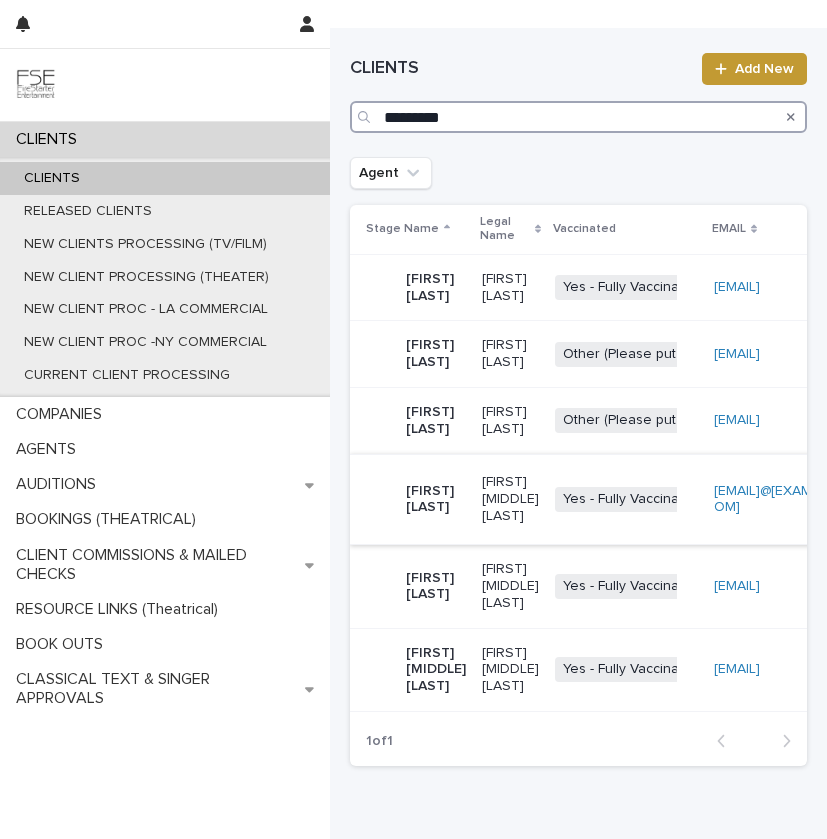 scroll, scrollTop: 144, scrollLeft: 0, axis: vertical 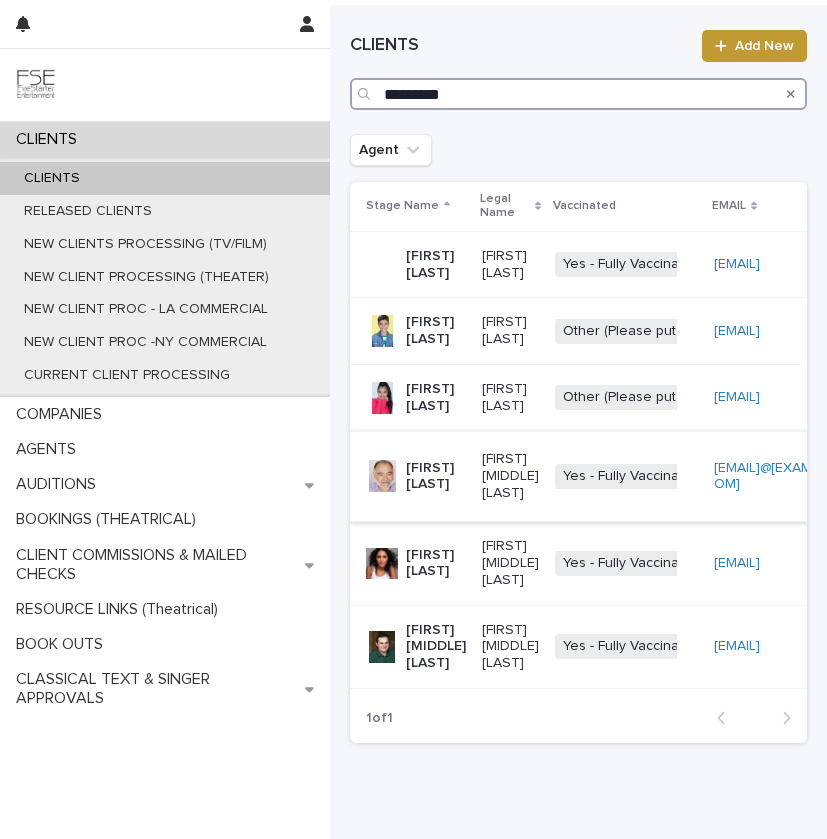 type on "*********" 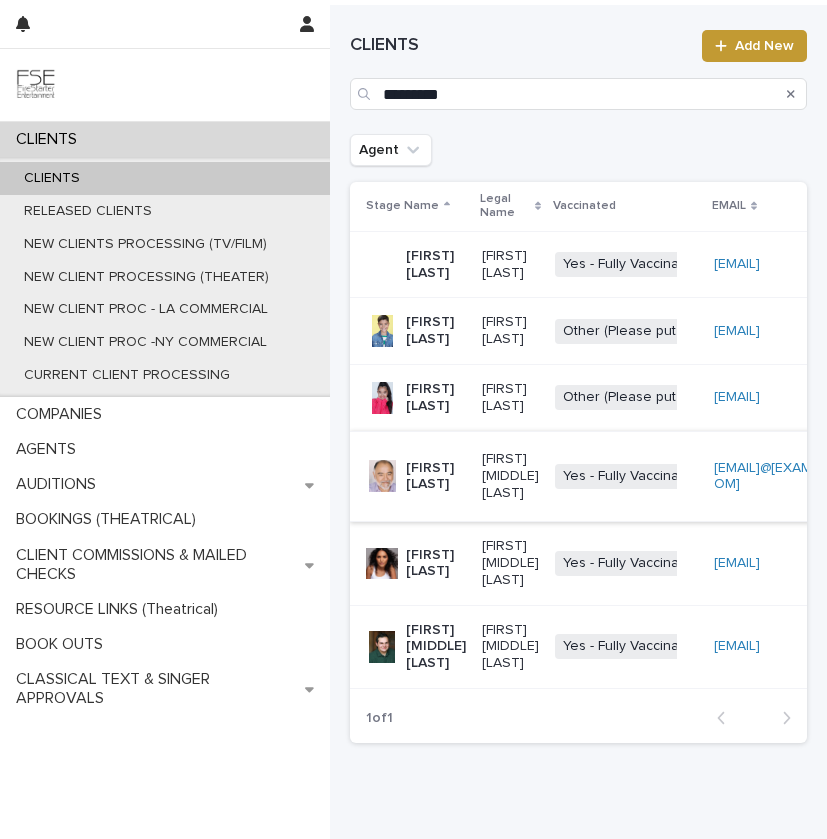 click on "[FIRST] [MIDDLE] [LAST]" at bounding box center [412, 646] 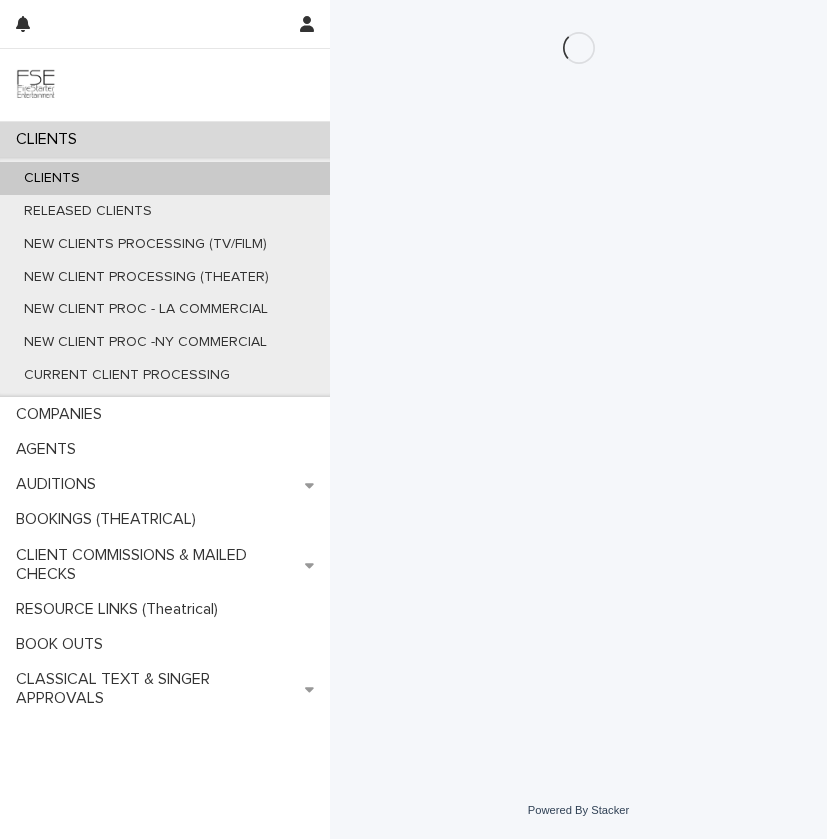 scroll, scrollTop: 0, scrollLeft: 0, axis: both 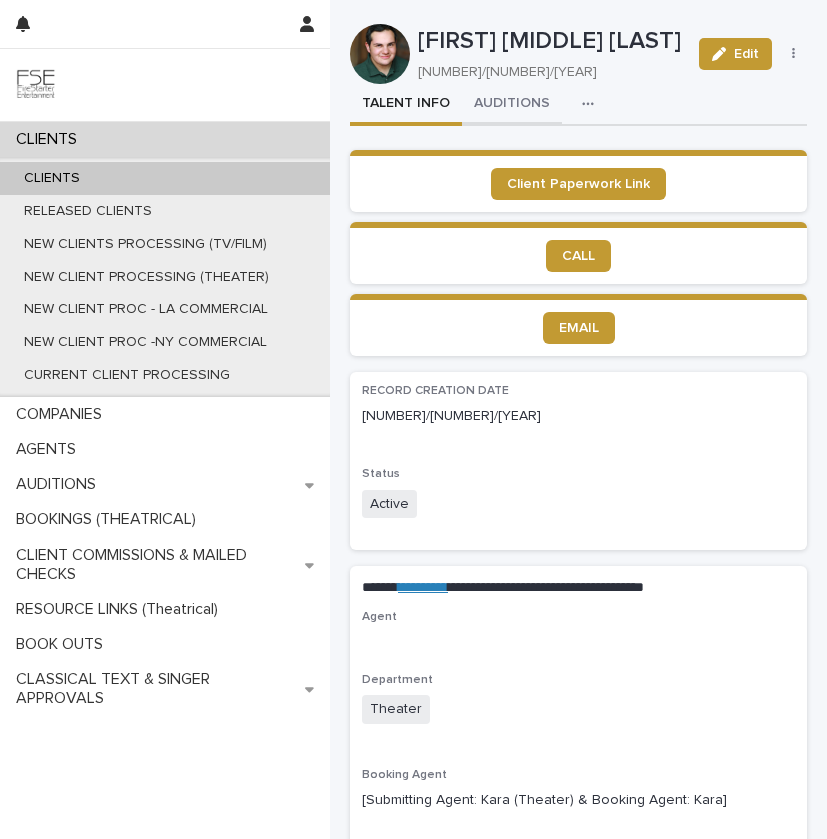 click on "AUDITIONS" at bounding box center [512, 105] 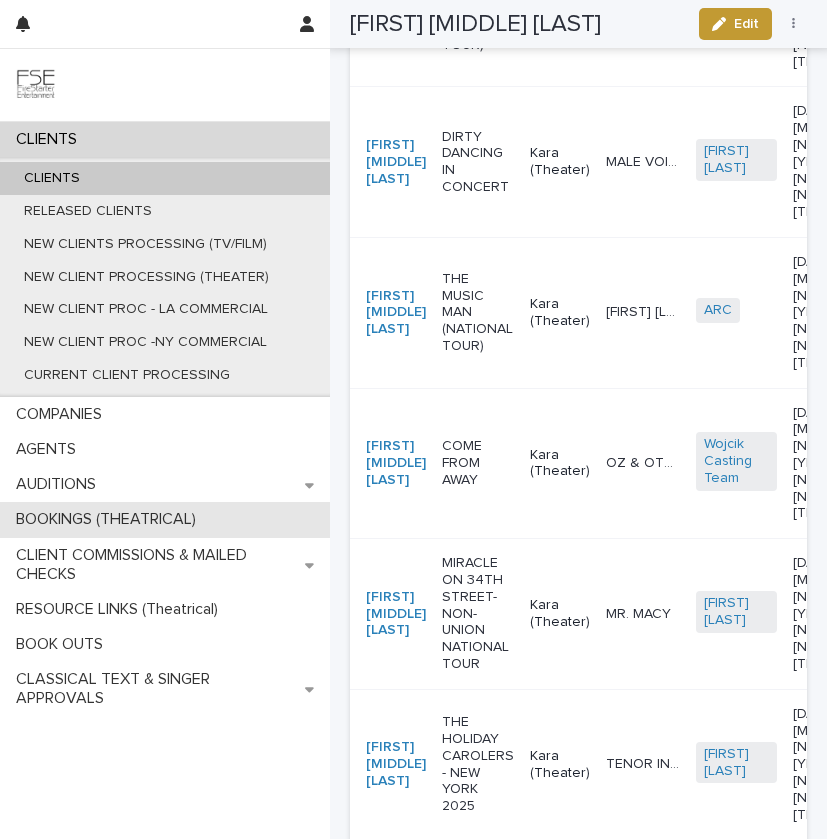 scroll, scrollTop: 607, scrollLeft: 0, axis: vertical 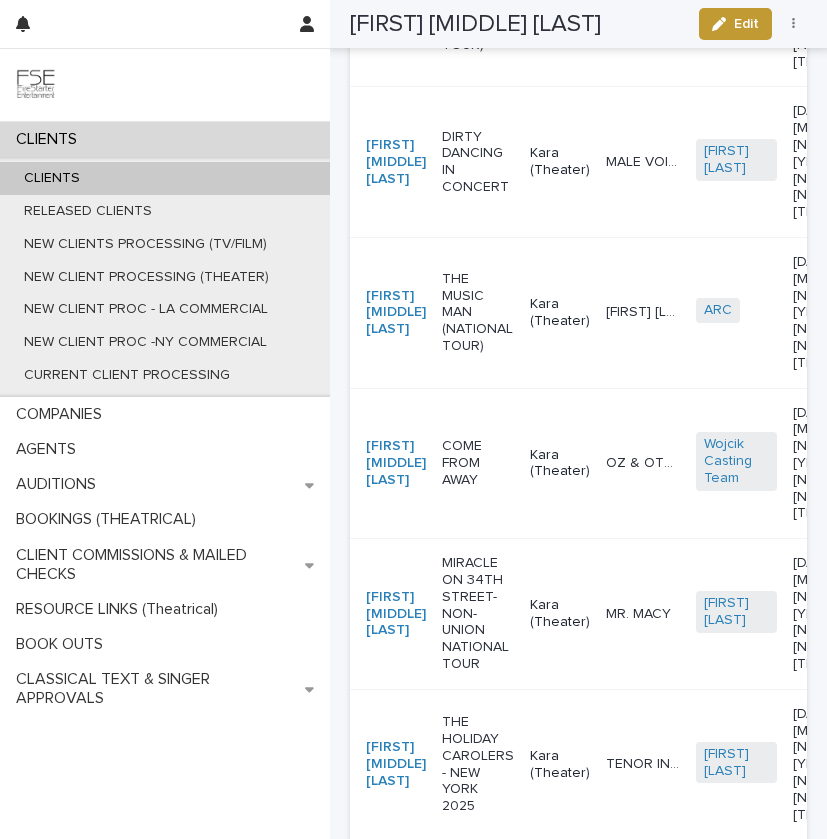 click on "MIRACLE ON 34TH STREET- NON-UNION NATIONAL TOUR" at bounding box center [478, 614] 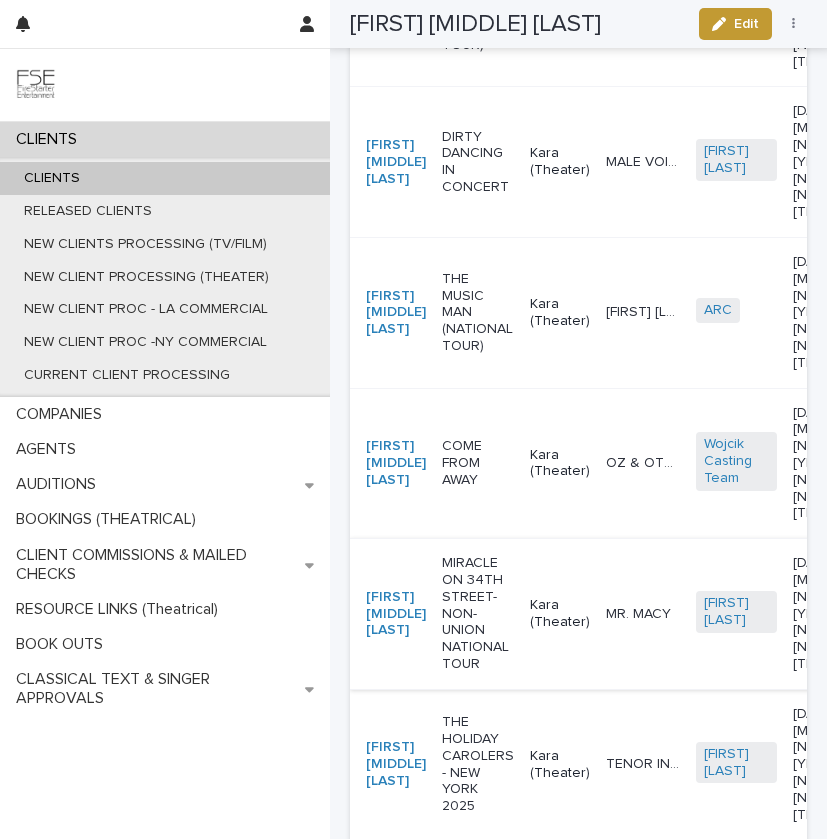 scroll, scrollTop: 0, scrollLeft: 0, axis: both 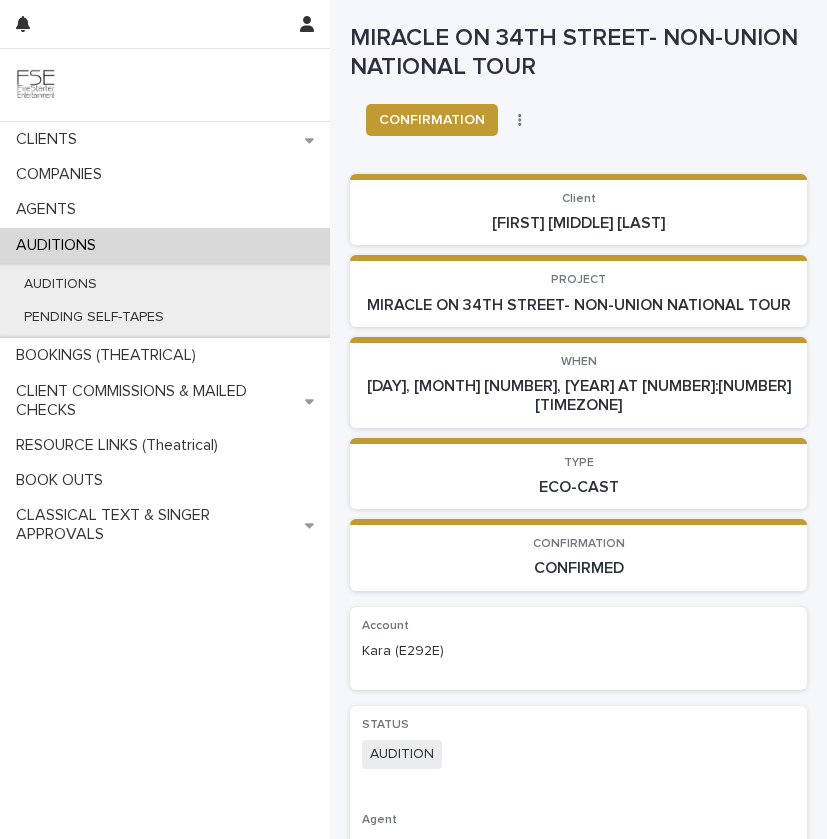 click at bounding box center [520, 120] 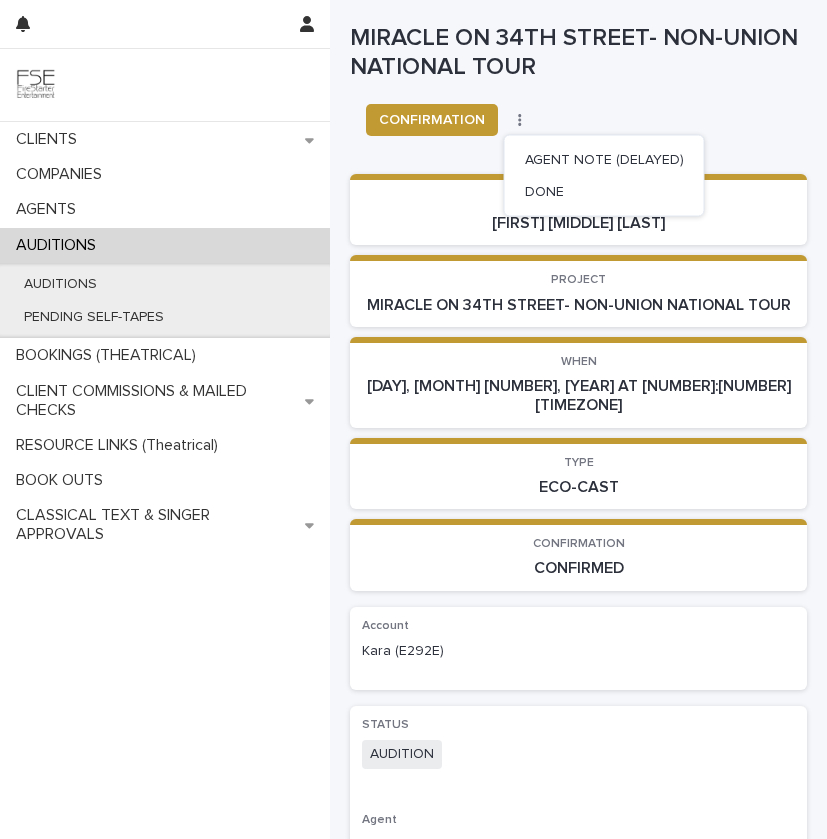 click at bounding box center (520, 120) 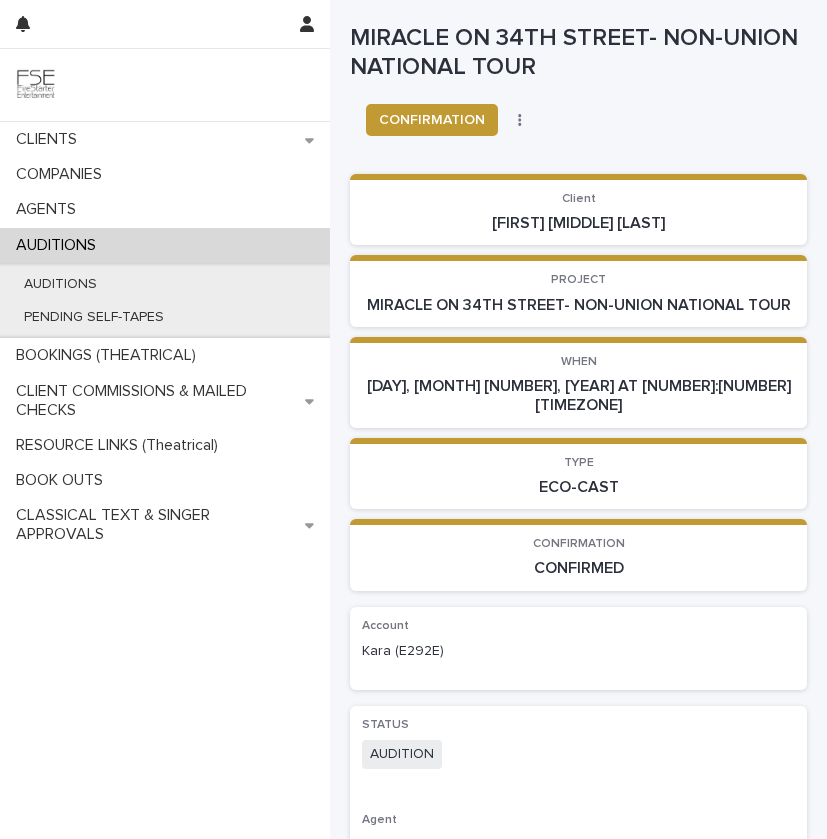 click 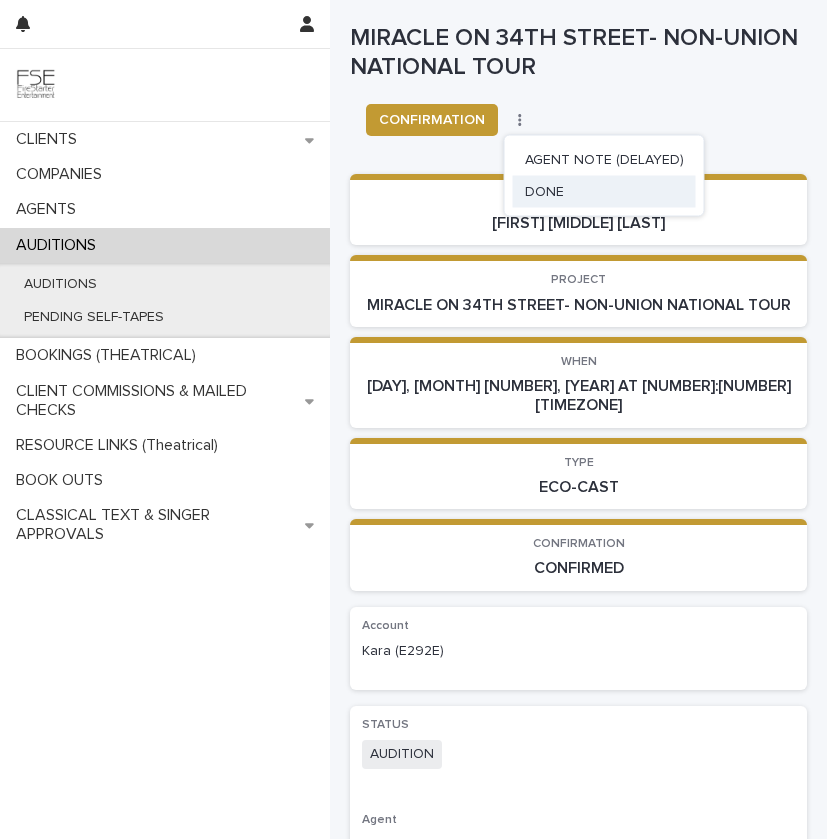 click on "DONE" at bounding box center [544, 192] 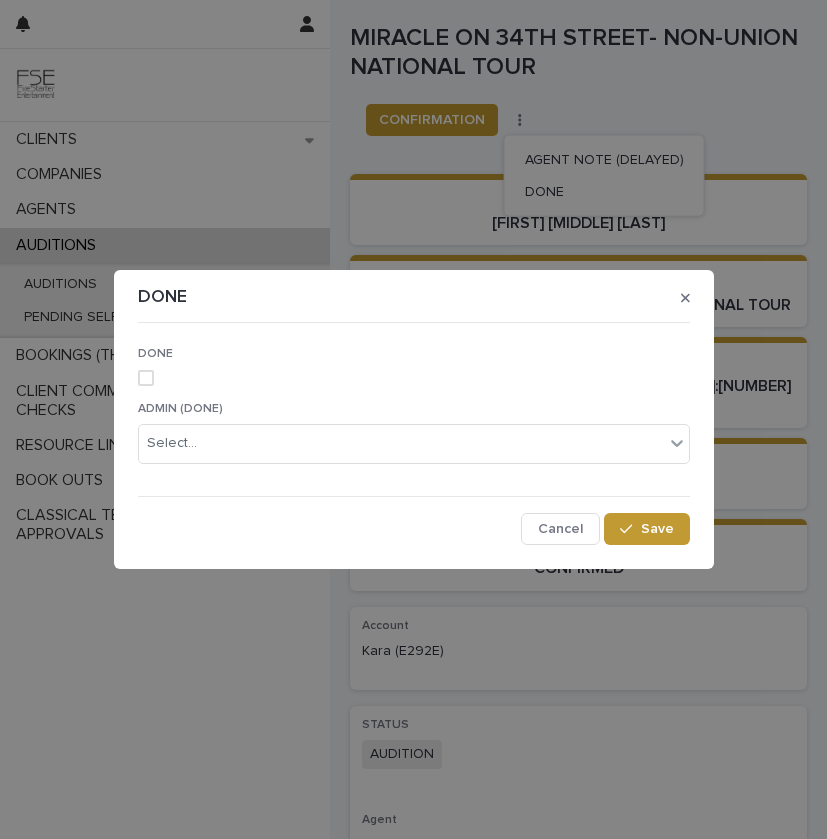 click on "DONE" at bounding box center (414, 374) 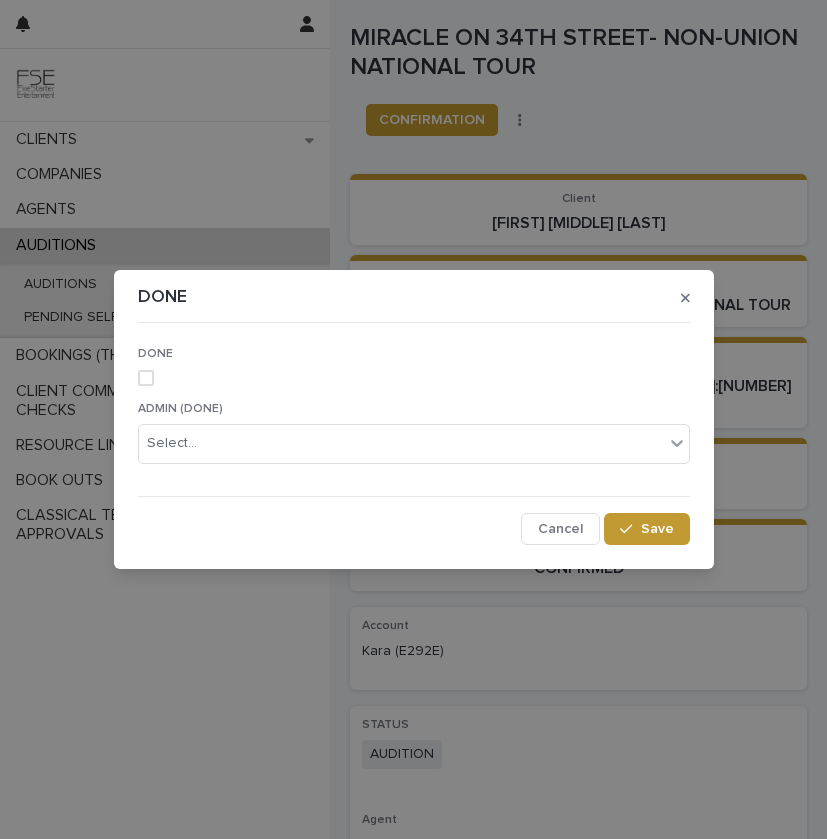 click at bounding box center (146, 378) 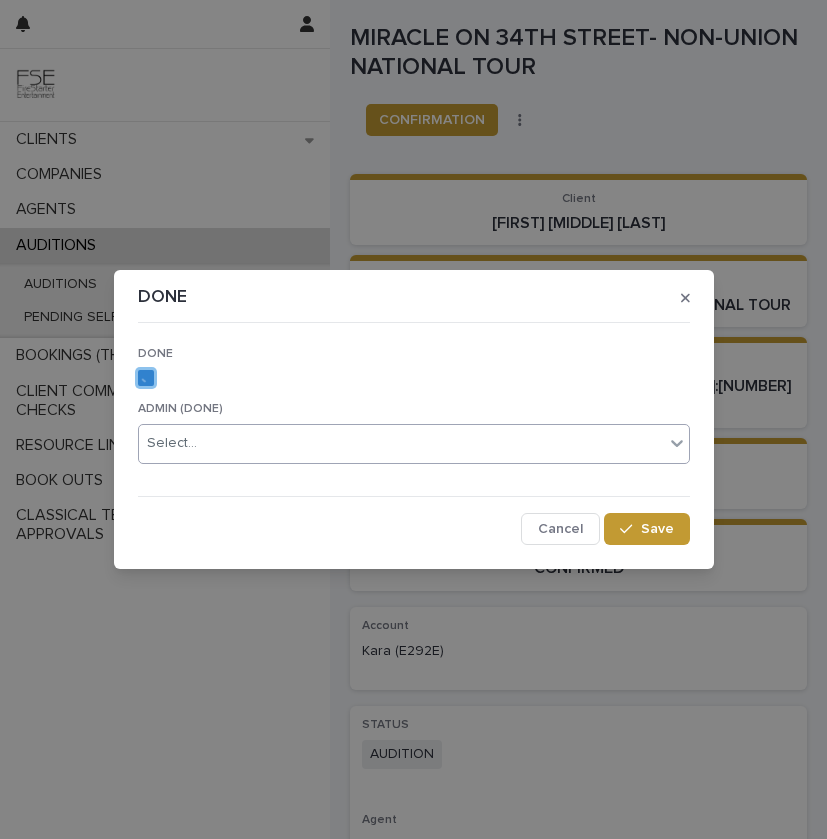 click on "Select..." at bounding box center [172, 443] 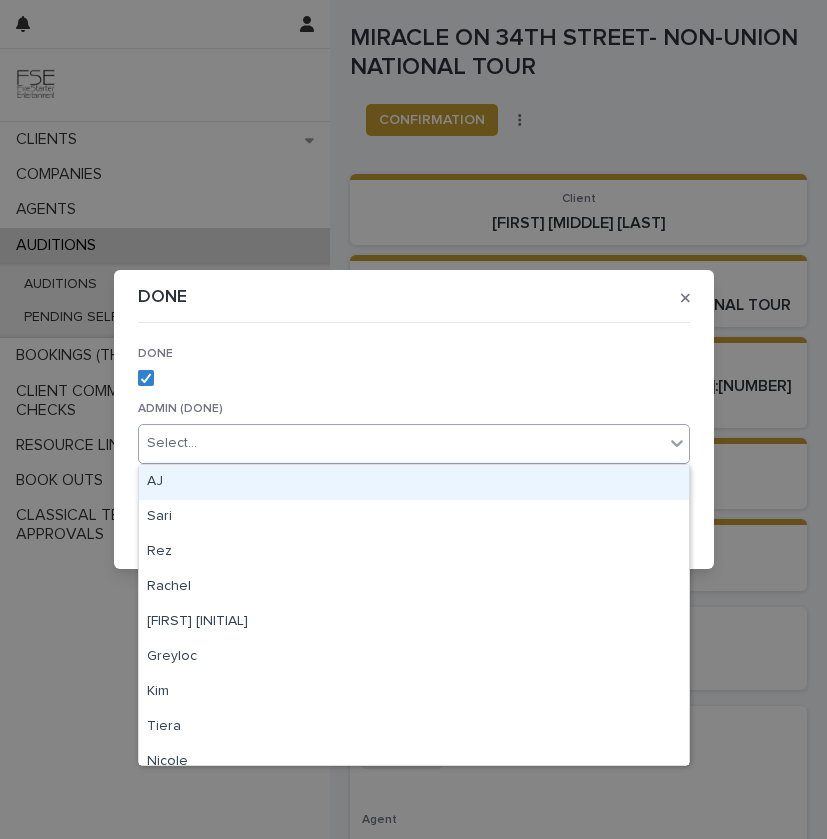 click on "AJ" at bounding box center (414, 482) 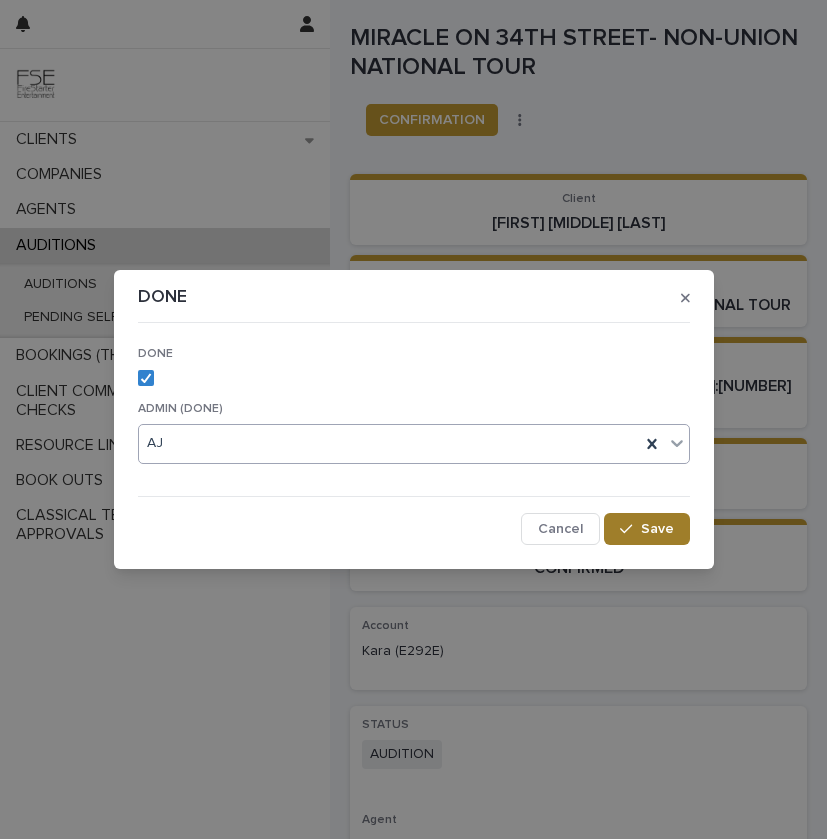 click on "Save" at bounding box center [646, 529] 